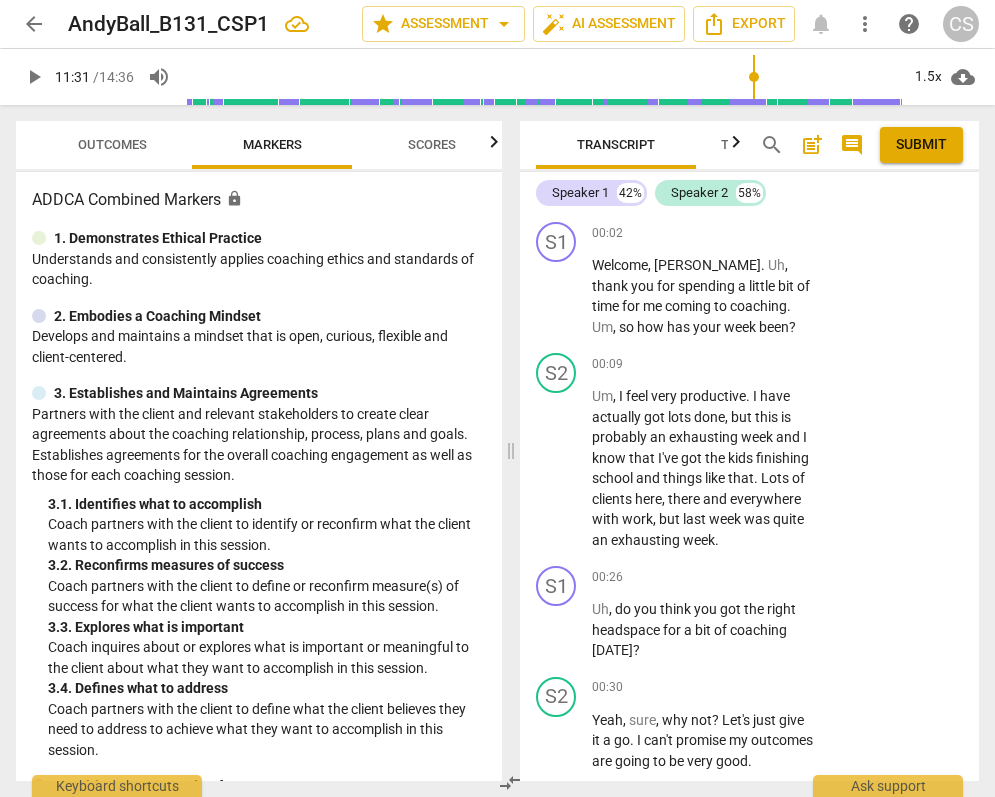scroll, scrollTop: 0, scrollLeft: 0, axis: both 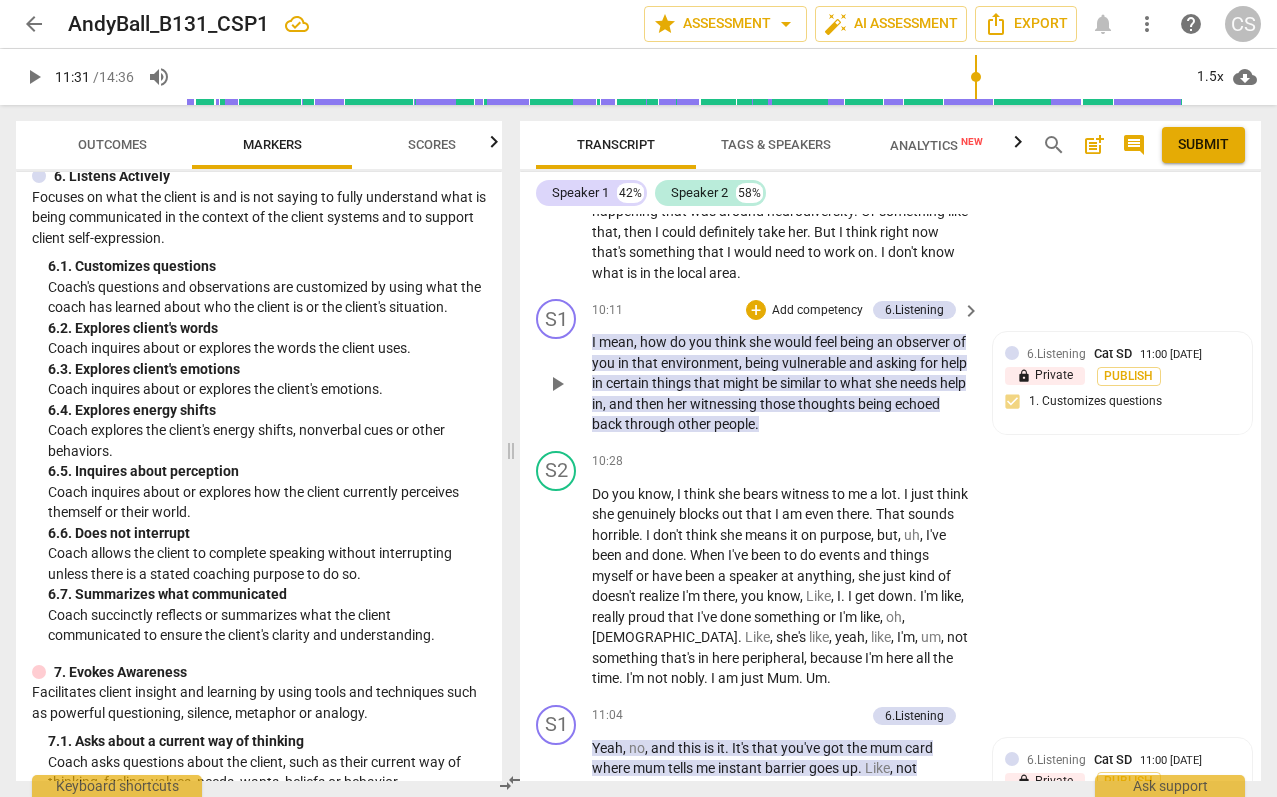 click on "play_arrow" at bounding box center [557, 384] 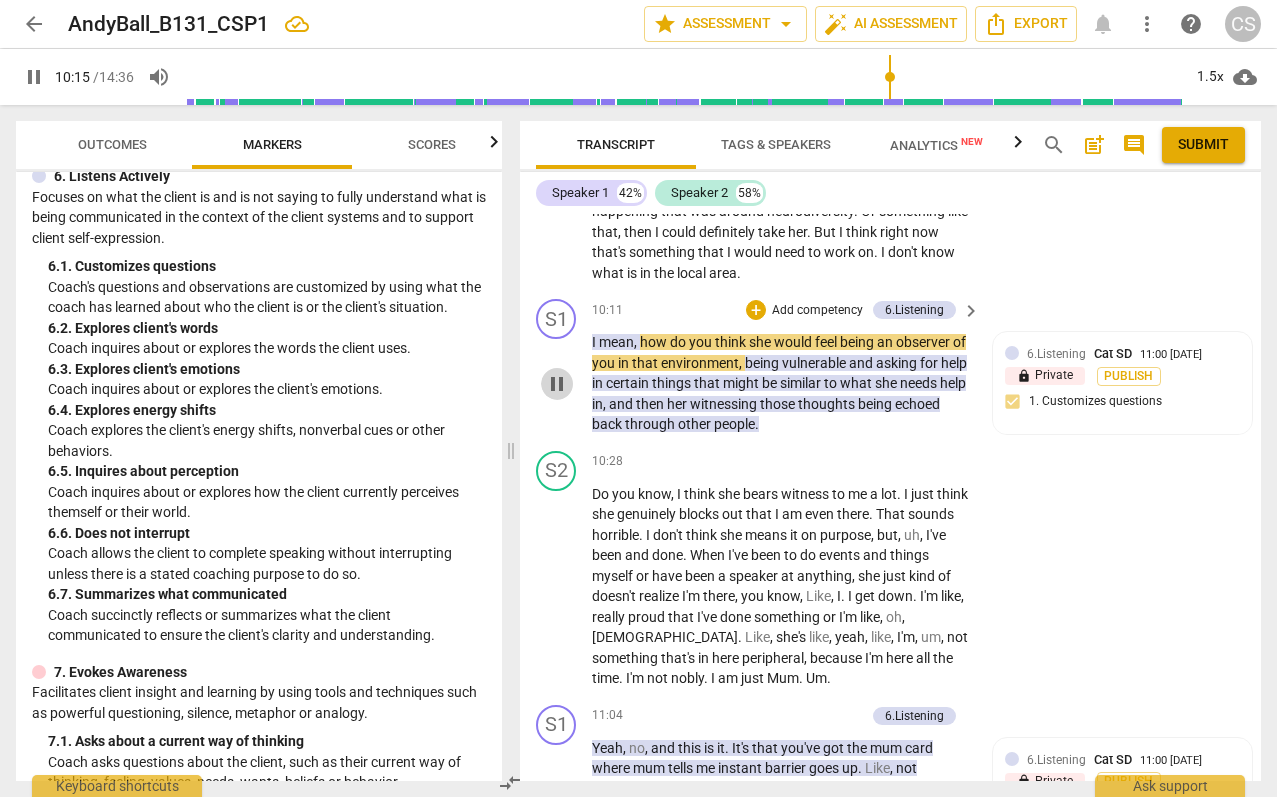 click on "pause" at bounding box center [557, 384] 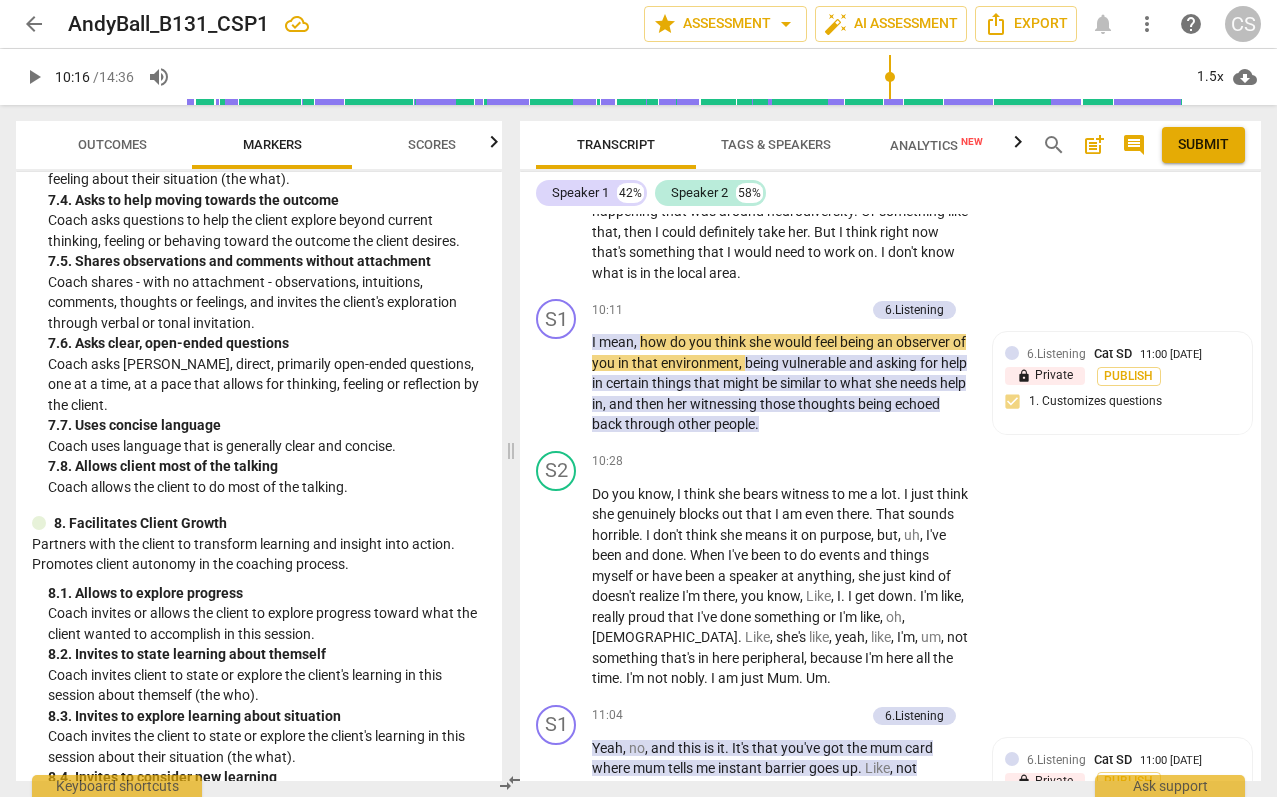 scroll, scrollTop: 2046, scrollLeft: 0, axis: vertical 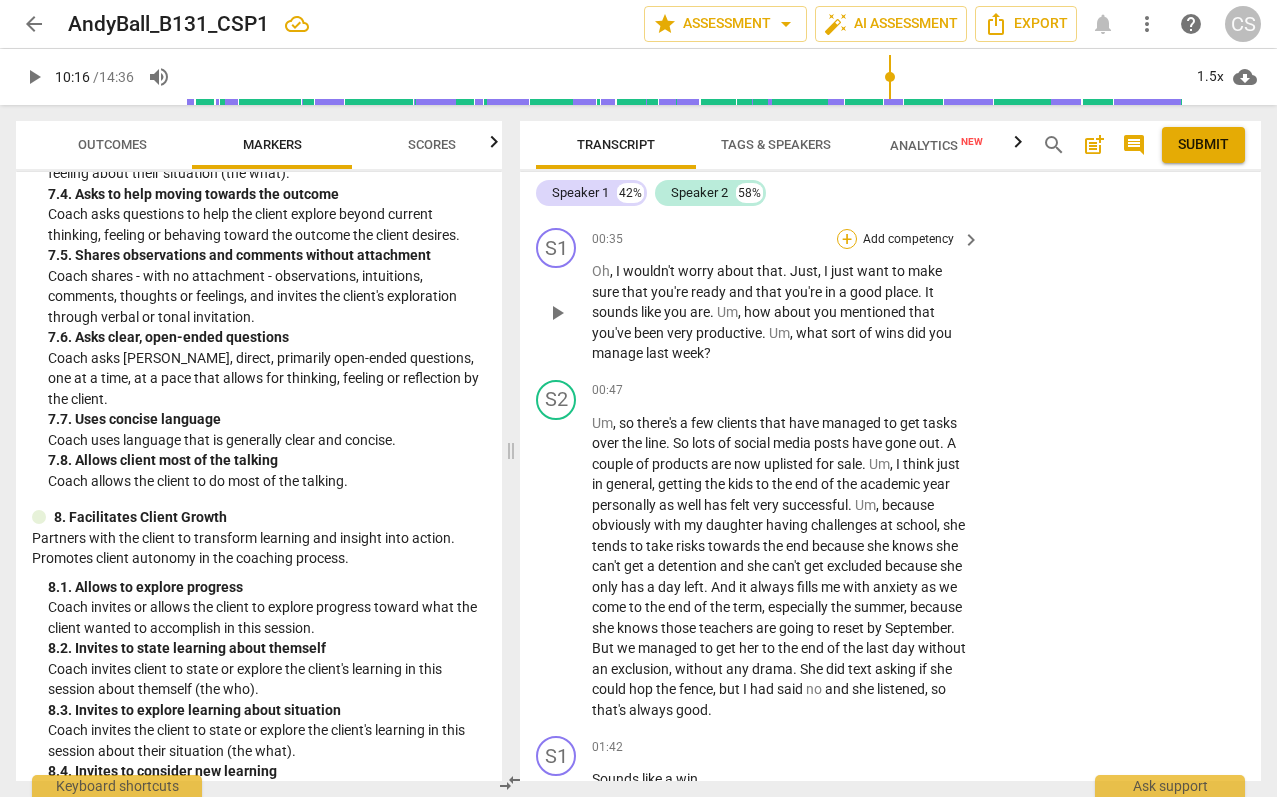 click on "+" at bounding box center (847, 239) 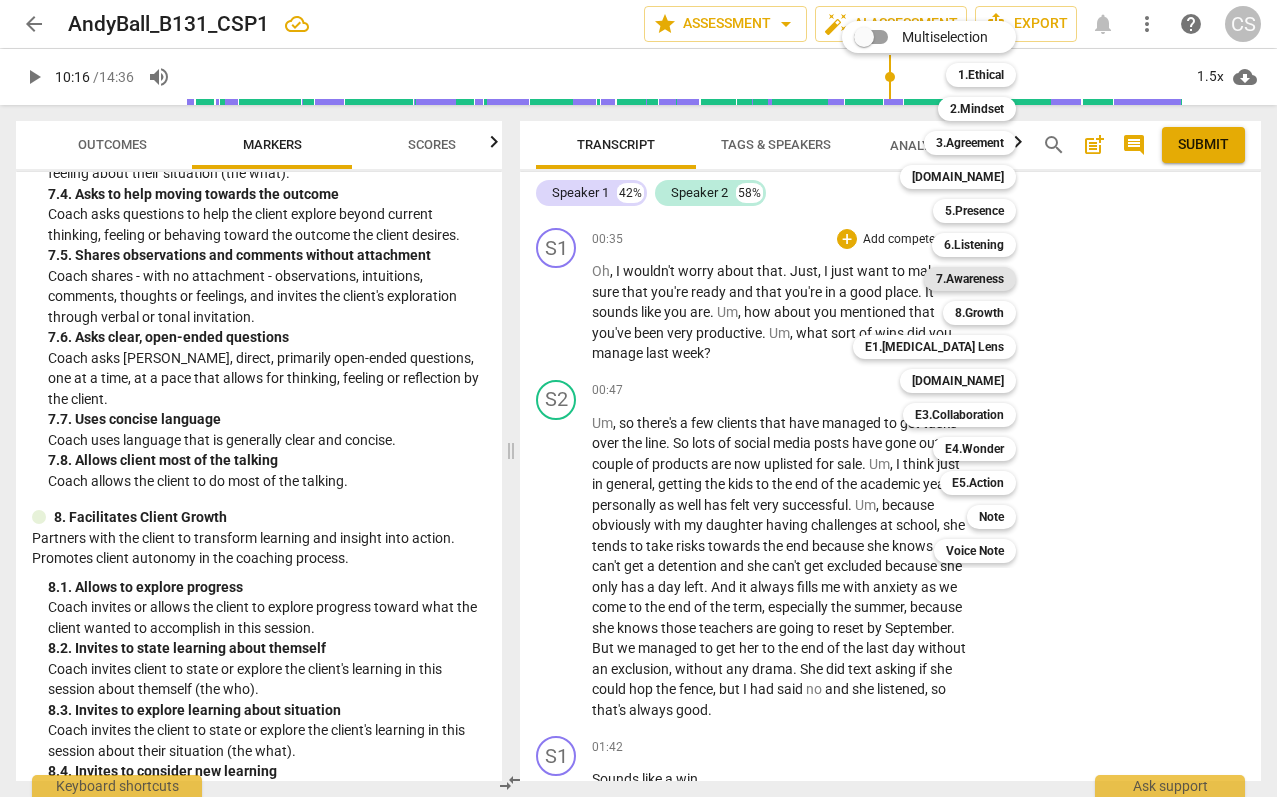 click on "7.Awareness" at bounding box center [970, 279] 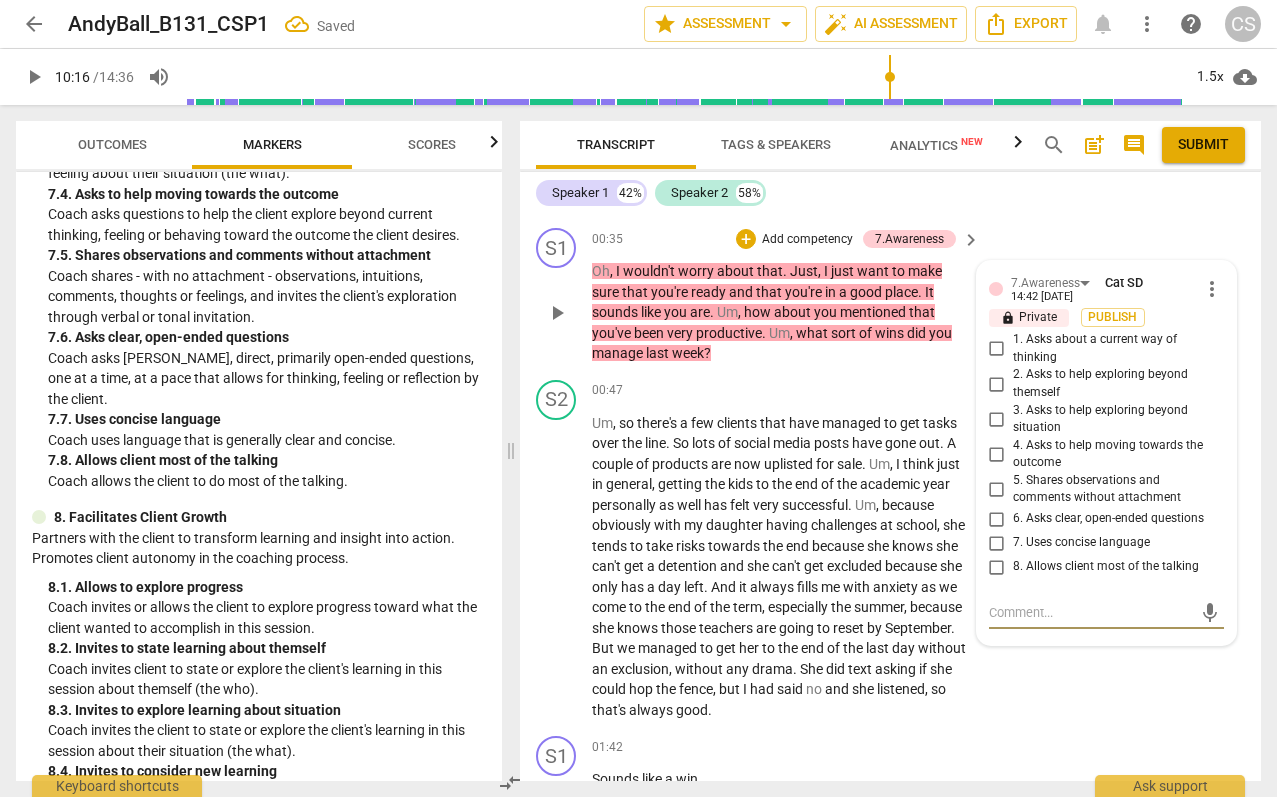 click on "6. Asks clear, open-ended questions" at bounding box center [997, 519] 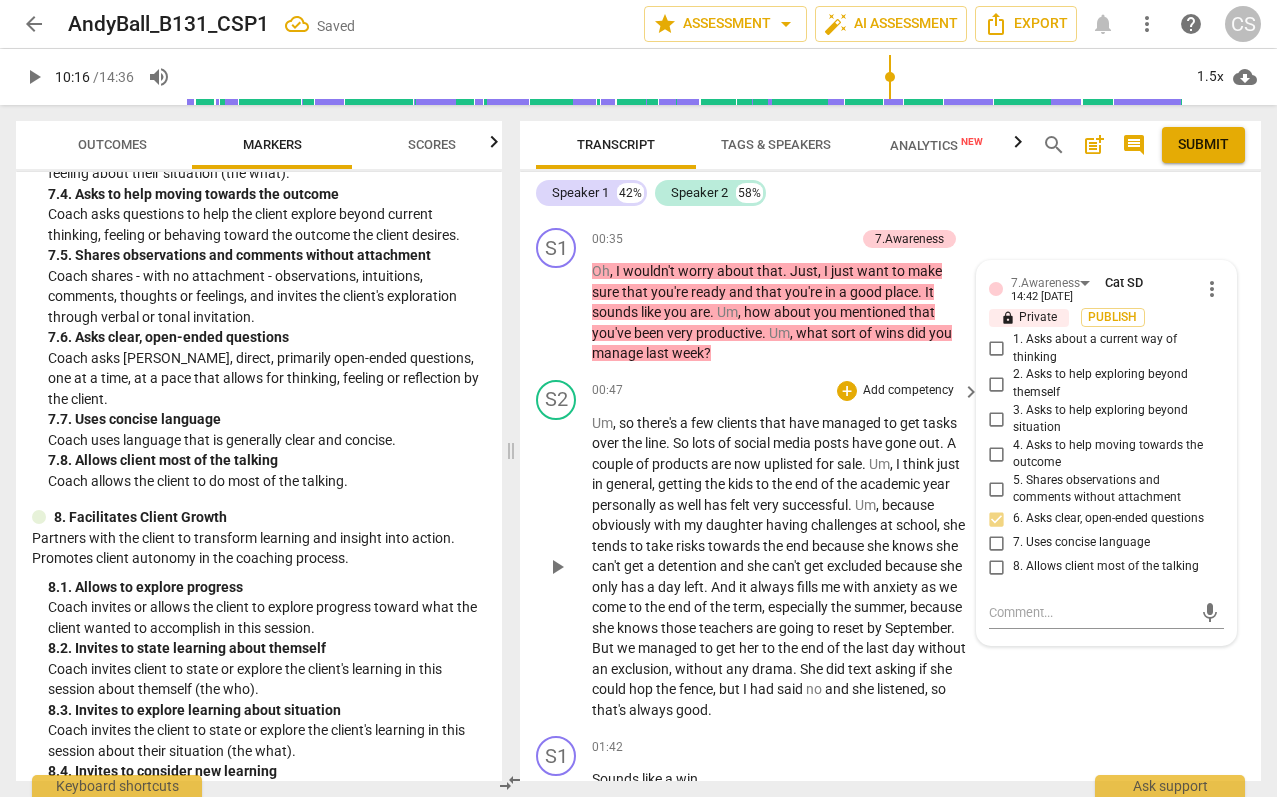 click on "S2 play_arrow pause 00:47 + Add competency keyboard_arrow_right Um ,   so   there's   a   few   clients   that   have   managed   to   get   tasks   over   the   line .   So   lots   of   social   media   posts   have   gone   out .   A   couple   of   products   are   now   uplisted   for   sale .   Um ,   I   think   just   in   general ,   getting   the   kids   to   the   end   of   the   academic   year   personally   as   well   has   felt   very   successful .   Um ,   because   obviously   with   my   daughter   having   challenges   at   school ,   she   tends   to   take   risks   towards   the   end   because   she   knows   she   can't   get   a   detention   and   she   can't   get   excluded   because   she   only   has   a   day   left .   And   it   always   fills   me   with   anxiety   as   we   come   to   the   end   of   the   term ,   especially   the   summer ,   because   she   knows   those   teachers   are   going   to   reset   by   September .   But   we   managed   to   get   her" at bounding box center [890, 550] 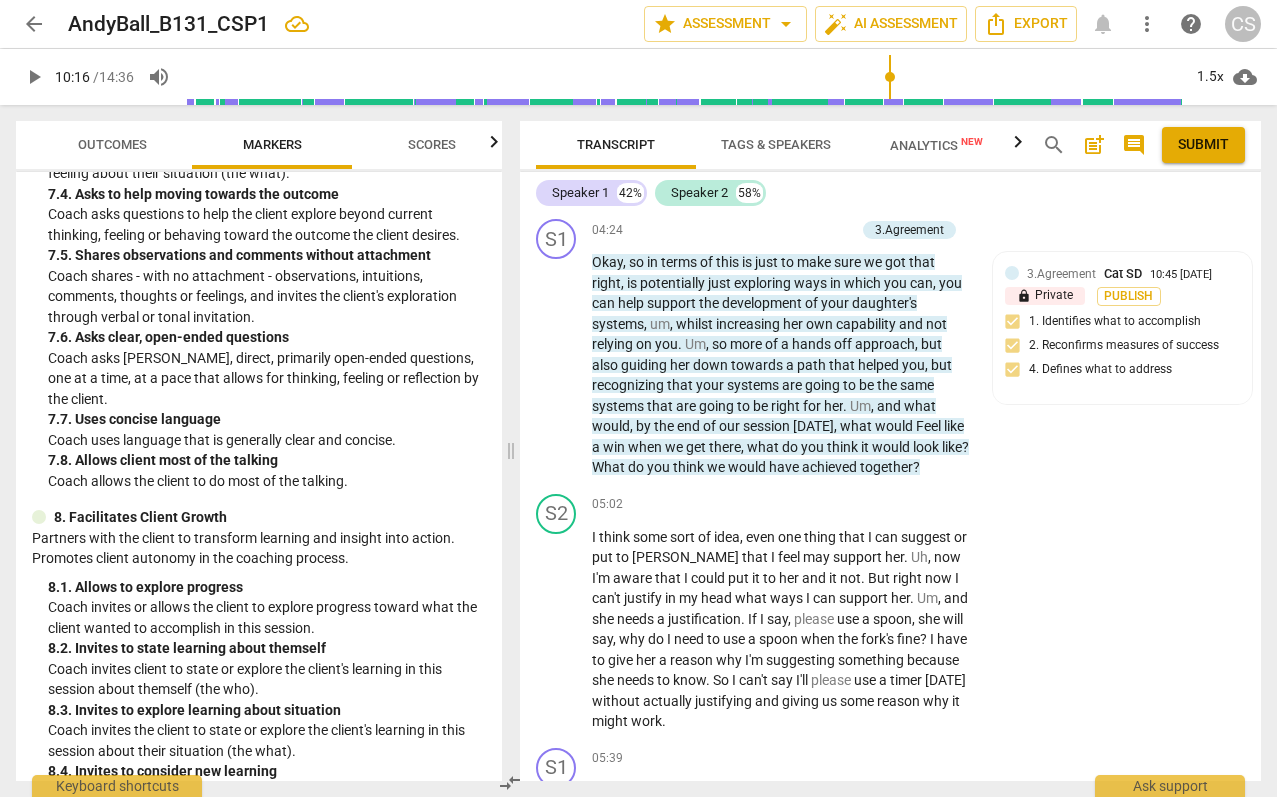 scroll, scrollTop: 2579, scrollLeft: 0, axis: vertical 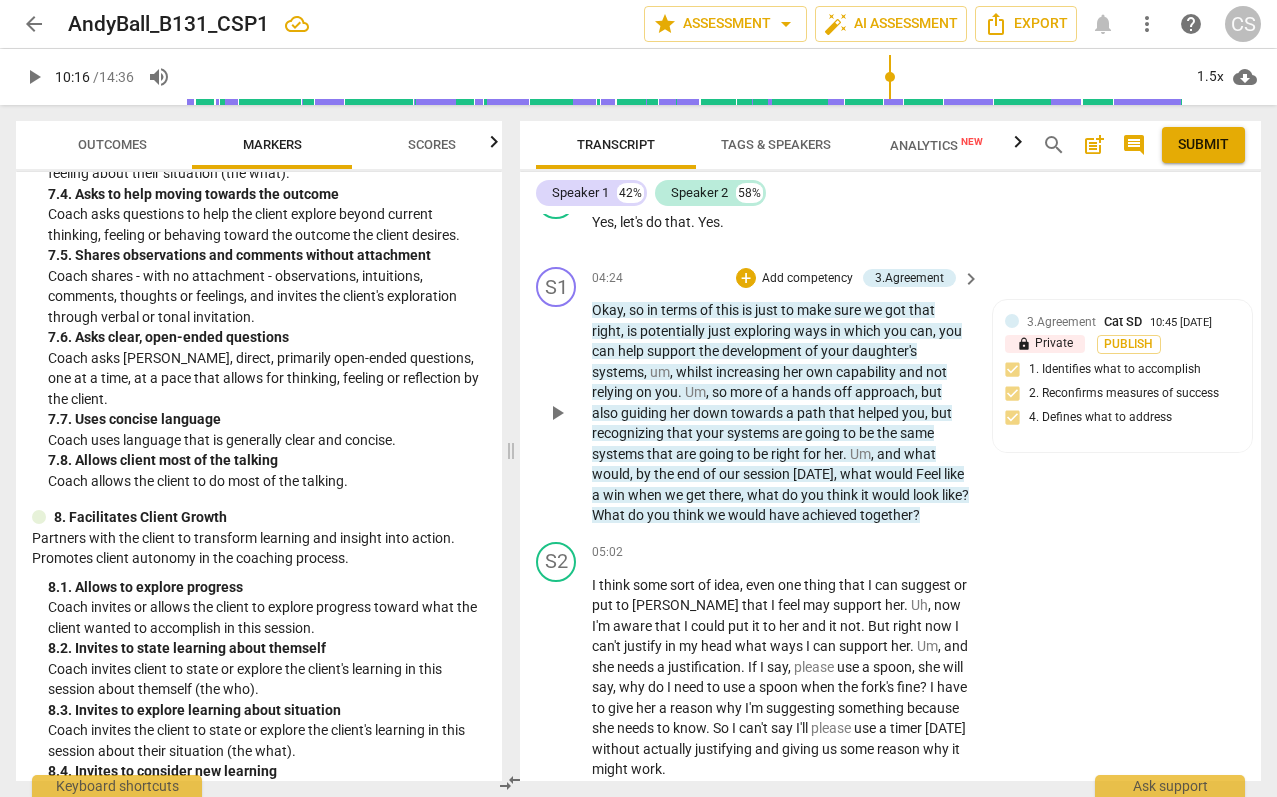 click on "Okay ,   so   in   terms   of   this   is   just   to   make   sure   we   got   that   right ,   is   potentially   just   exploring   ways   in   which   you   can ,   you   can   help   support   the   development   of   your   daughter's   systems ,   um ,   whilst   increasing   her   own   capability   and   not   relying   on   you .   Um ,   so   more   of   a   hands   off   approach ,   but   also   guiding   her   down   towards   a   path   that   helped   you ,   but   recognizing   that   your   systems   are   going   to   be   the   same   systems   that   are   going   to   be   right   for   her .   Um ,   and   what   would ,   by   the   end   of   our   session   [DATE] ,   what   would   Feel   like   a   win   when   we   get   there ,   what   do   you   think   it   would   look   like ?   What   do   you   think   we   would   have   achieved   together ?" at bounding box center [781, 413] 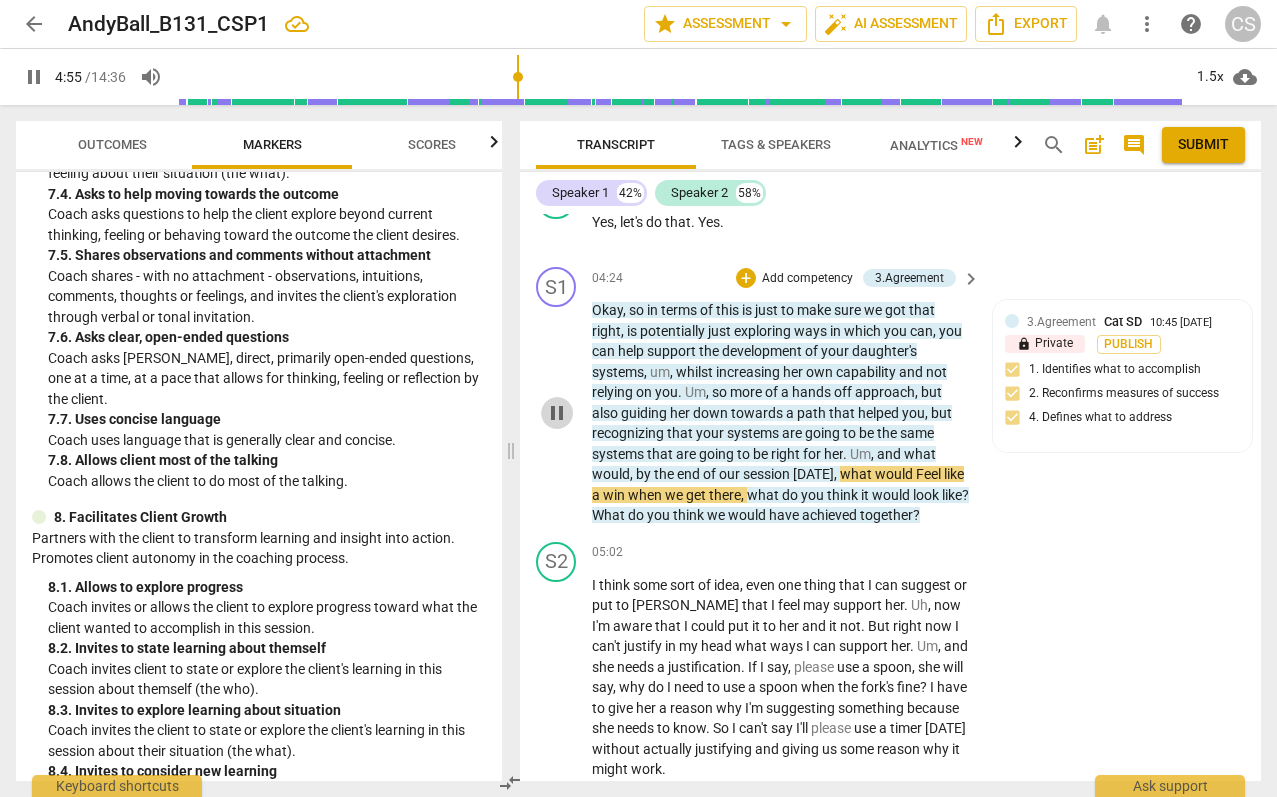 click on "pause" at bounding box center [557, 413] 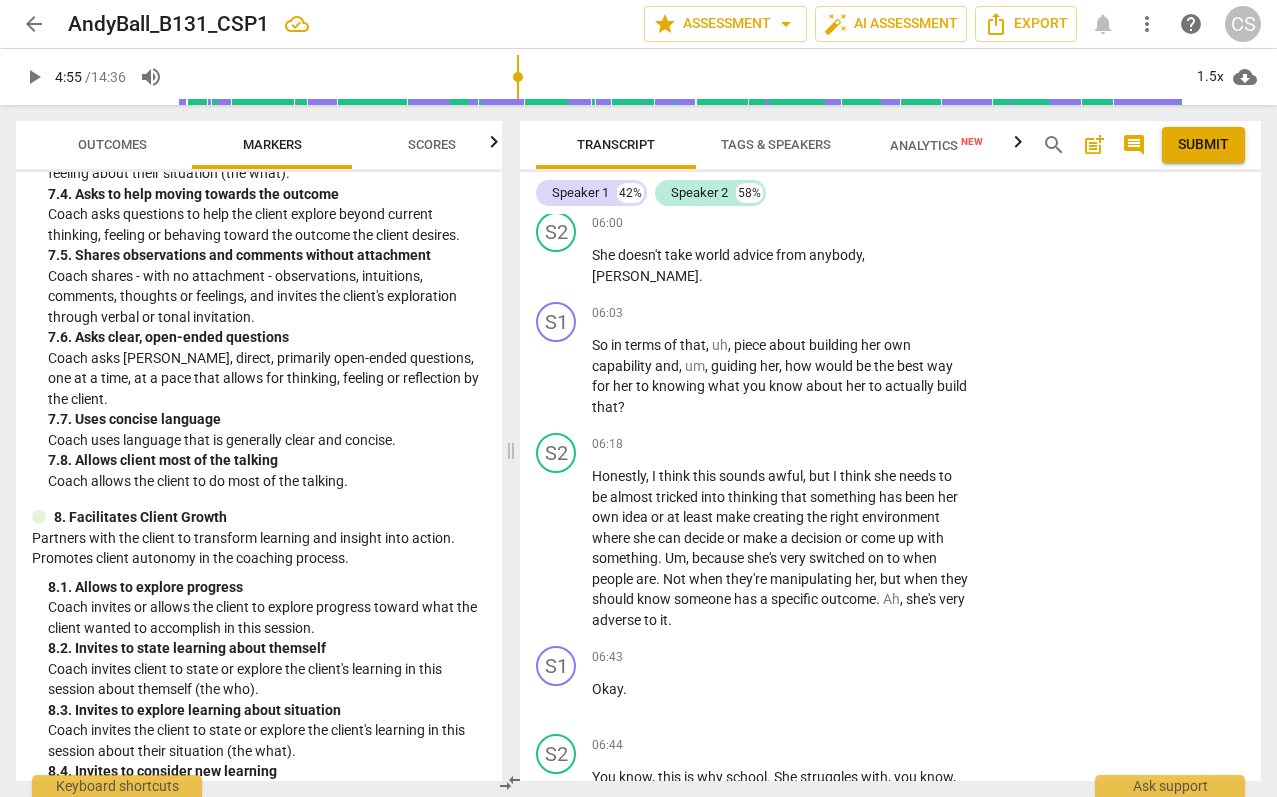 scroll, scrollTop: 3320, scrollLeft: 0, axis: vertical 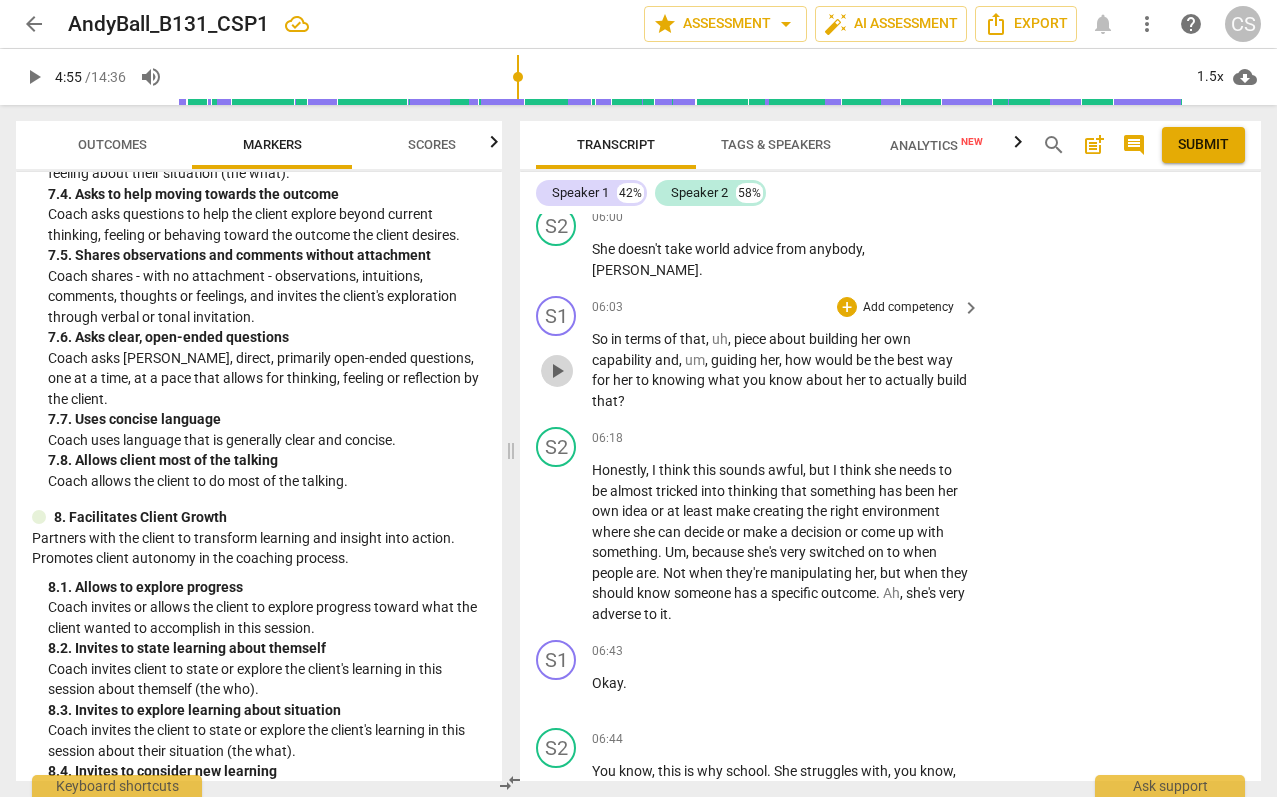 click on "play_arrow" at bounding box center (557, 371) 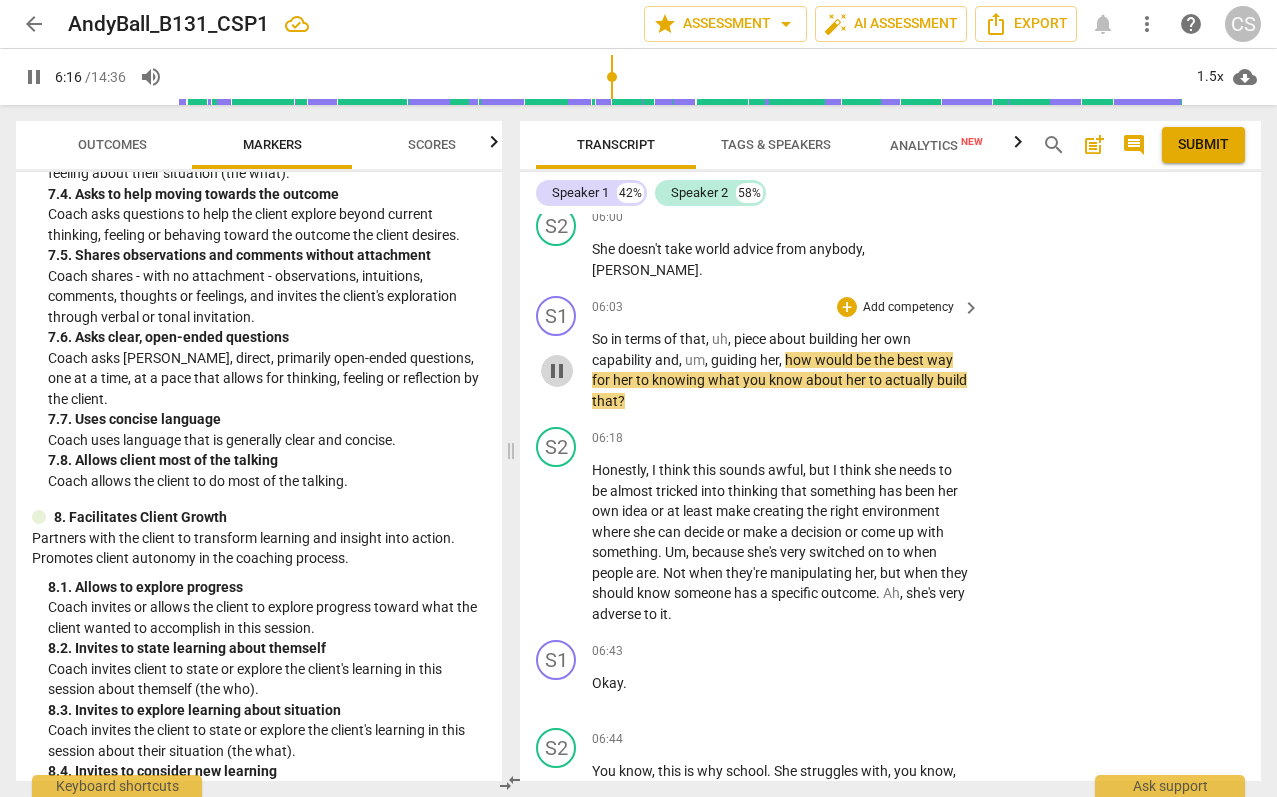 click on "pause" at bounding box center (557, 371) 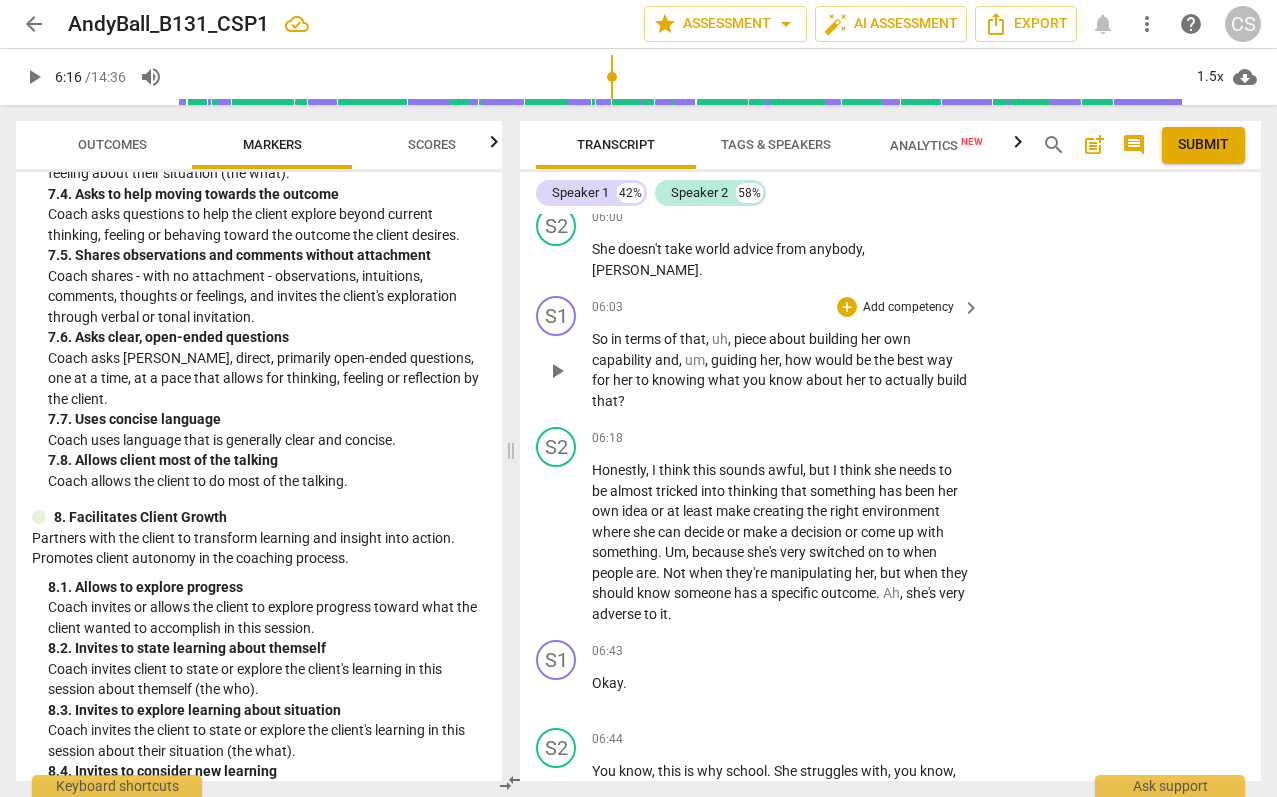 click on "+ Add competency" at bounding box center [896, 307] 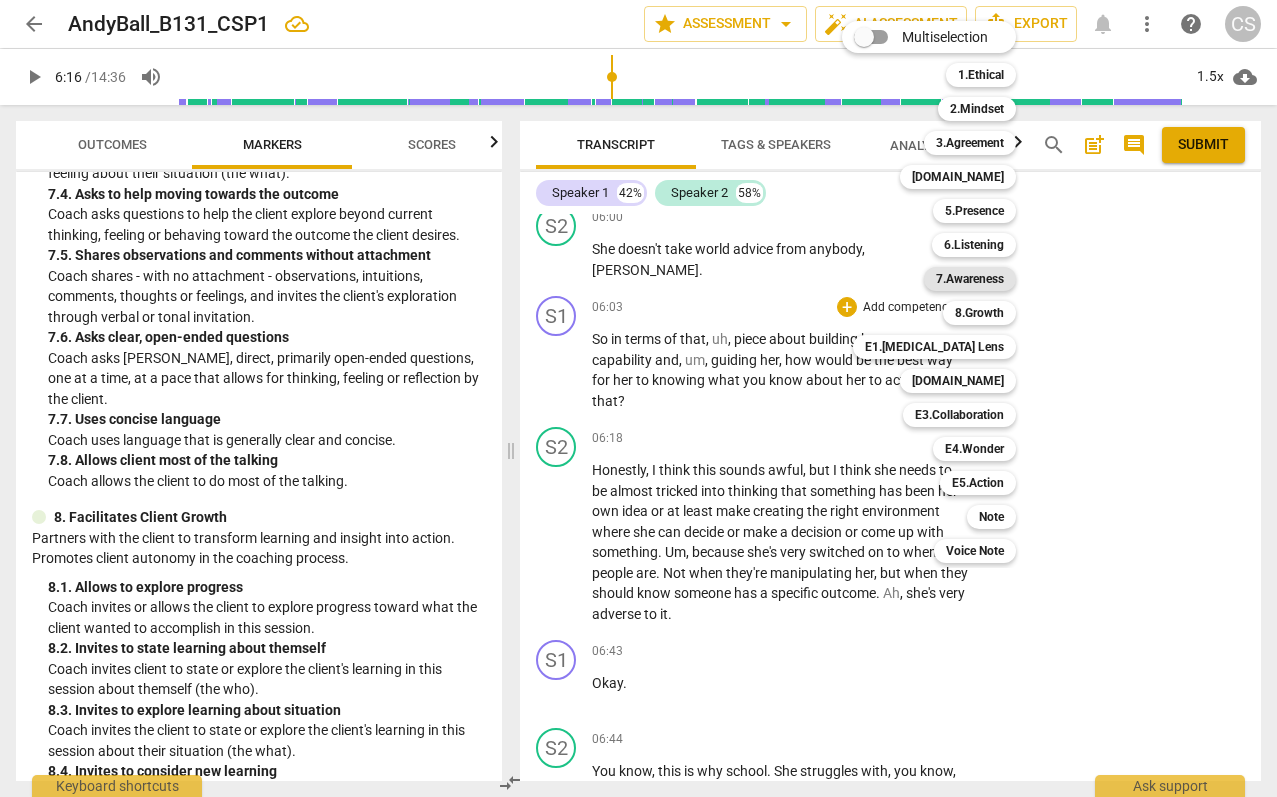 click on "7.Awareness" at bounding box center (970, 279) 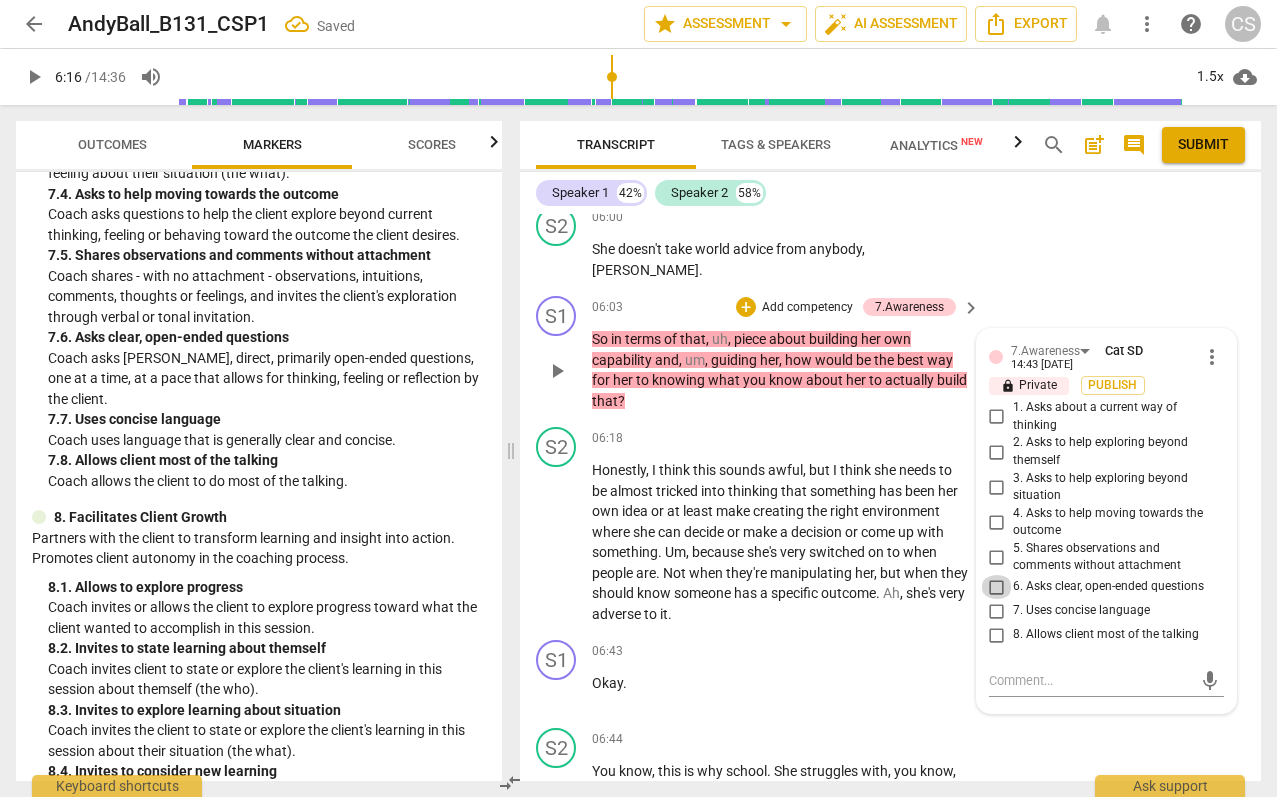click on "6. Asks clear, open-ended questions" at bounding box center [997, 587] 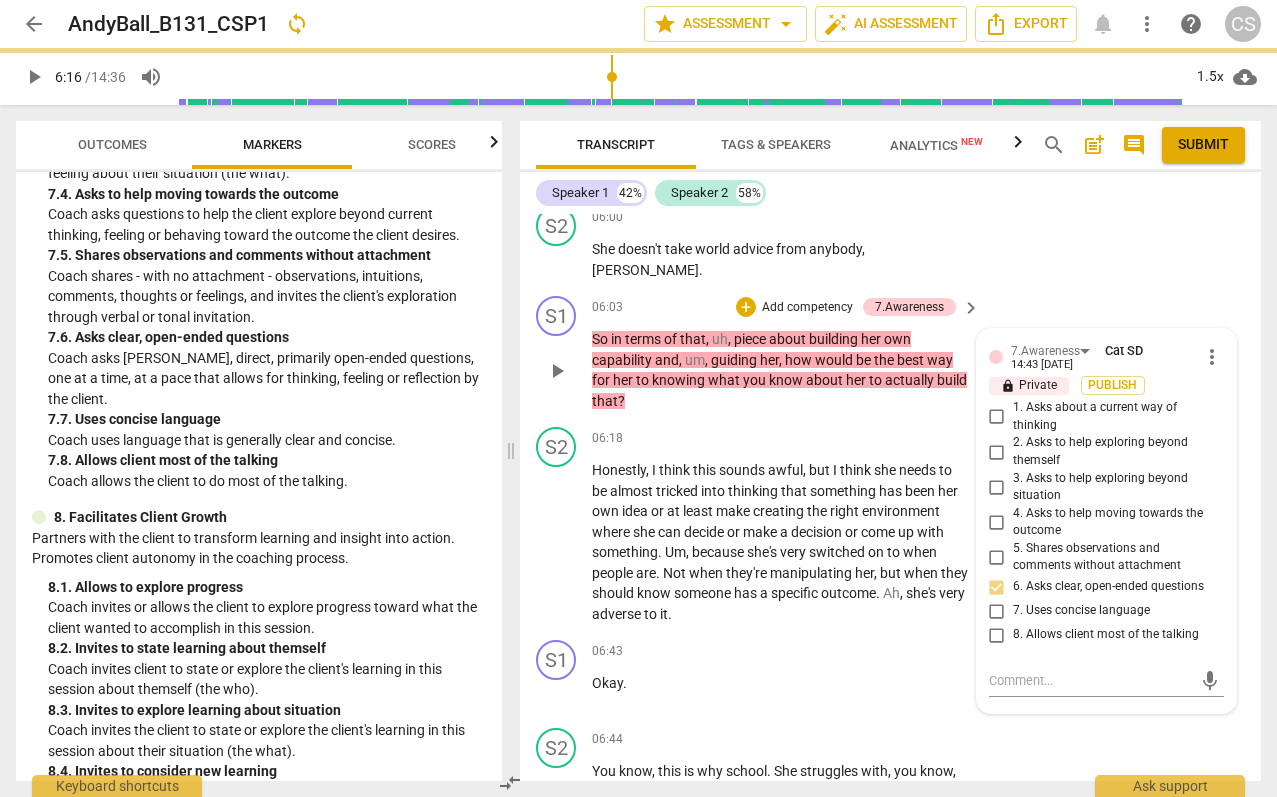 click on "So   in   terms   of   that ,   uh ,   piece   about   building   her   own   capability   and ,   um ,   guiding   her ,   how   would   be   the   best   way   for   her   to   knowing   what   you   know   about   her   to   actually   build   that ?" at bounding box center (781, 370) 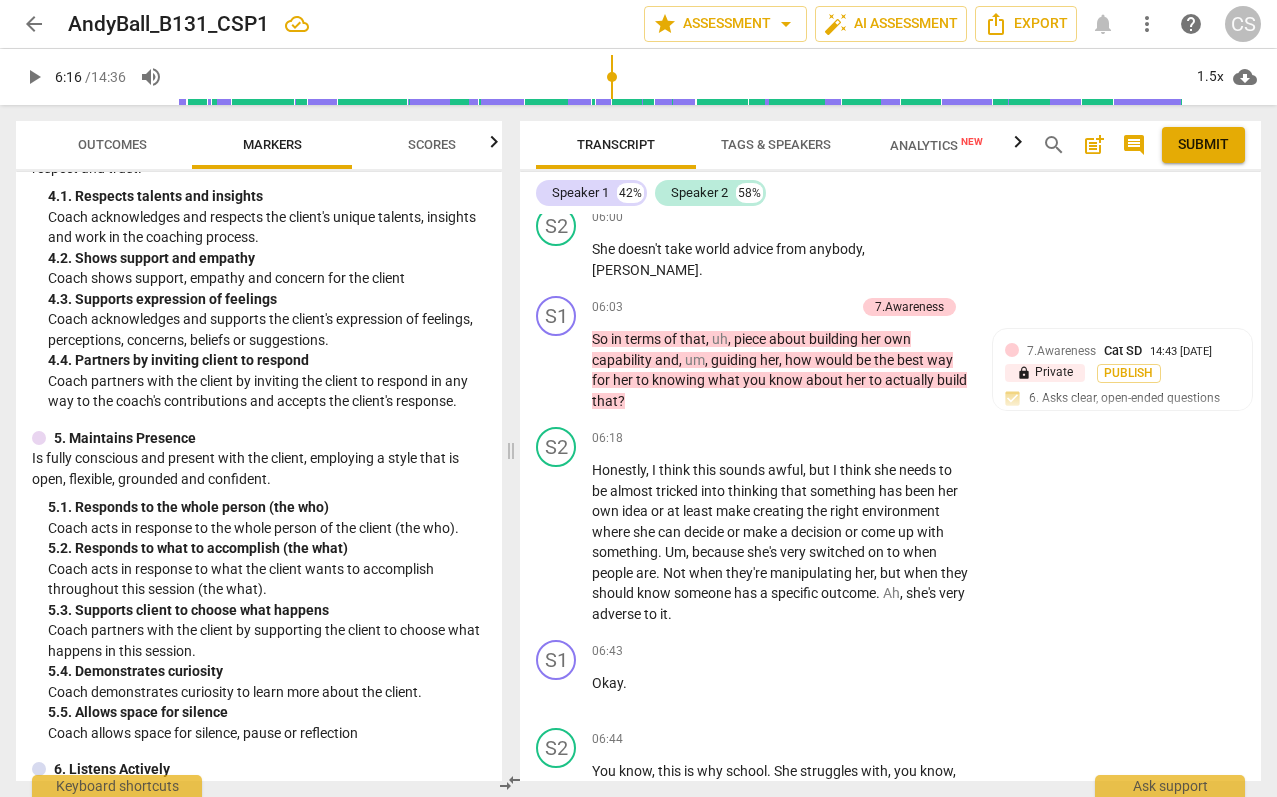 scroll, scrollTop: 661, scrollLeft: 0, axis: vertical 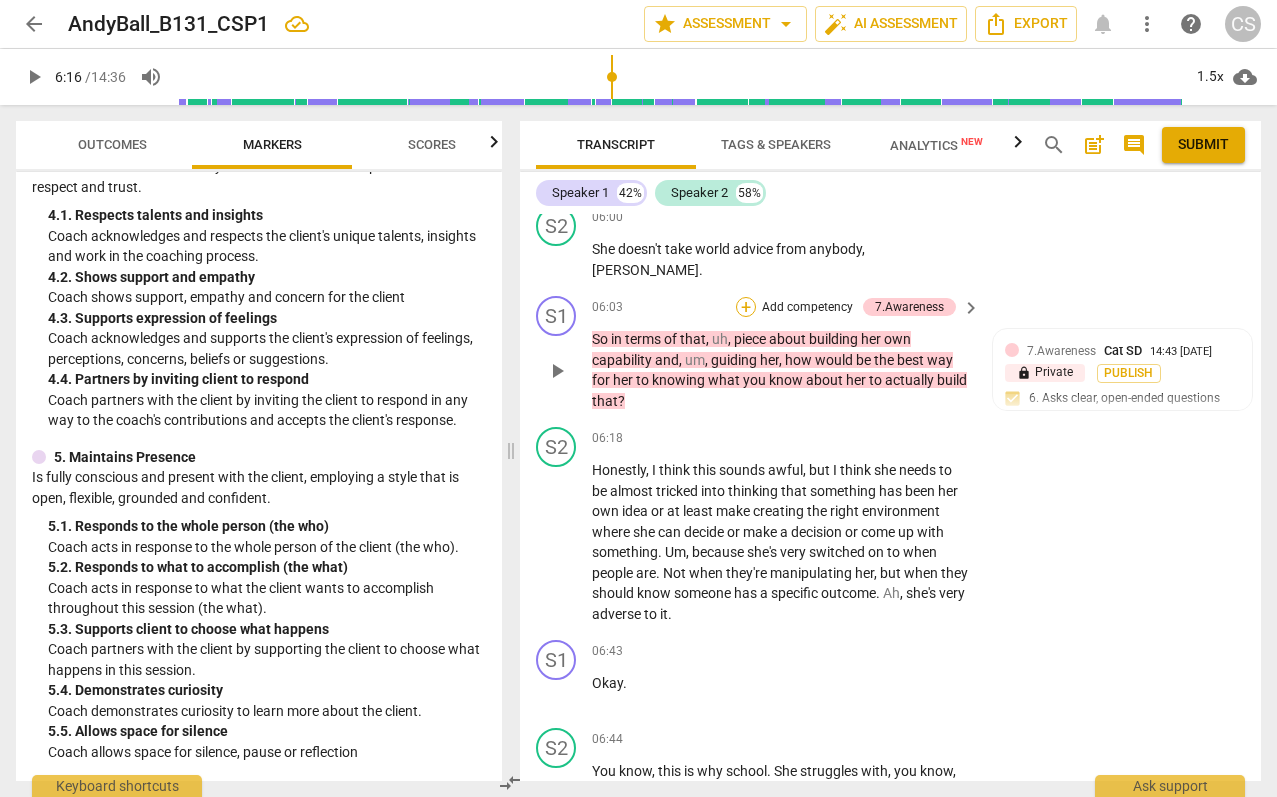 click on "+" at bounding box center (746, 307) 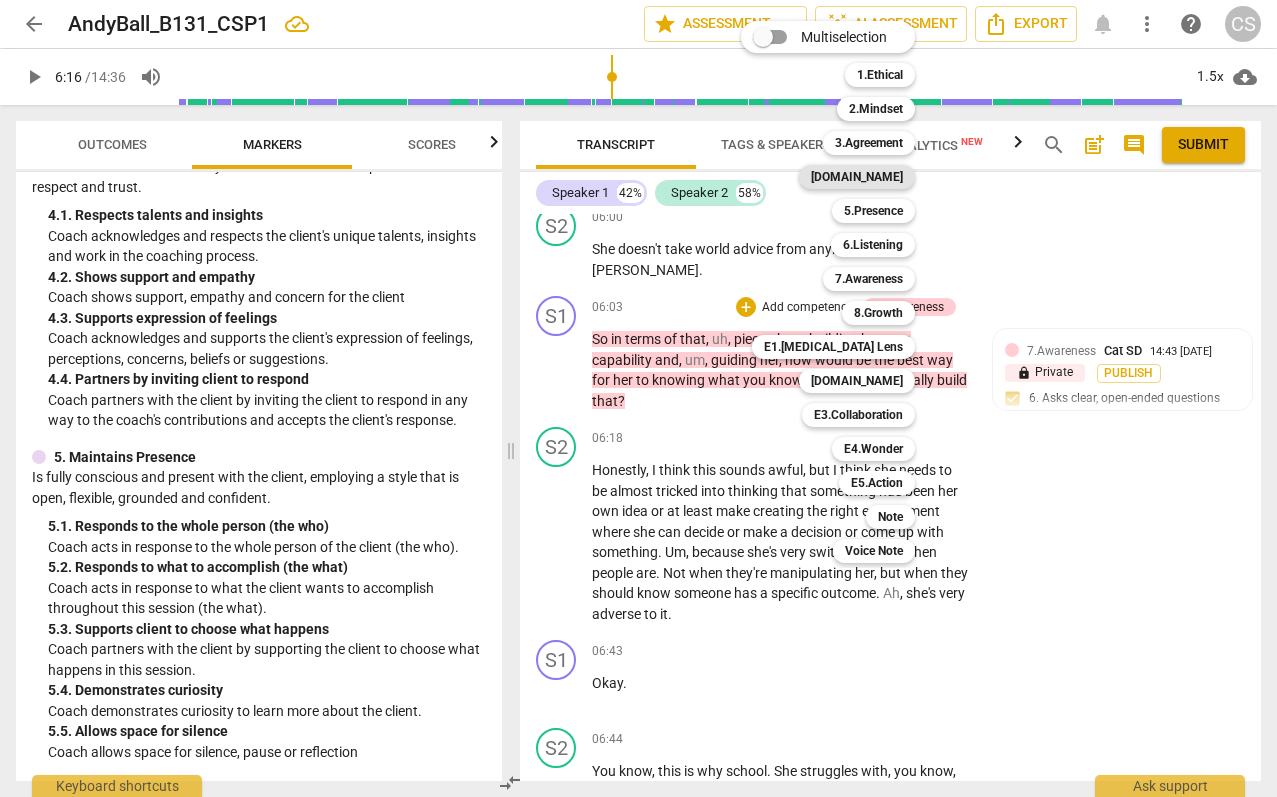 click on "[DOMAIN_NAME]" at bounding box center [857, 177] 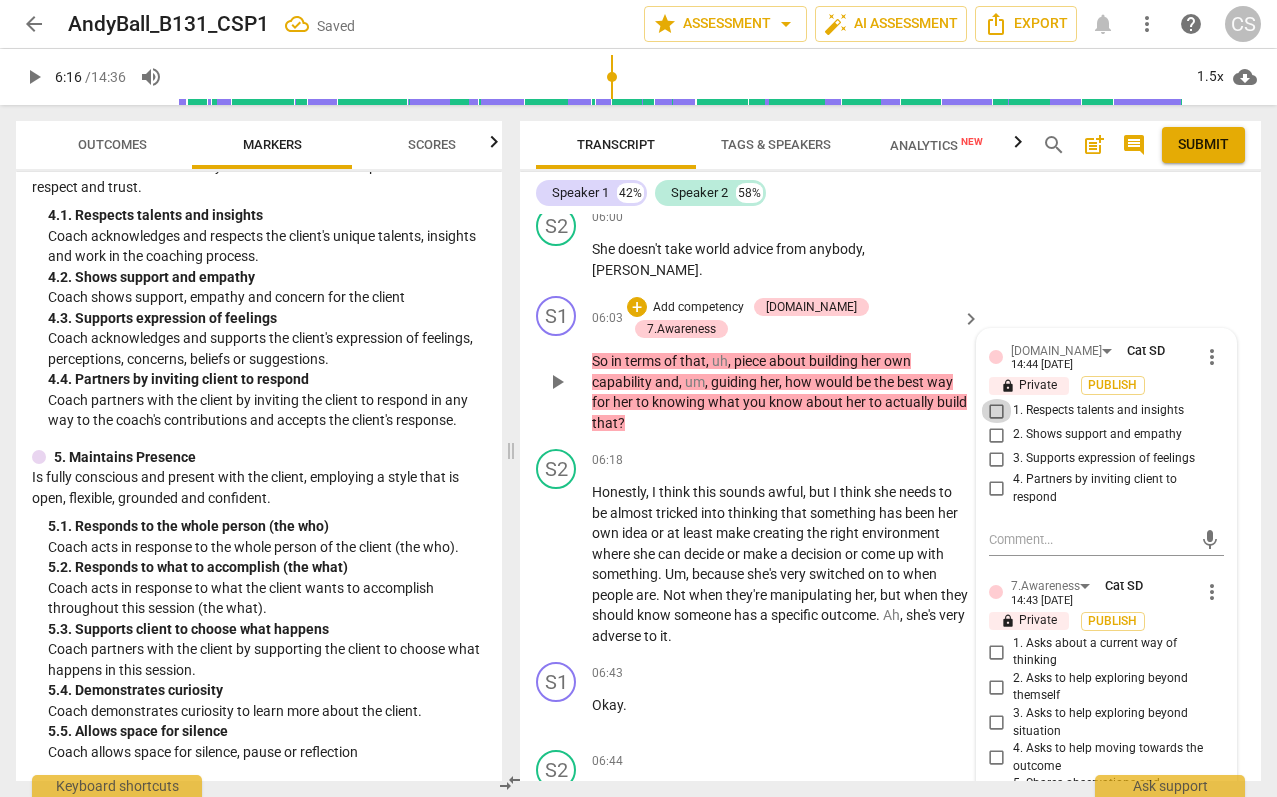 click on "1. Respects talents and insights" at bounding box center (997, 411) 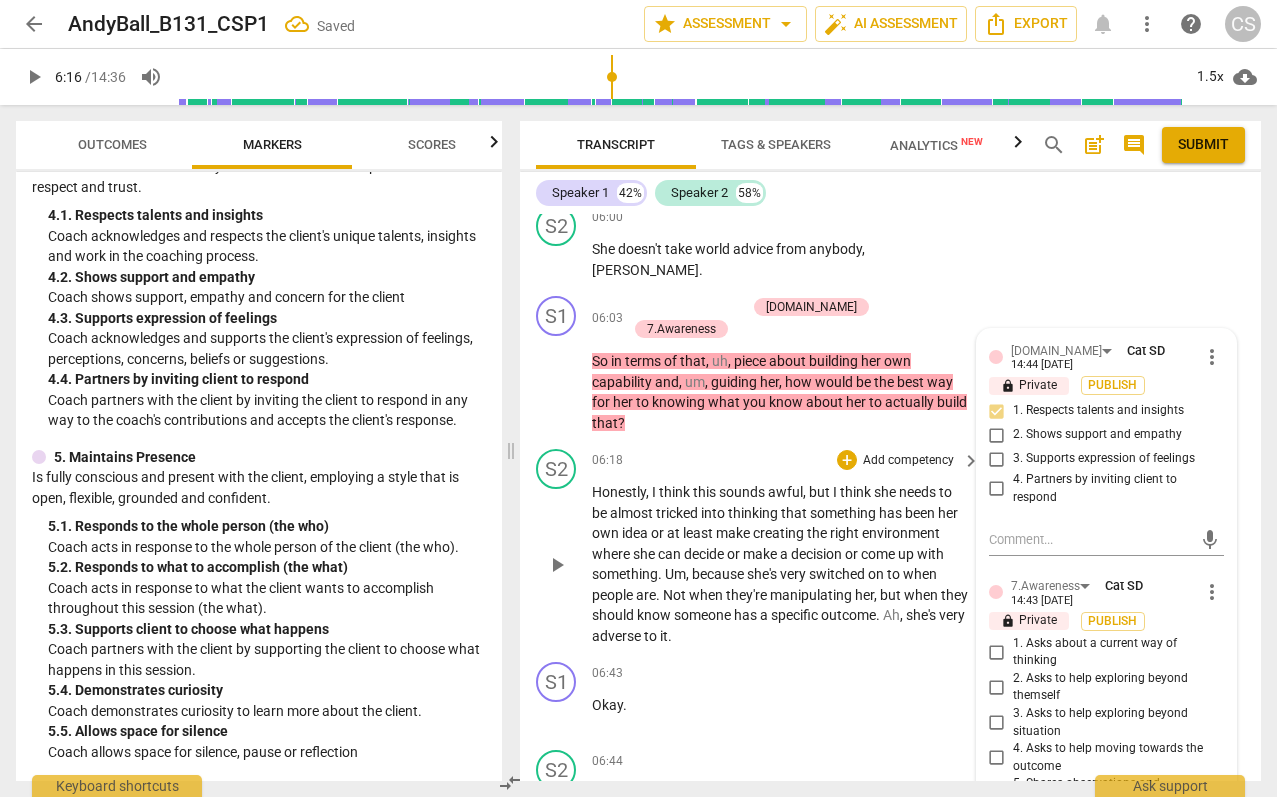 click on "S2 play_arrow pause 06:18 + Add competency keyboard_arrow_right Honestly ,   I   think   this   sounds   awful ,   but   I   think   she   needs   to   be   almost   tricked   into   thinking   that   something   has   been   her   own   idea   or   at   least   make   creating   the   right   environment   where   she   can   decide   or   make   a   decision   or   come   up   with   something .   Um ,   because   she's   very   switched   on   to   when   people   are .   Not   when   they're   manipulating   her ,   but   when   they   should   know   someone   has   a   specific   outcome .   Ah ,   she's   very   adverse   to   it ." at bounding box center (890, 547) 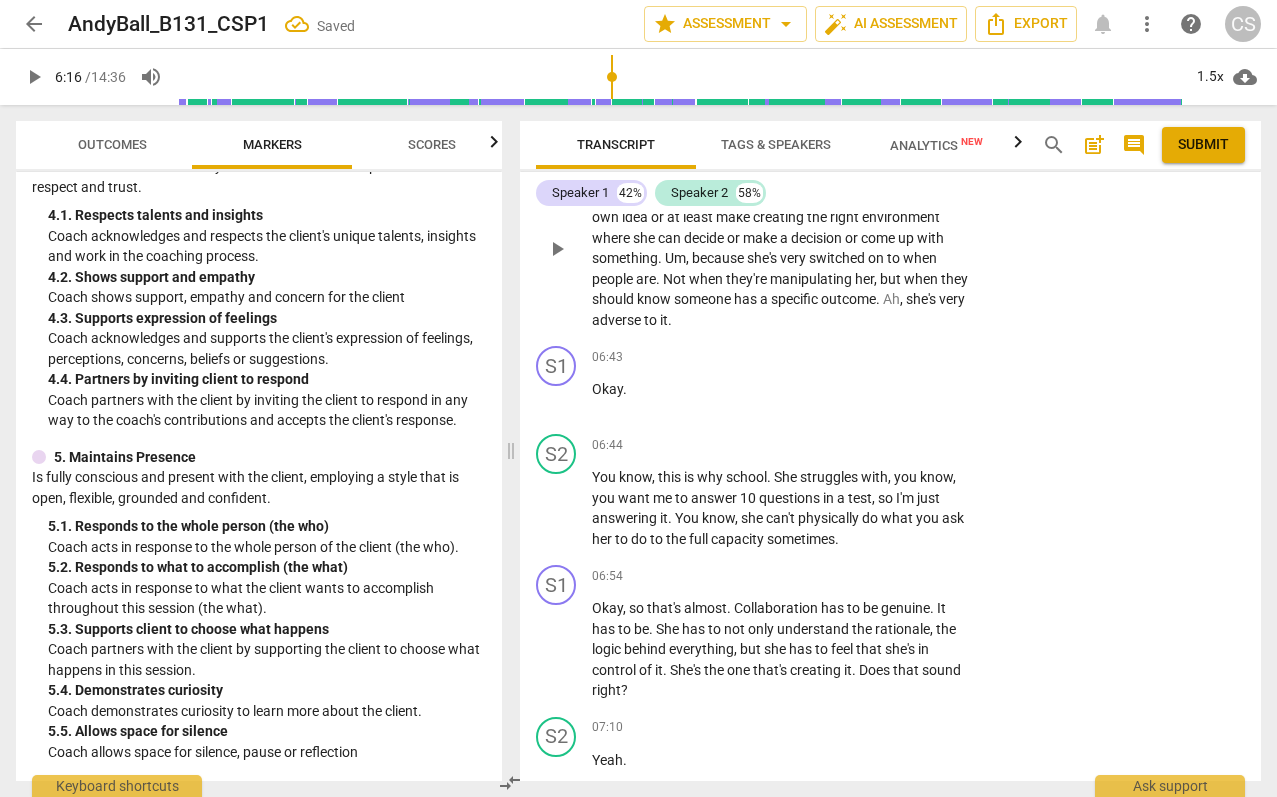 scroll, scrollTop: 3661, scrollLeft: 0, axis: vertical 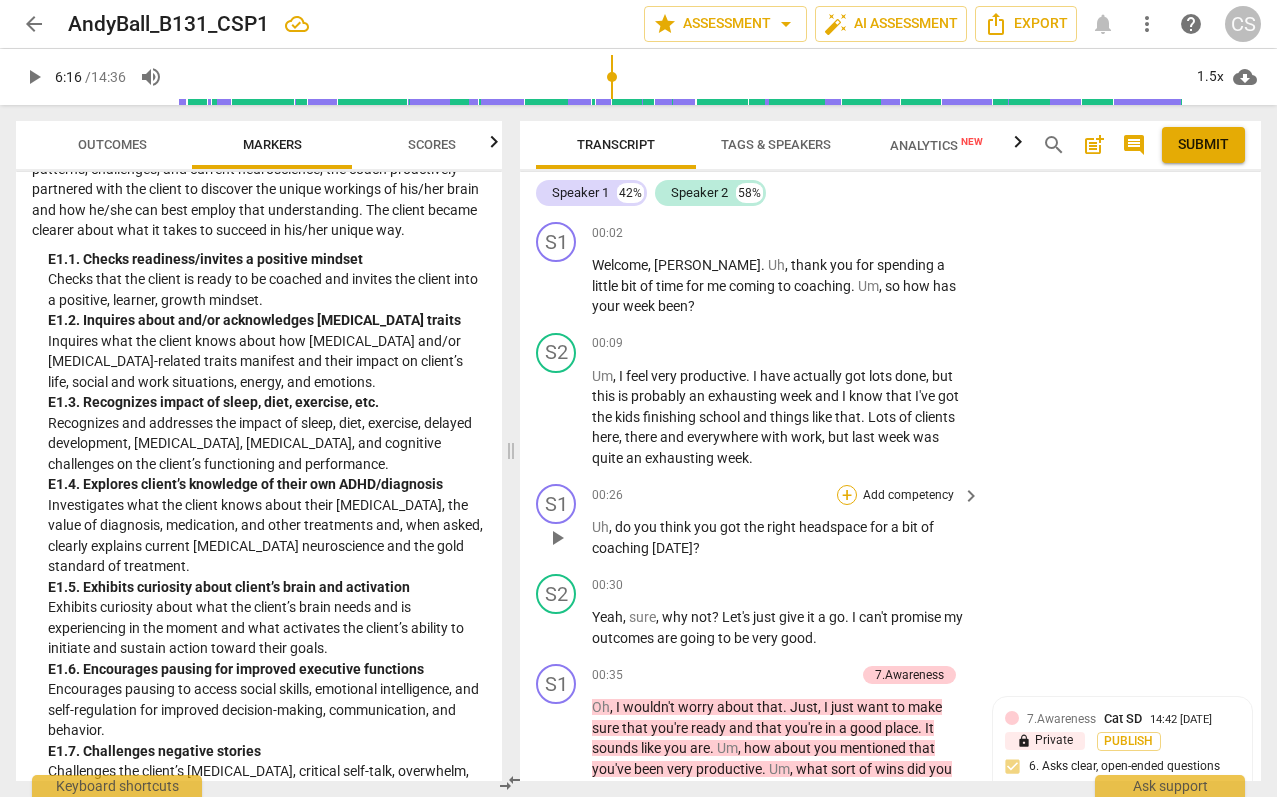 click on "+" at bounding box center (847, 495) 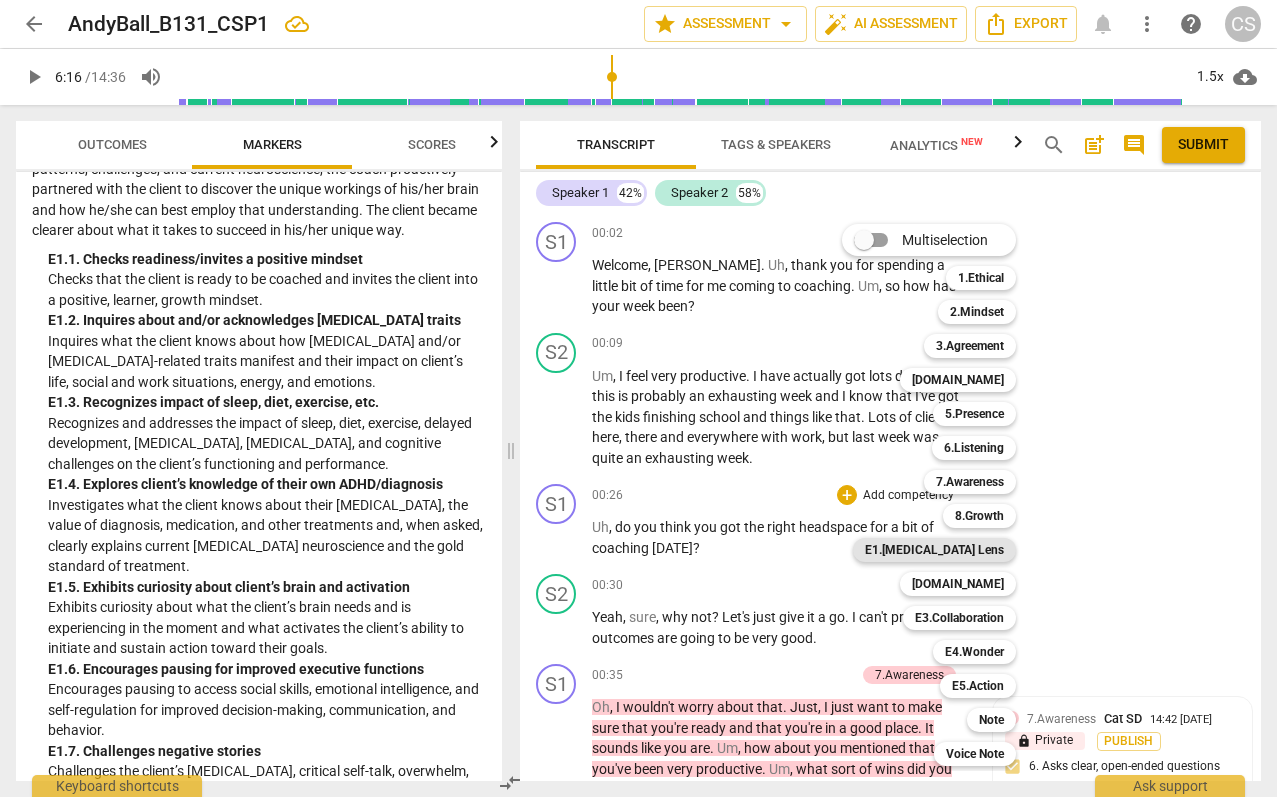 click on "E1.[MEDICAL_DATA] Lens" at bounding box center (934, 550) 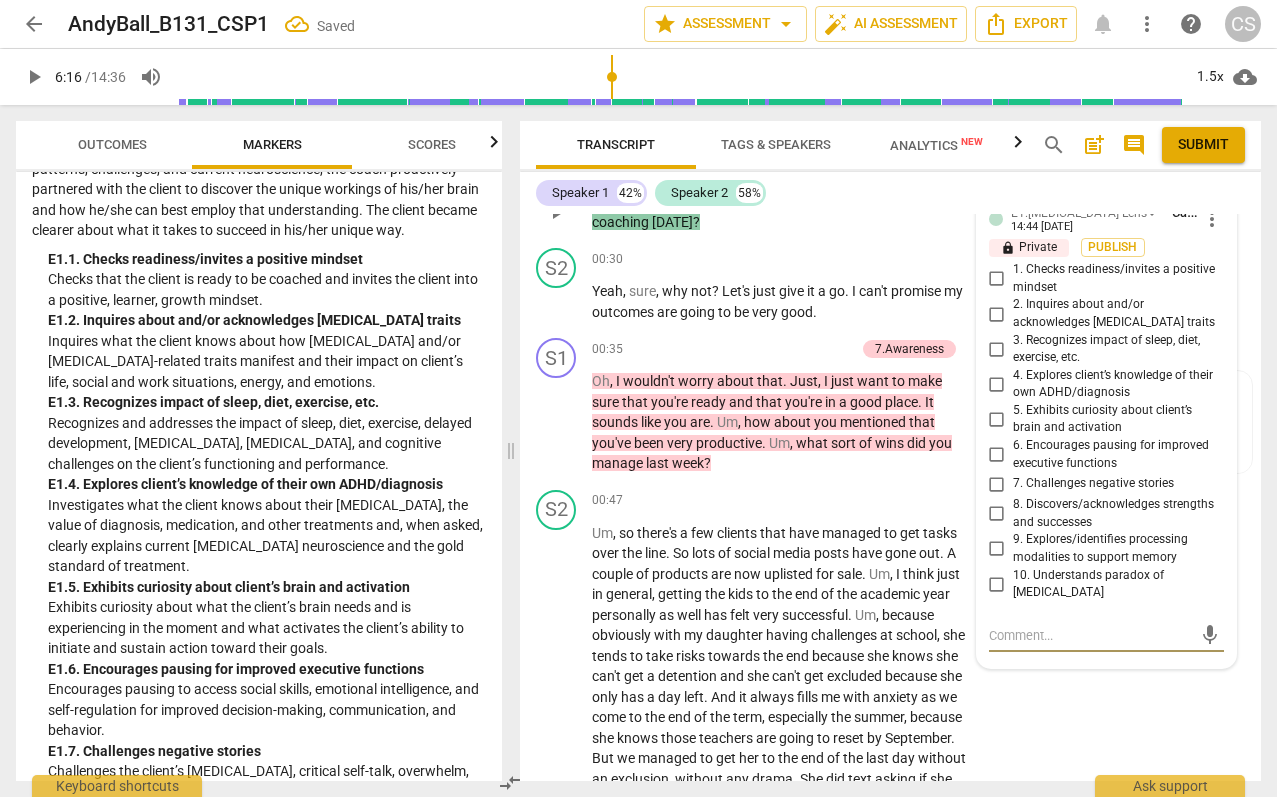 scroll, scrollTop: 307, scrollLeft: 0, axis: vertical 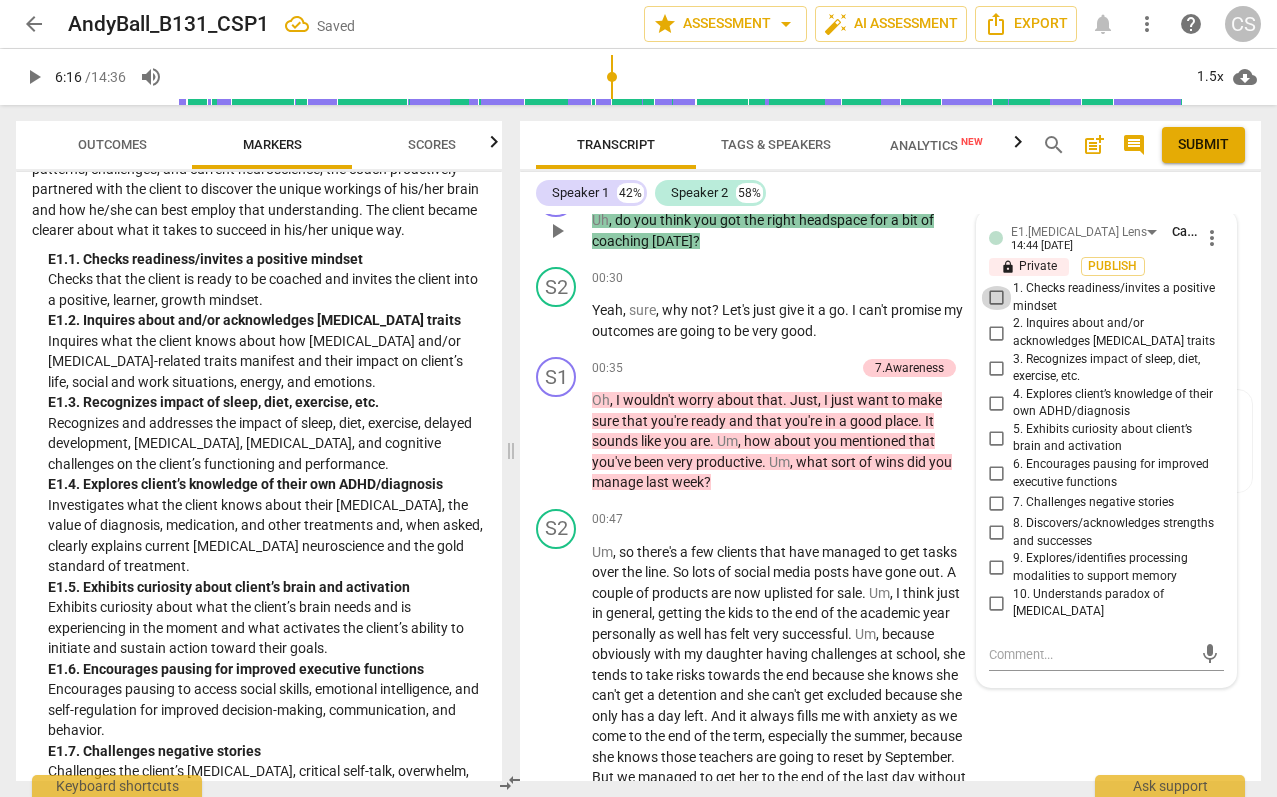 click on "1. Checks readiness/invites a positive mindset" at bounding box center (997, 298) 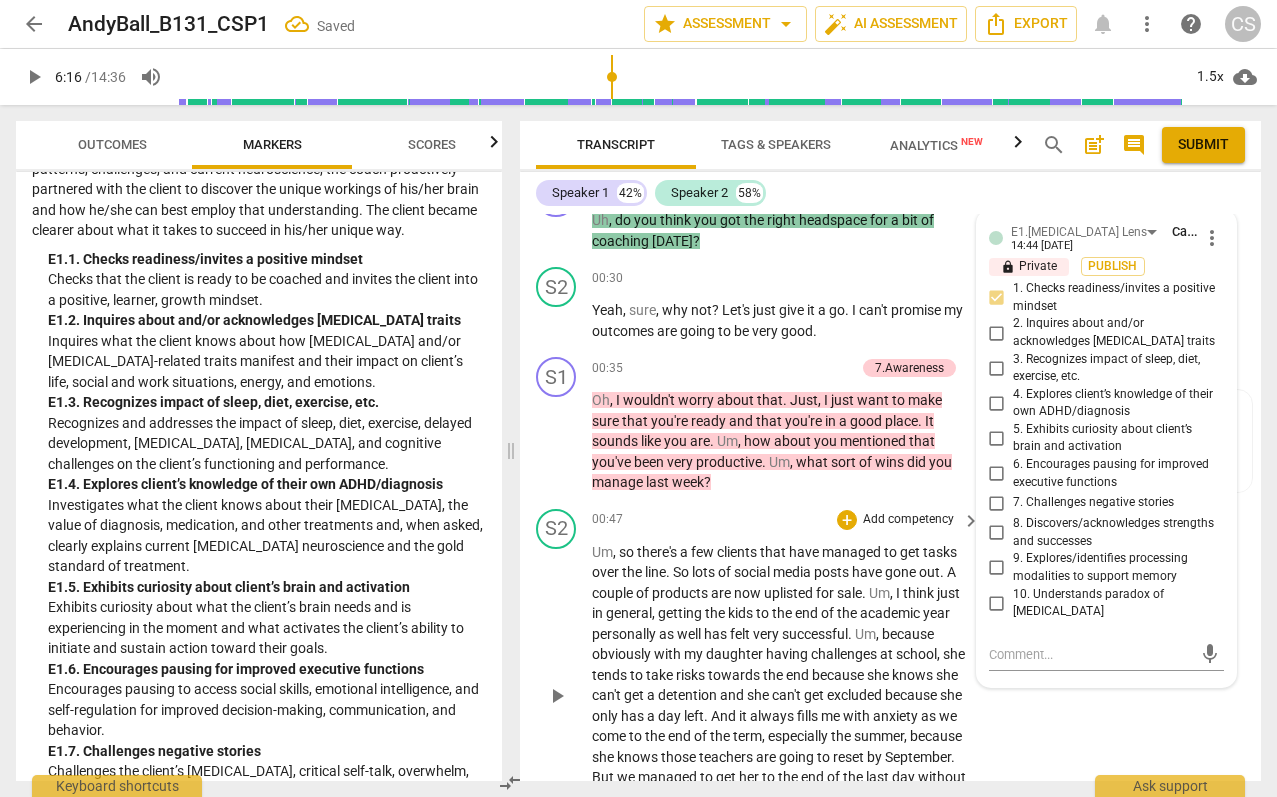 click on "S2 play_arrow pause 00:47 + Add competency keyboard_arrow_right Um ,   so   there's   a   few   clients   that   have   managed   to   get   tasks   over   the   line .   So   lots   of   social   media   posts   have   gone   out .   A   couple   of   products   are   now   uplisted   for   sale .   Um ,   I   think   just   in   general ,   getting   the   kids   to   the   end   of   the   academic   year   personally   as   well   has   felt   very   successful .   Um ,   because   obviously   with   my   daughter   having   challenges   at   school ,   she   tends   to   take   risks   towards   the   end   because   she   knows   she   can't   get   a   detention   and   she   can't   get   excluded   because   she   only   has   a   day   left .   And   it   always   fills   me   with   anxiety   as   we   come   to   the   end   of   the   term ,   especially   the   summer ,   because   she   knows   those   teachers   are   going   to   reset   by   September .   But   we   managed   to   get   her" at bounding box center [890, 679] 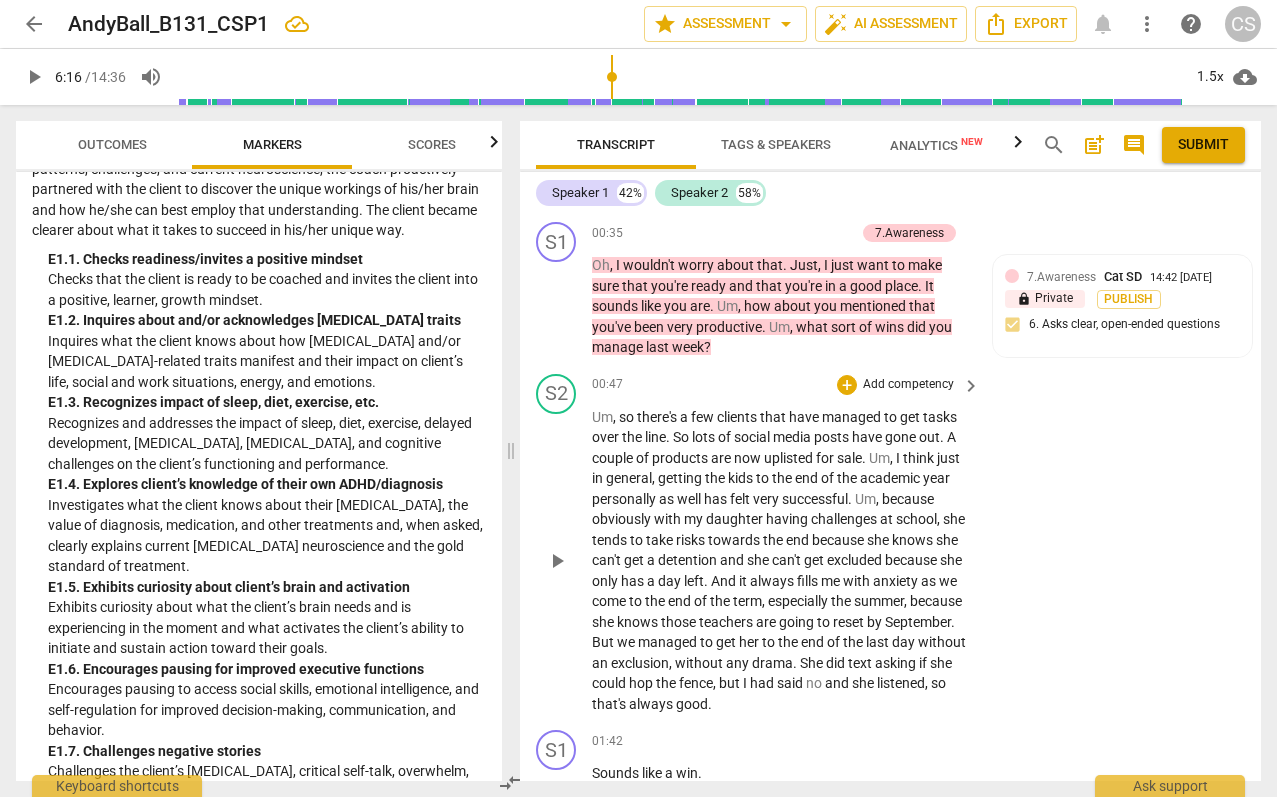 scroll, scrollTop: 452, scrollLeft: 0, axis: vertical 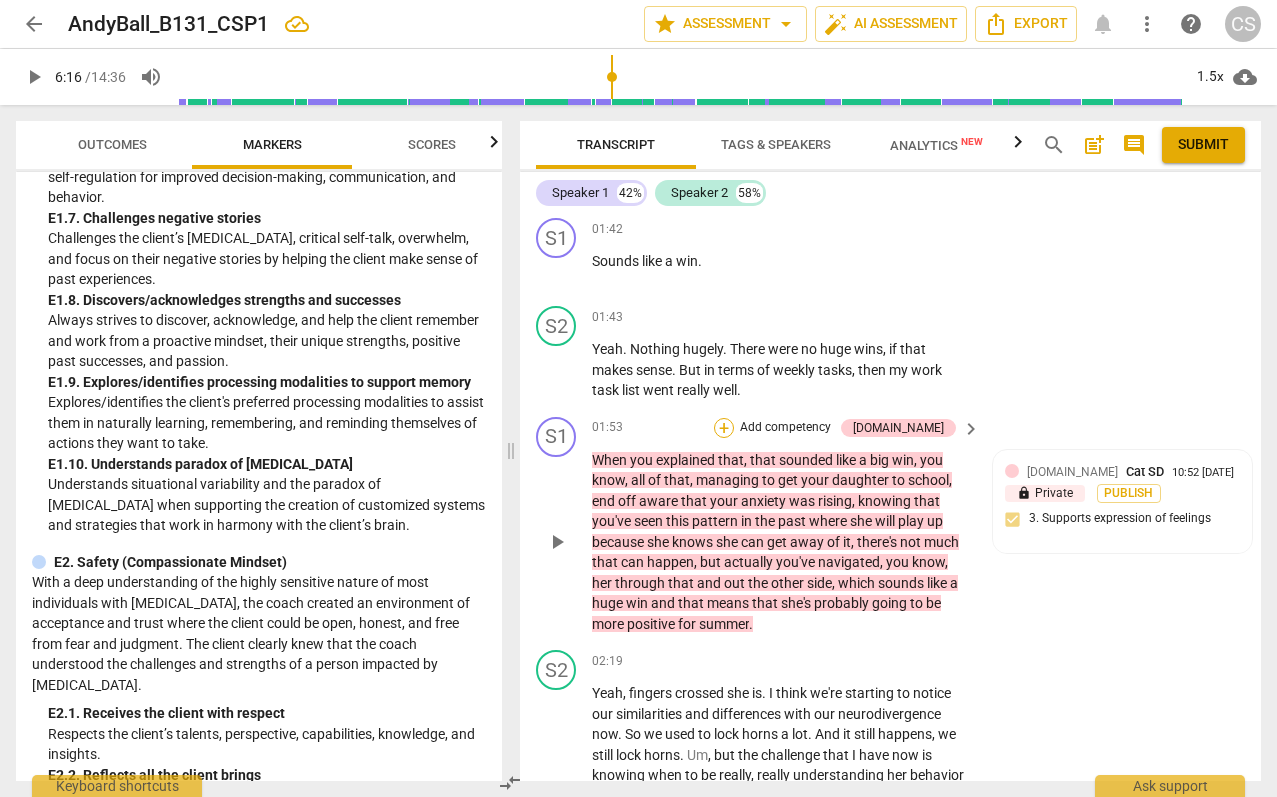 click on "+" at bounding box center [724, 428] 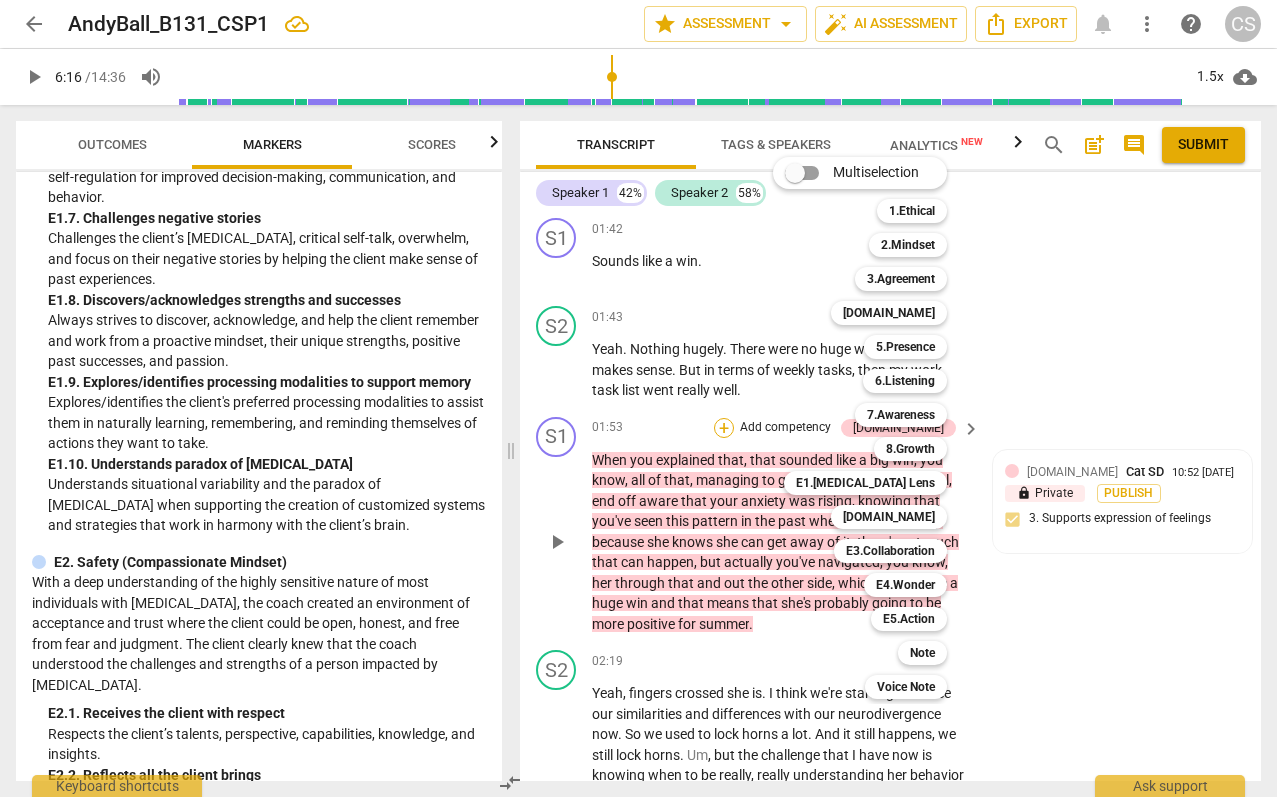 click on "Multiselection m 1.Ethical 1 2.Mindset 2 3.Agreement 3 [DOMAIN_NAME] 4 5.Presence 5 6.Listening 6 7.Awareness 7 8.Growth 8 E1.[MEDICAL_DATA] Lens 9 [DOMAIN_NAME] 0 E3.Collaboration q E4.Wonder w E5.Action r Note t Voice Note y" at bounding box center (875, 428) 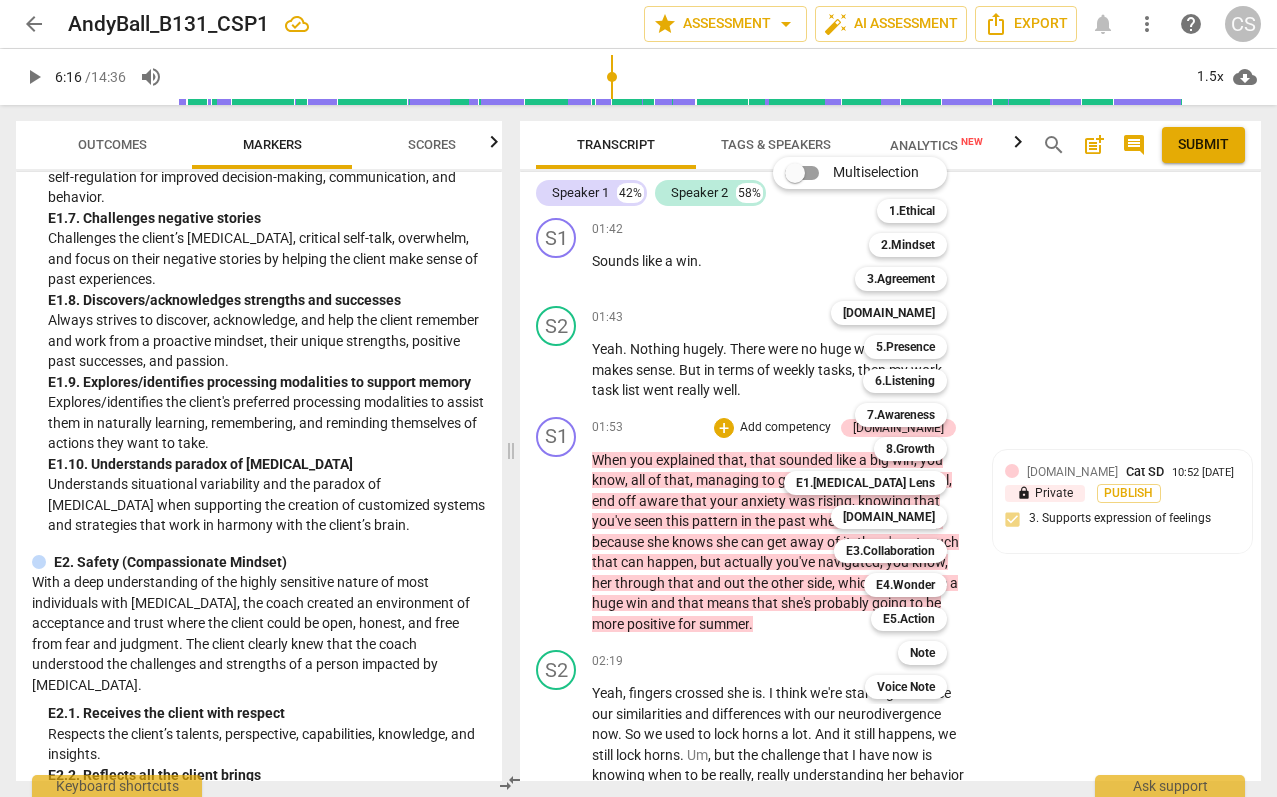 click on "Multiselection m 1.Ethical 1 2.Mindset 2 3.Agreement 3 [DOMAIN_NAME] 4 5.Presence 5 6.Listening 6 7.Awareness 7 8.Growth 8 E1.[MEDICAL_DATA] Lens 9 [DOMAIN_NAME] 0 E3.Collaboration q E4.Wonder w E5.Action r Note t Voice Note y" at bounding box center [875, 428] 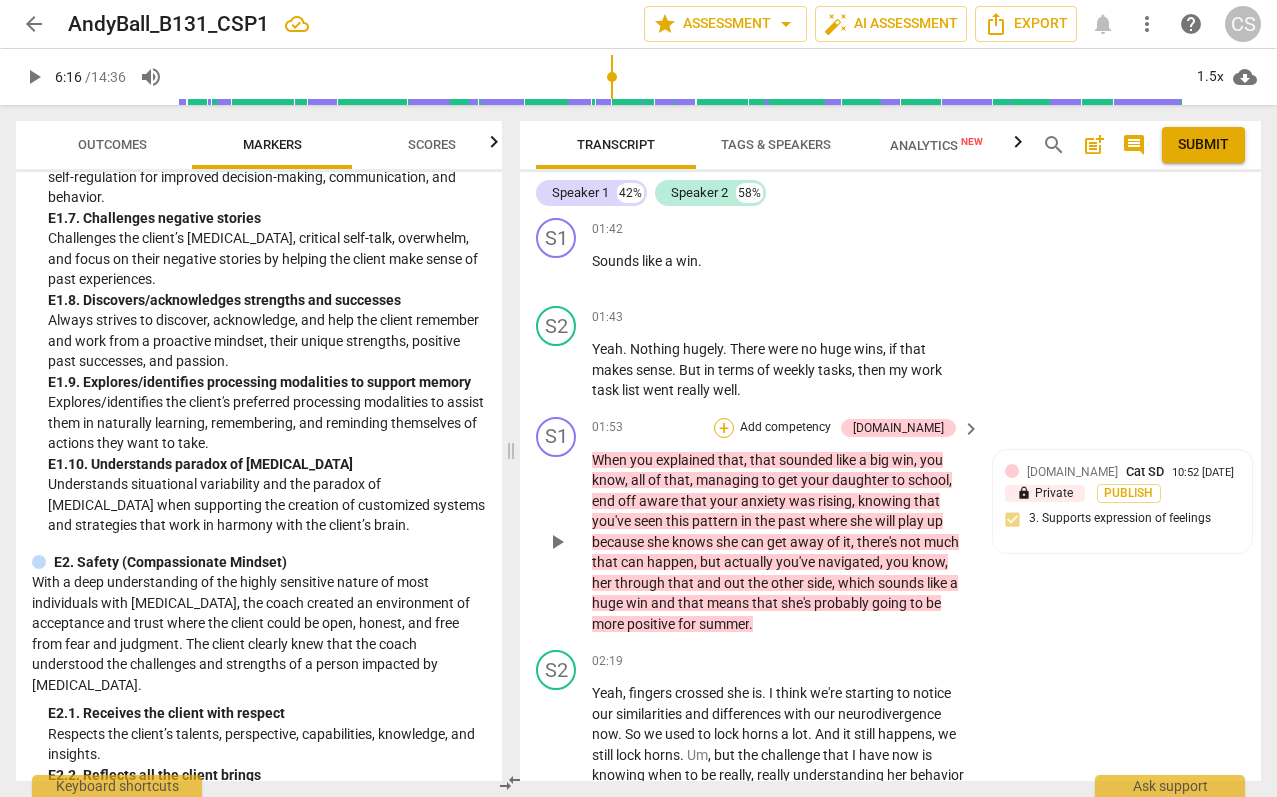 click on "+" at bounding box center [724, 428] 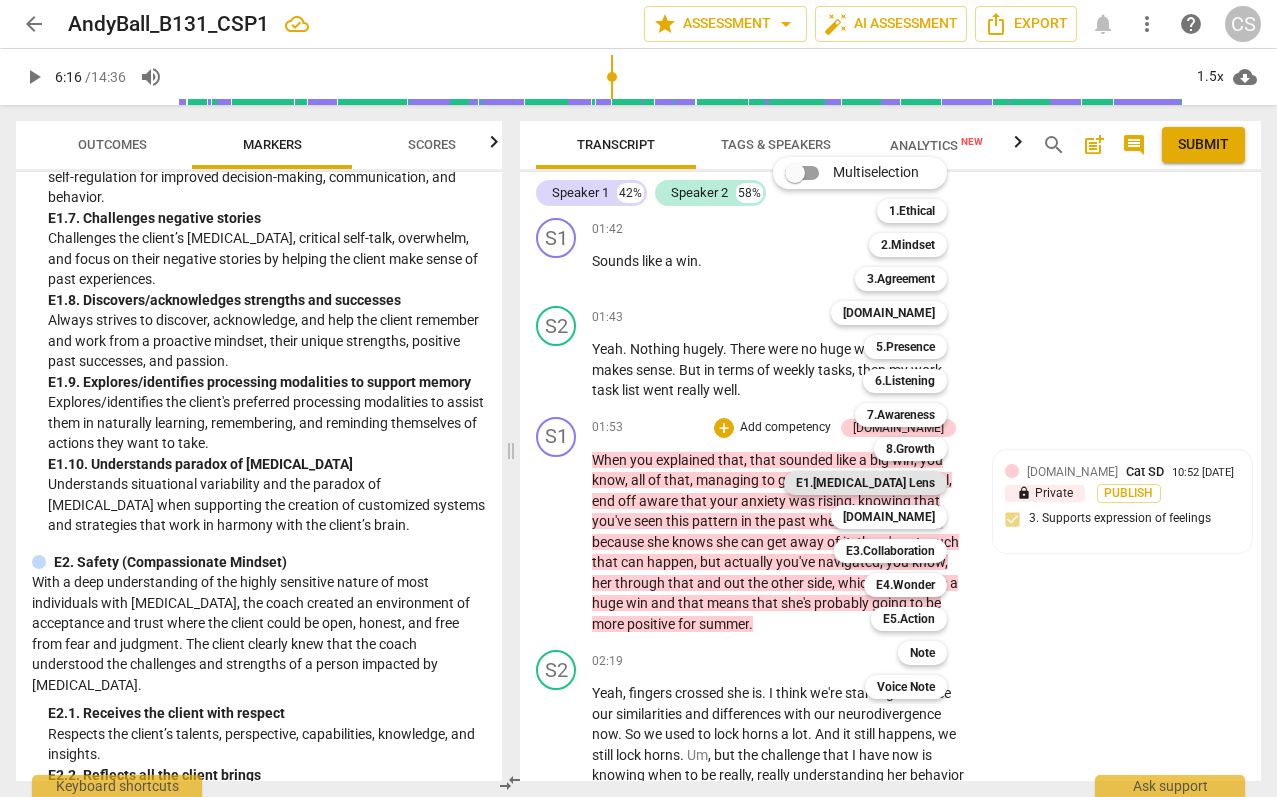 click on "E1.[MEDICAL_DATA] Lens" at bounding box center [865, 483] 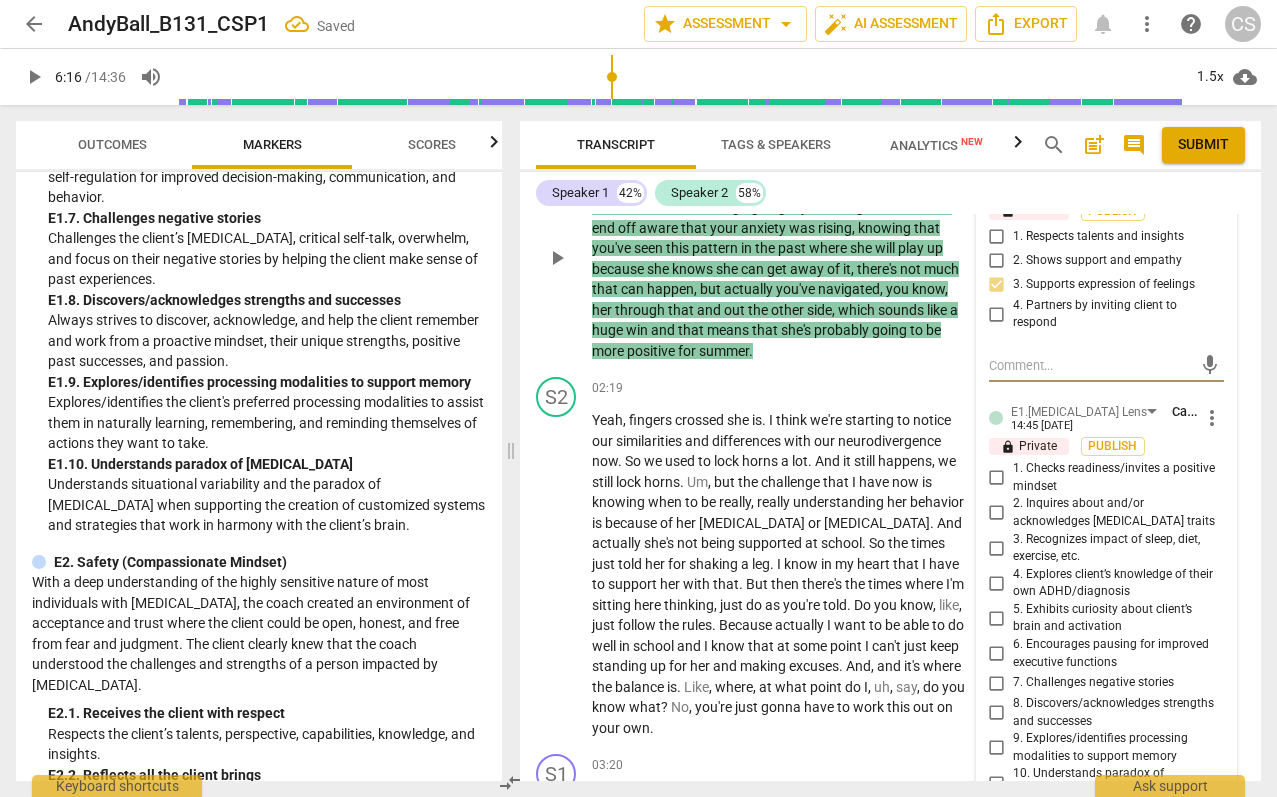scroll, scrollTop: 1250, scrollLeft: 0, axis: vertical 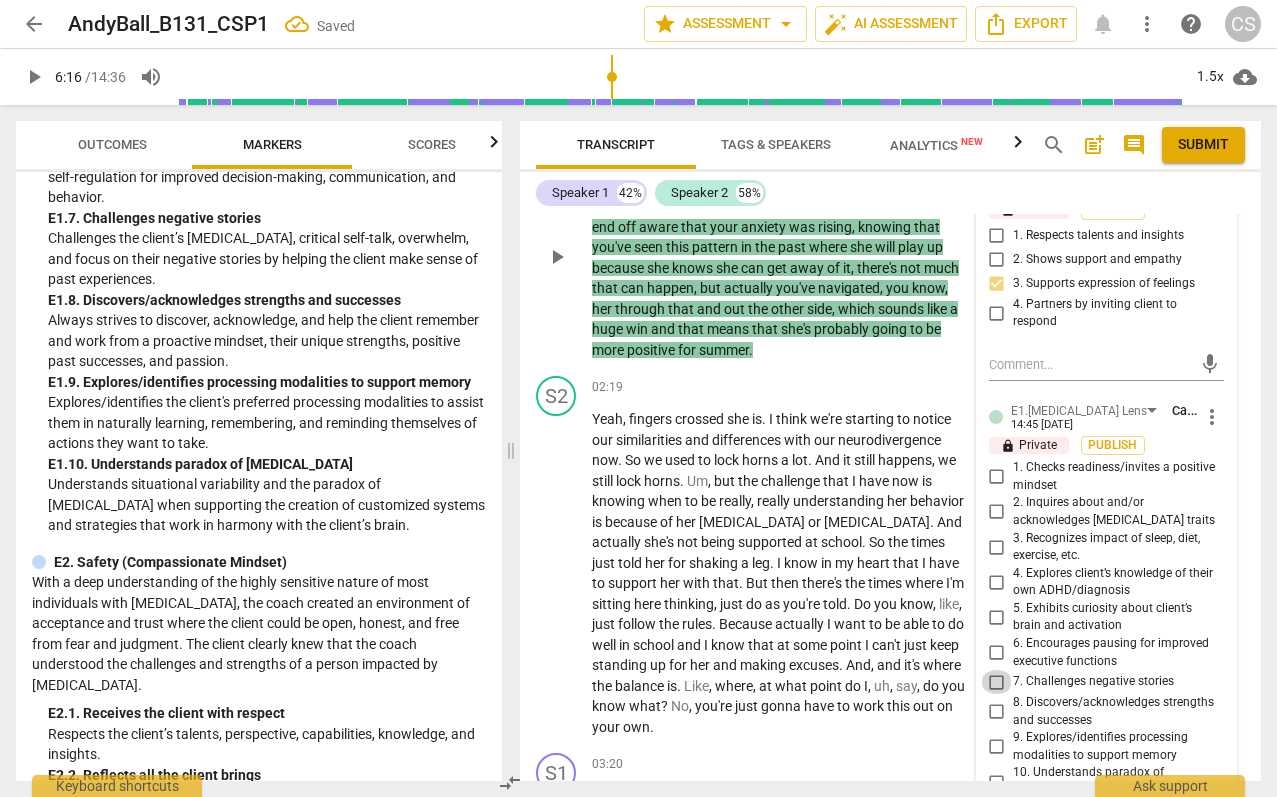 click on "7. Challenges negative stories" at bounding box center [997, 682] 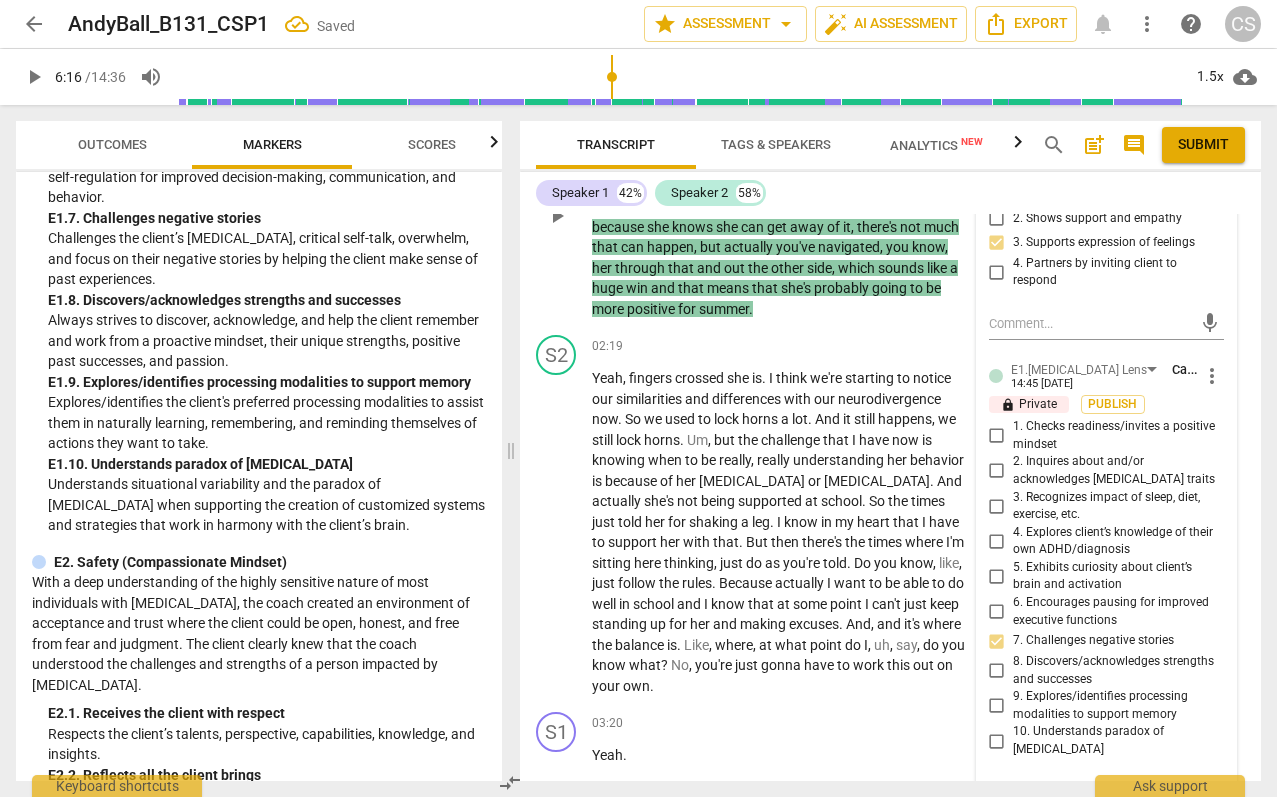 scroll, scrollTop: 1298, scrollLeft: 0, axis: vertical 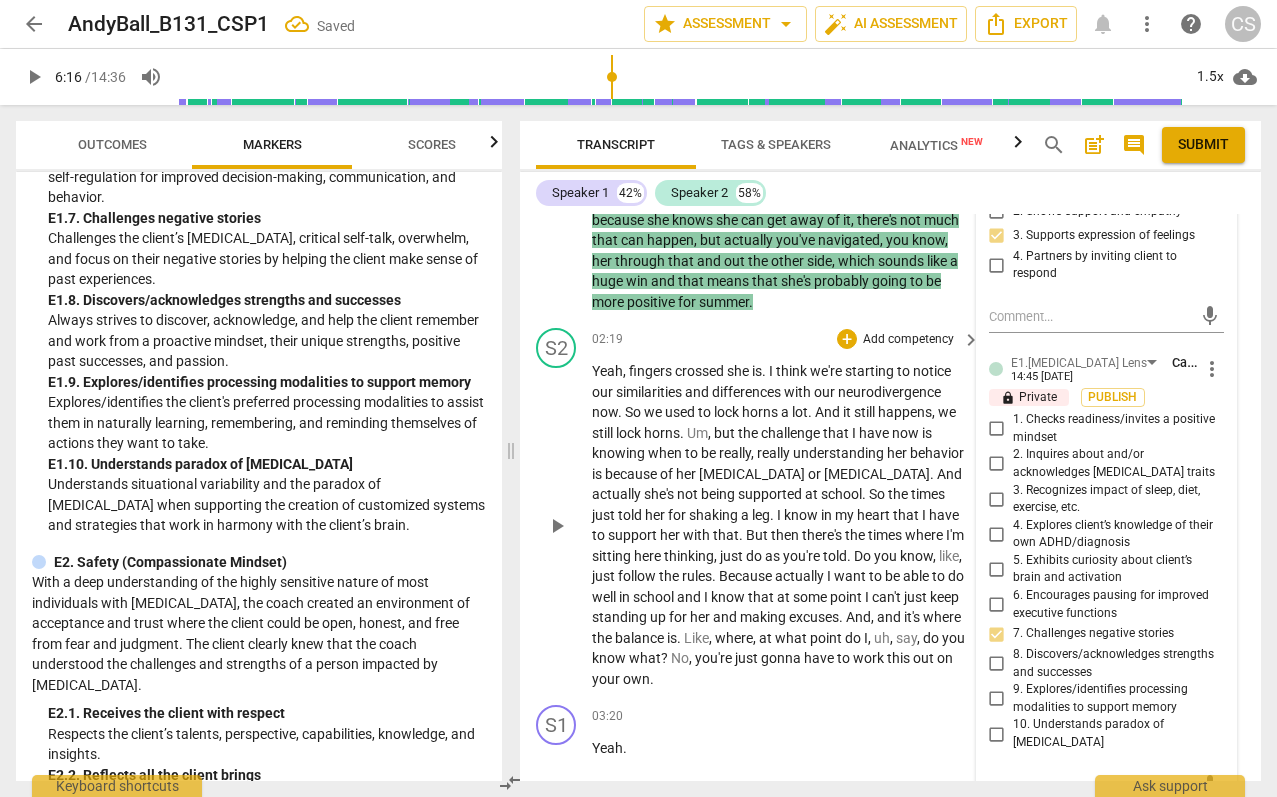 click on "do" at bounding box center [932, 638] 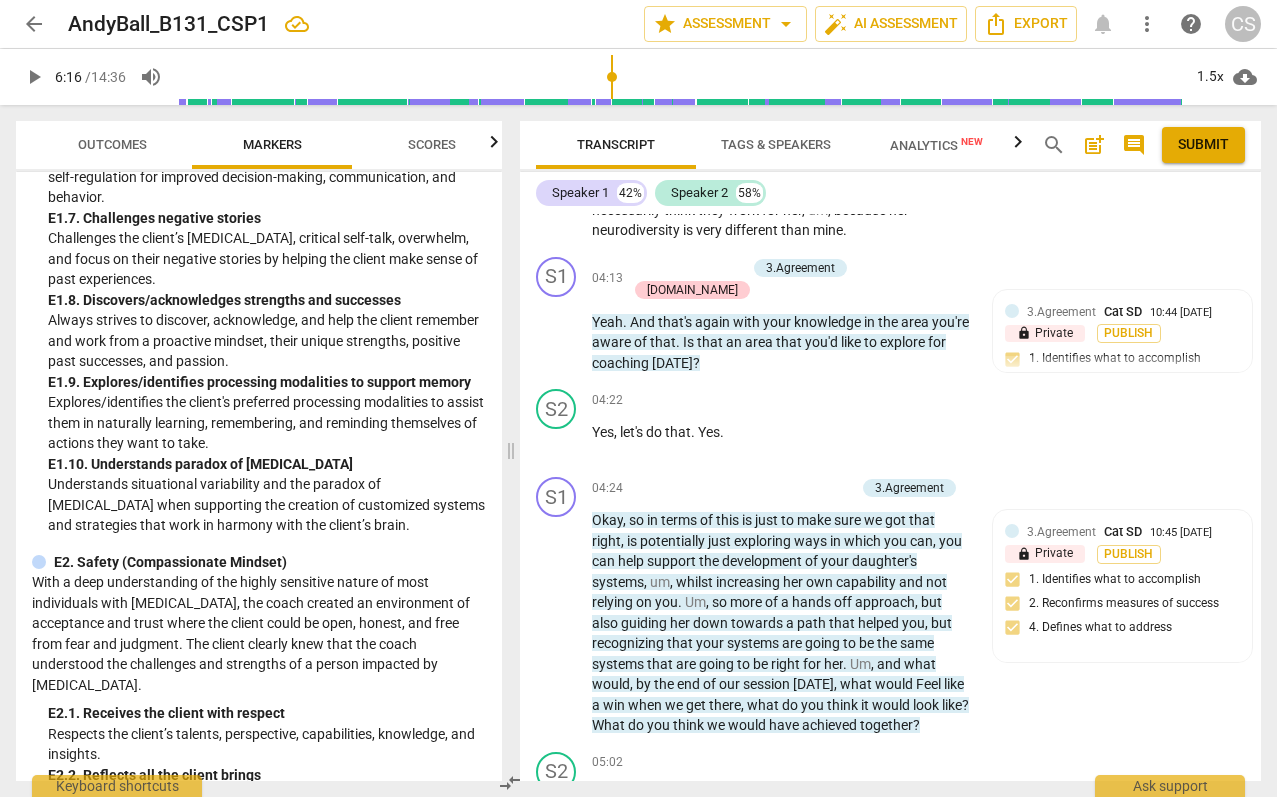 scroll, scrollTop: 2438, scrollLeft: 0, axis: vertical 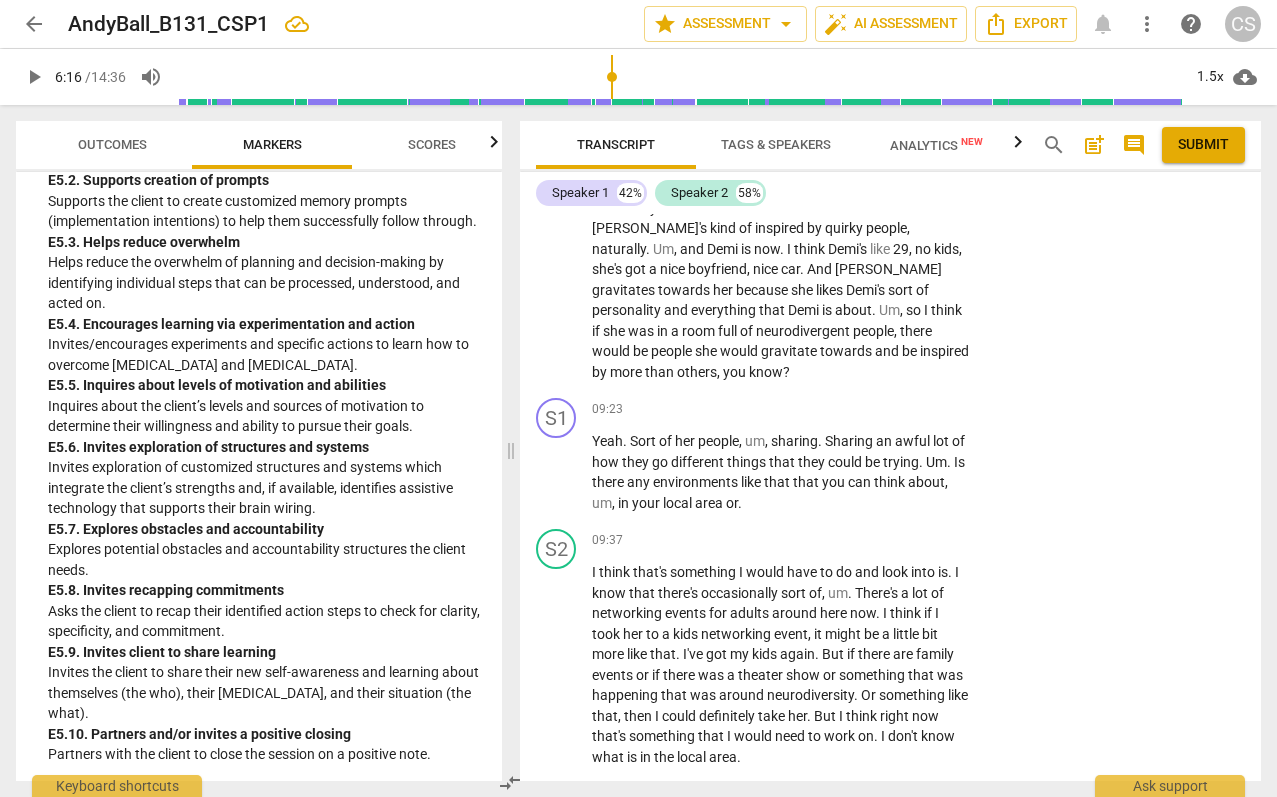 click on "Submit" at bounding box center [1203, 145] 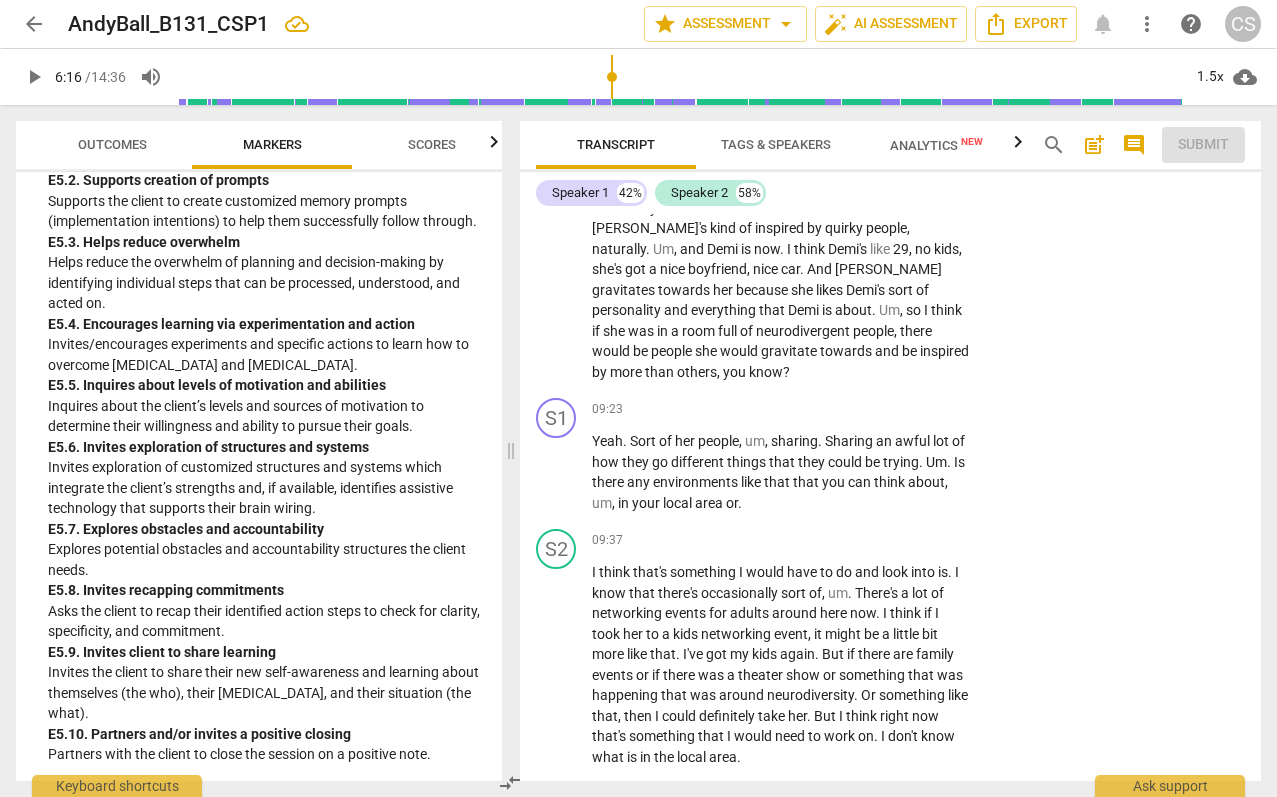 click on "Tags & Speakers" at bounding box center (776, 144) 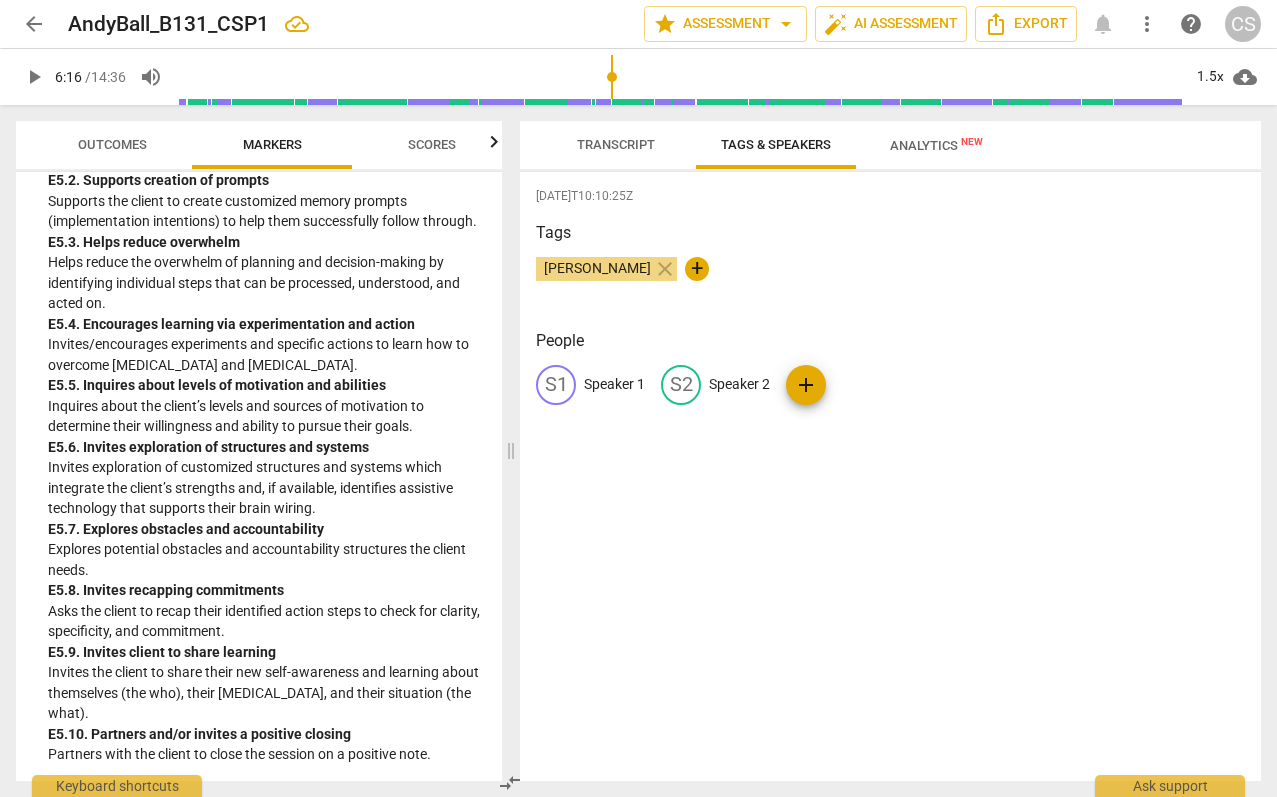click on "Analytics   New" at bounding box center [936, 145] 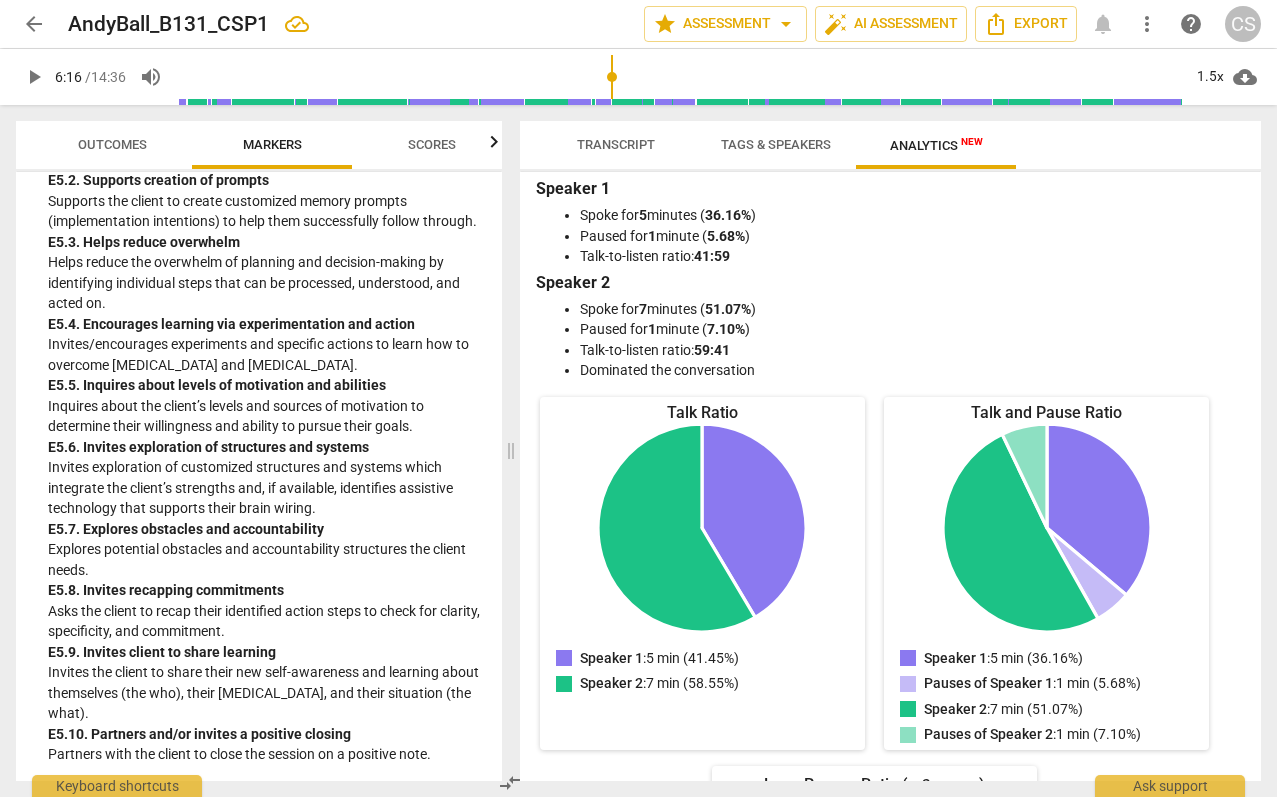 scroll, scrollTop: 0, scrollLeft: 0, axis: both 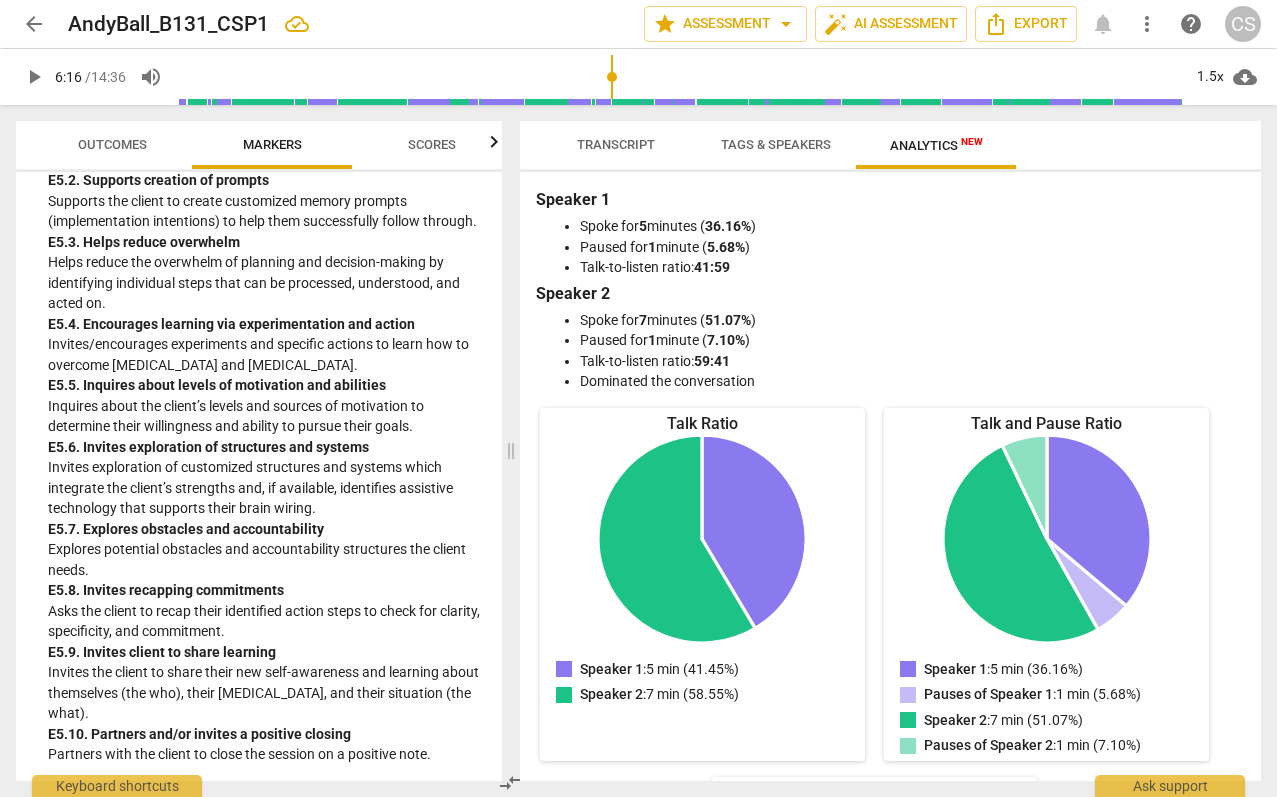 click on "Tags & Speakers" at bounding box center (776, 145) 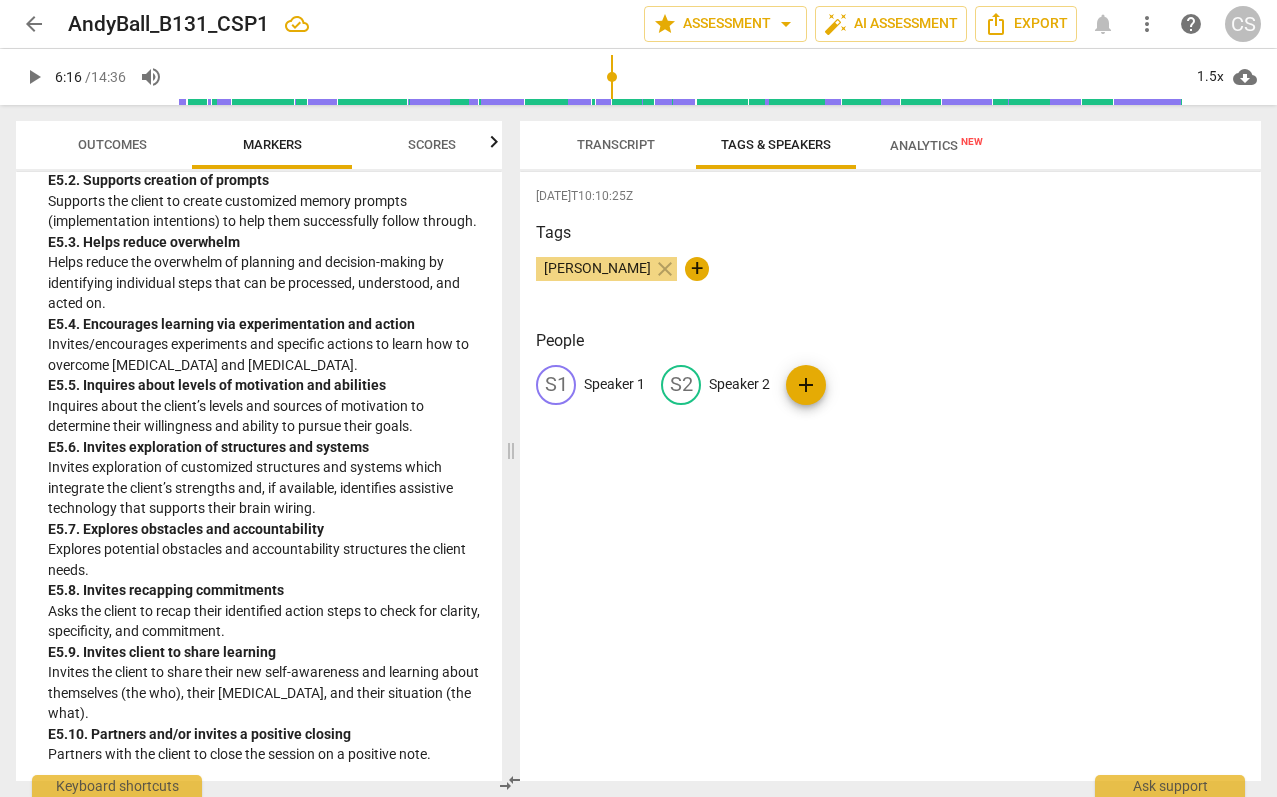 click on "Transcript Tags & Speakers Analytics   New Speaker 1 42% Speaker 2 58% S1 play_arrow pause 00:02 + Add competency keyboard_arrow_right Welcome ,   [PERSON_NAME] .   [PERSON_NAME] ,   thank   you   for   spending   a   little   bit   of   time   for   me   coming   to   coaching .   Um ,   so   how   has   your   week   been ? S2 play_arrow pause 00:09 + Add competency keyboard_arrow_right Um ,   I   feel   very   productive .   I   have   actually   got   lots   done ,   but   this   is   probably   an   exhausting   week   and   I   know   that   I've   got   the   kids   finishing   school   and   things   like   that .   Lots   of   clients   here ,   there   and   everywhere   with   work ,   but   last   week   was   quite   an   exhausting   week . S1 play_arrow pause 00:26 + Add competency E1.[MEDICAL_DATA] Lens keyboard_arrow_right Uh ,   do   you   think   you   got   the   right   headspace   for   a   bit   of   coaching   [DATE] ? E1.[MEDICAL_DATA] Lens Cat SD 14:44 [DATE] lock Private Publish S2 play_arrow pause 00:30 + Yeah ,   sure" at bounding box center [894, 451] 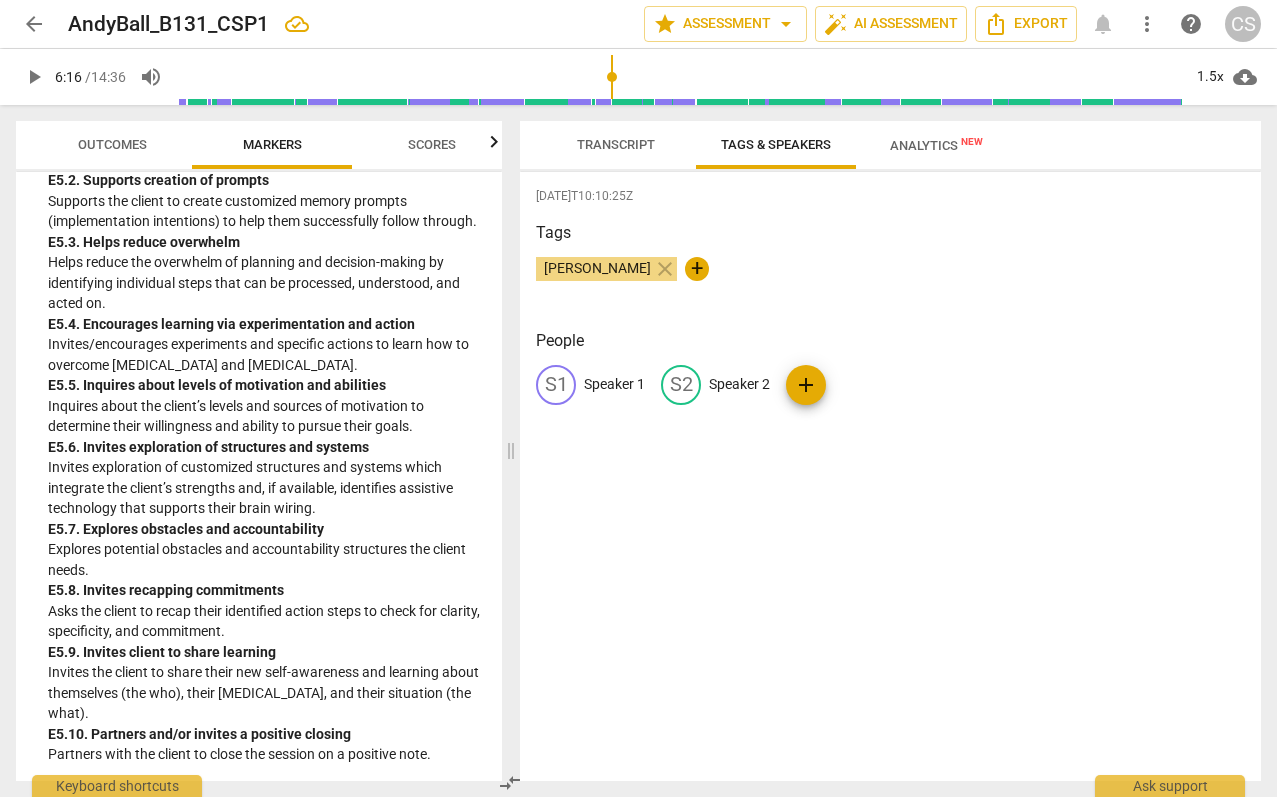 click on "Transcript" at bounding box center [616, 145] 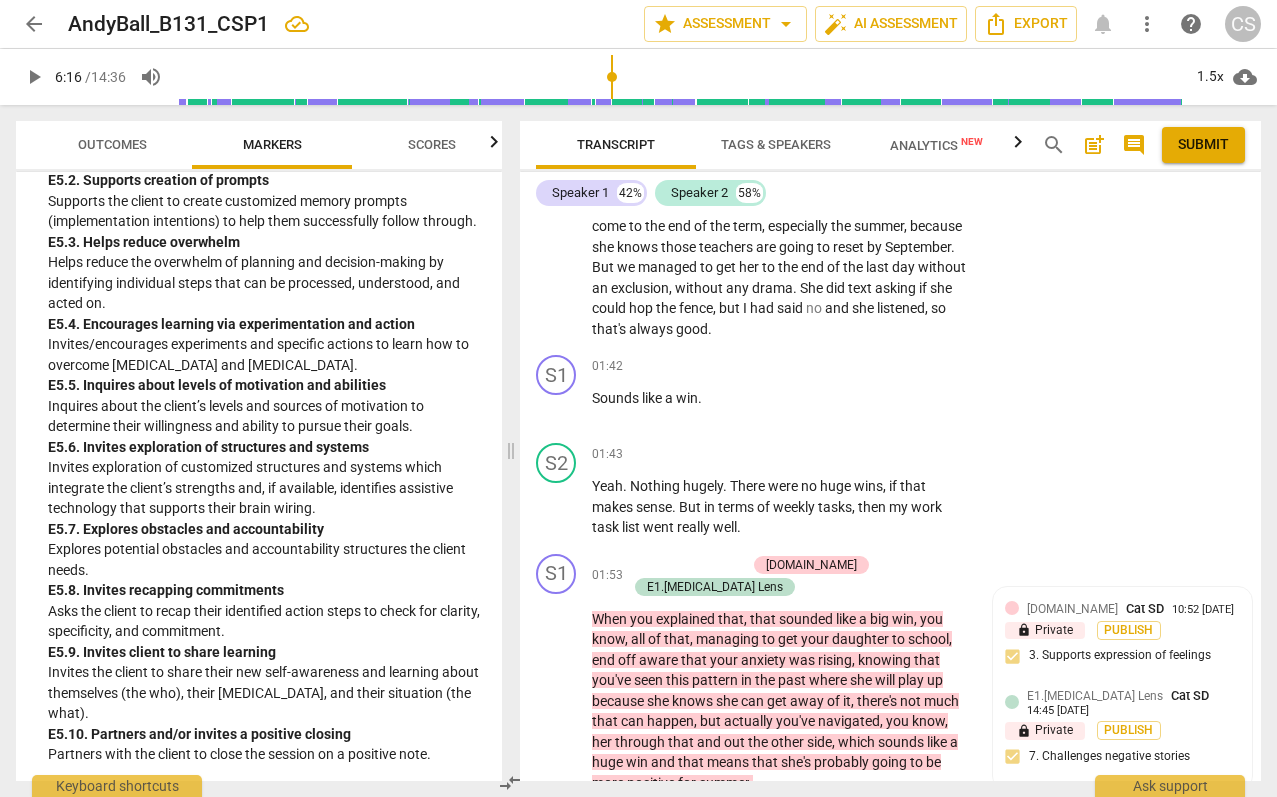 scroll, scrollTop: 0, scrollLeft: 0, axis: both 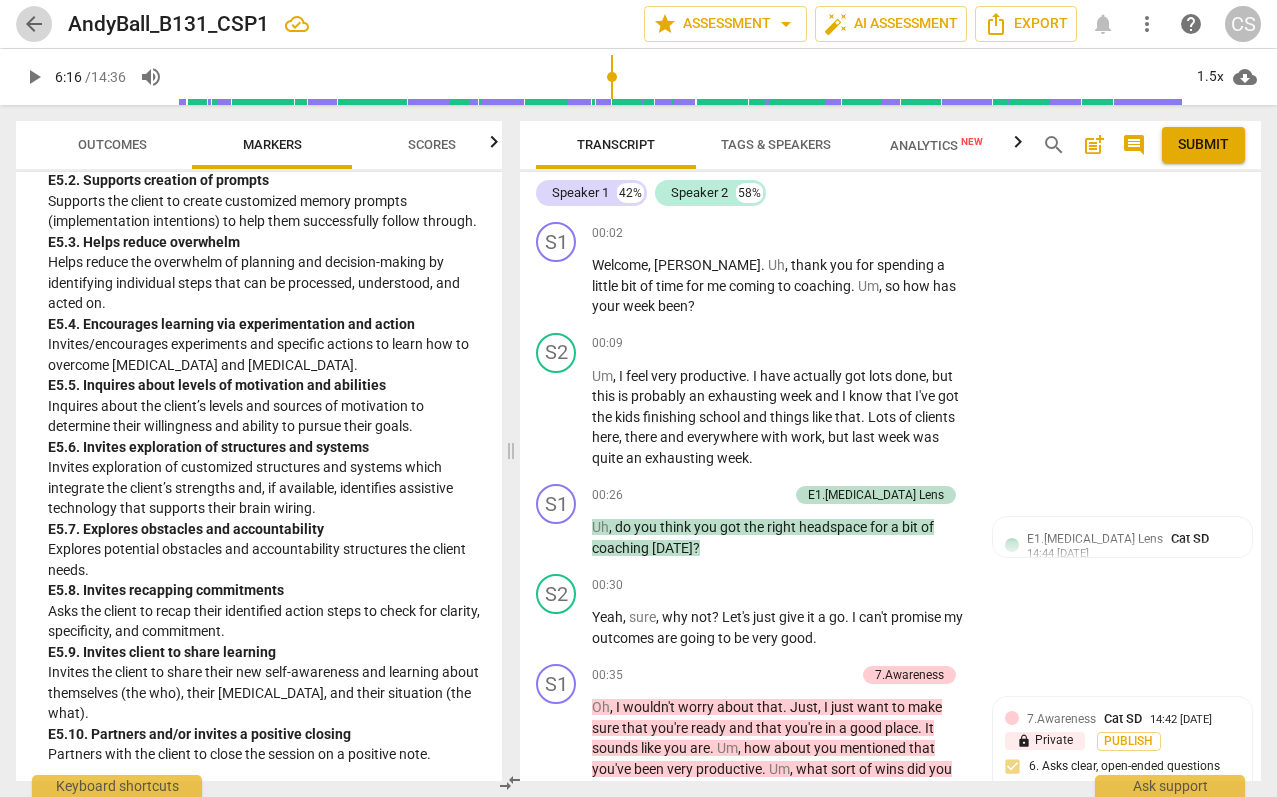 click on "arrow_back" at bounding box center [34, 24] 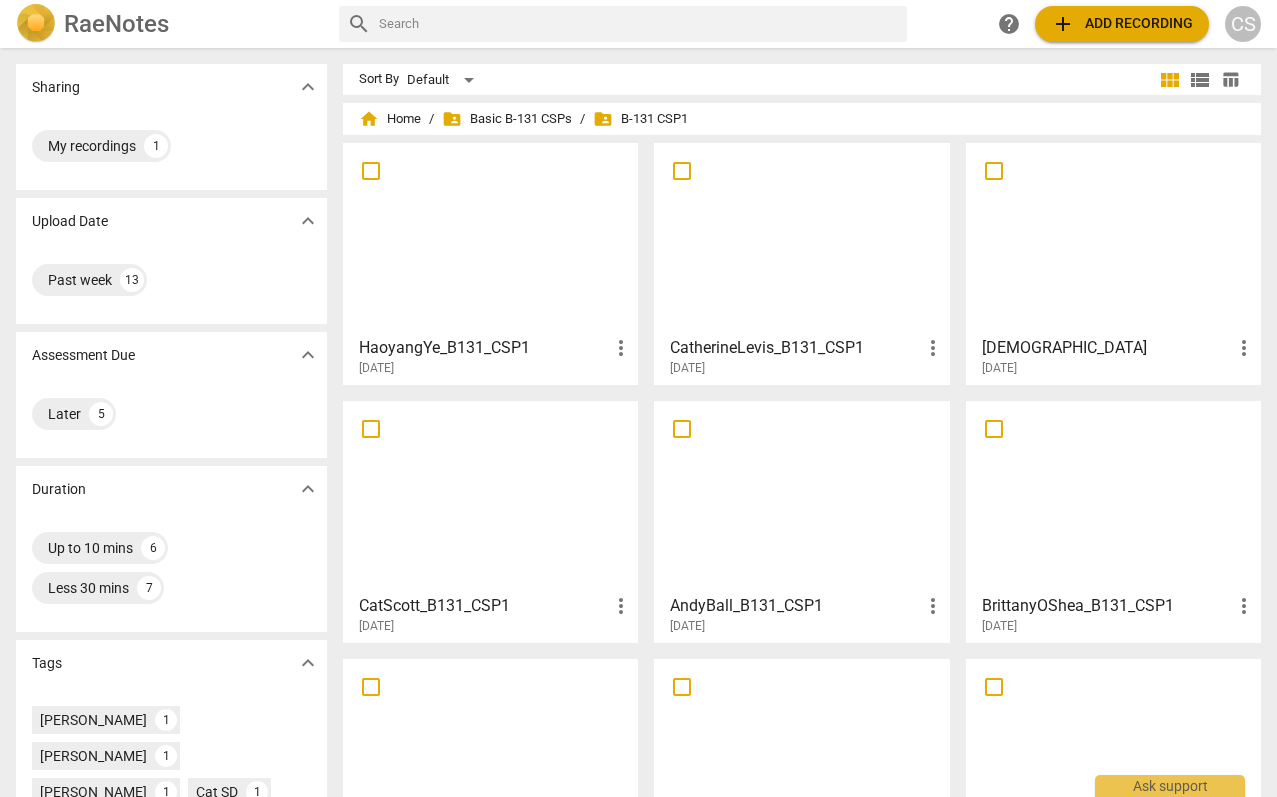 click at bounding box center (801, 496) 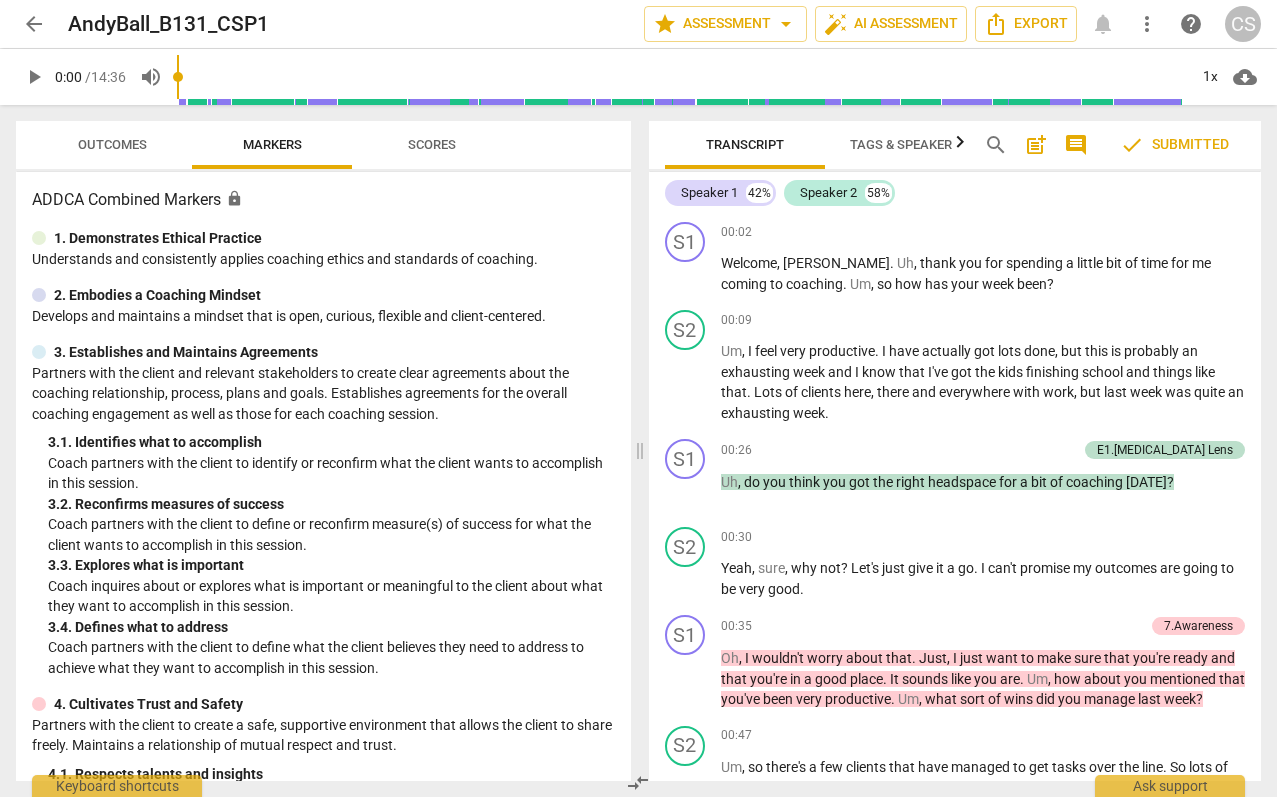 click on "arrow_back" at bounding box center (34, 24) 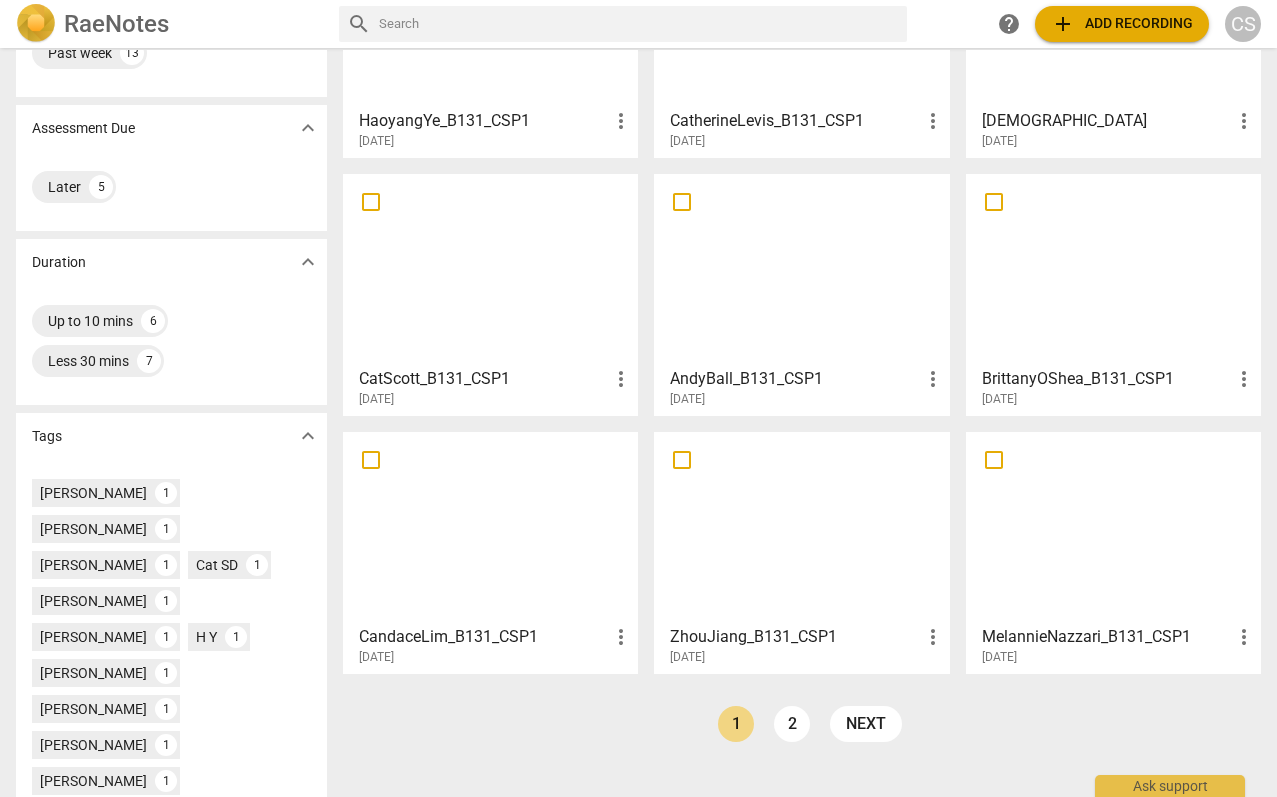 scroll, scrollTop: 242, scrollLeft: 0, axis: vertical 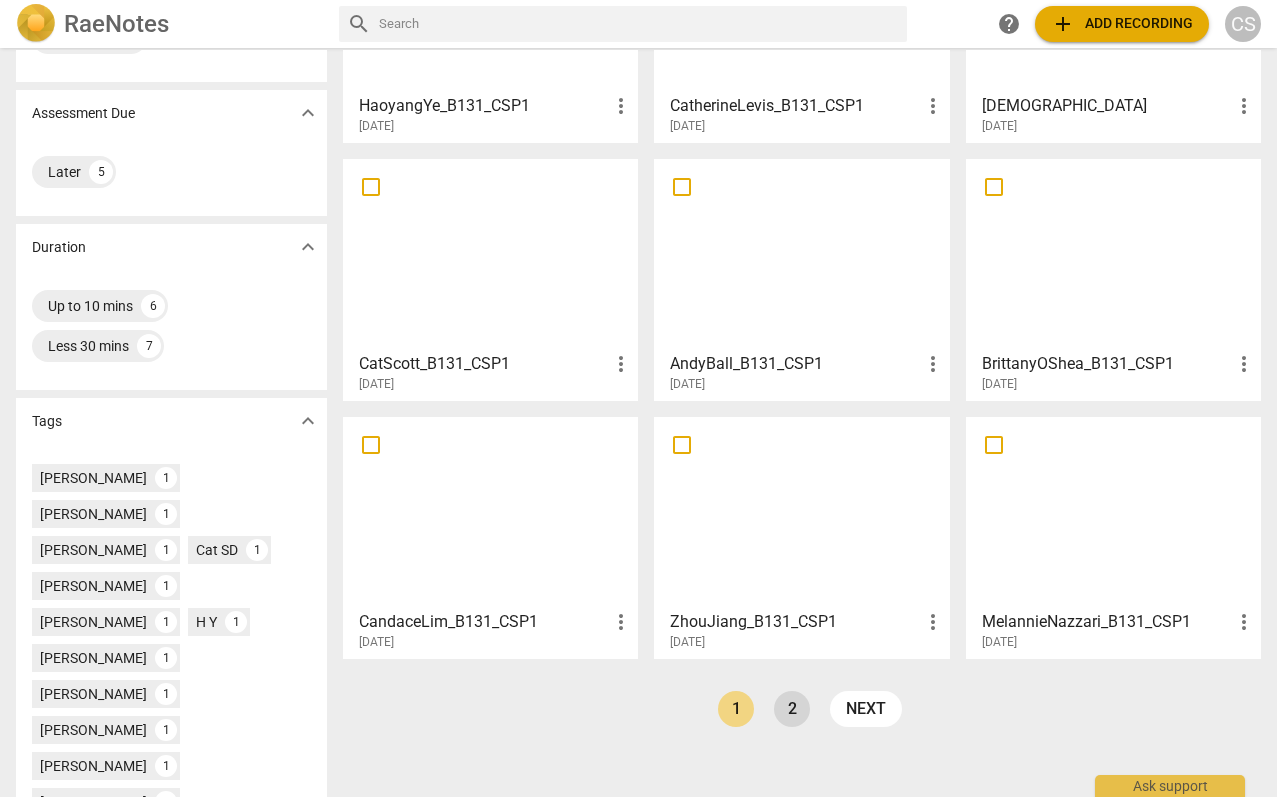 click on "2" at bounding box center (792, 709) 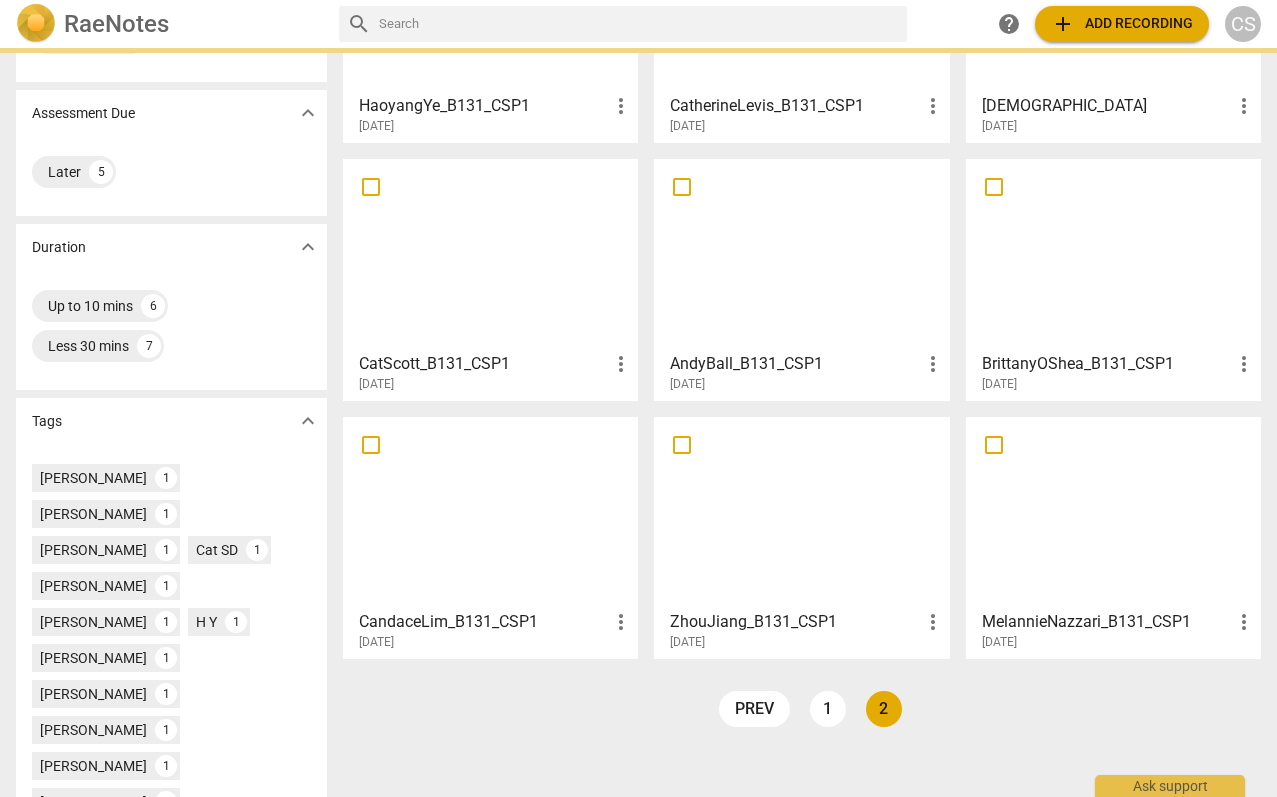 scroll, scrollTop: 0, scrollLeft: 0, axis: both 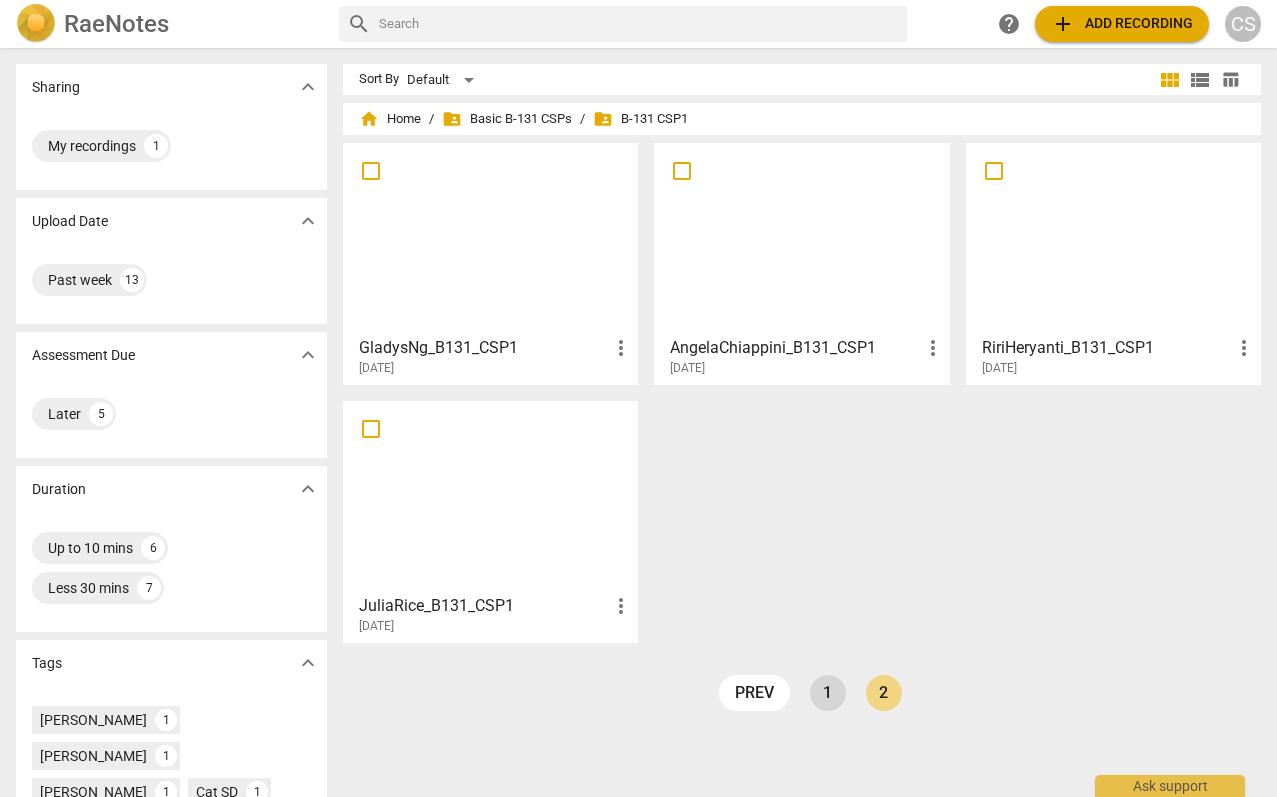 click on "1" at bounding box center (828, 693) 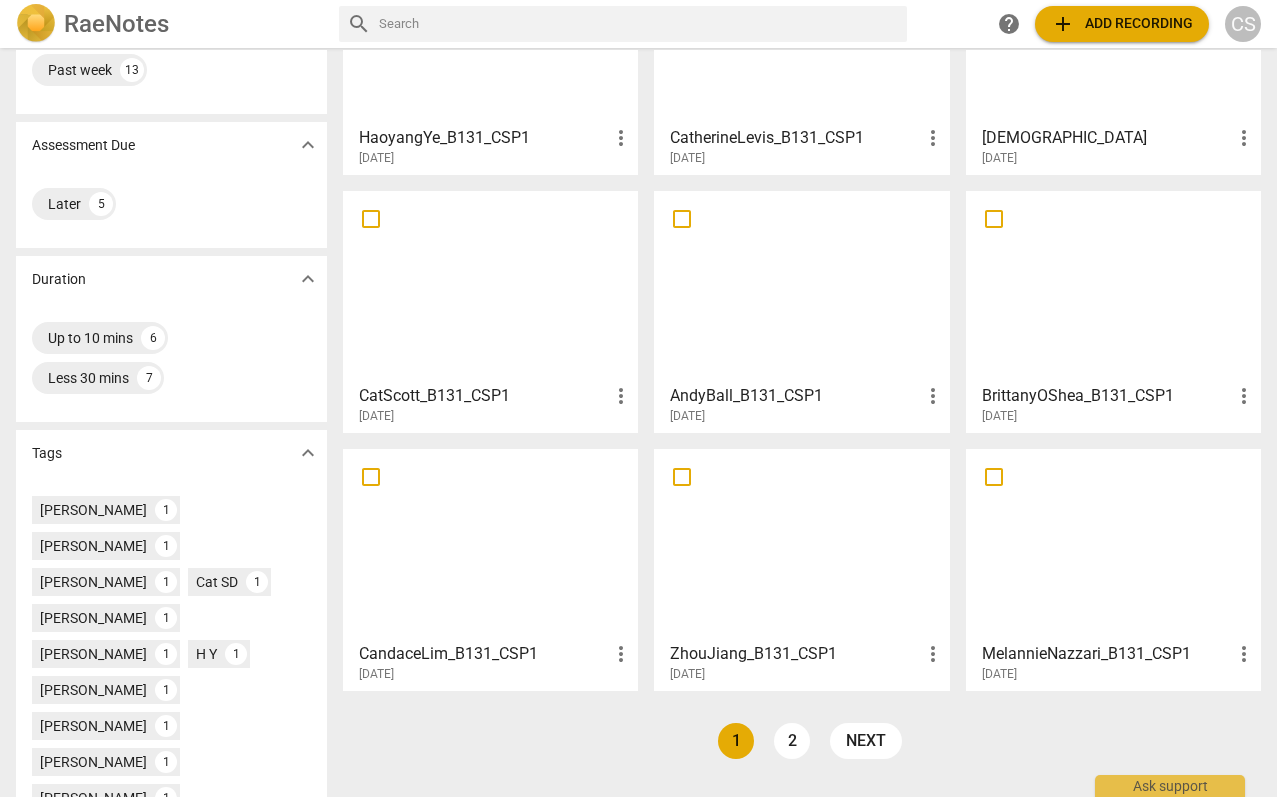 scroll, scrollTop: 209, scrollLeft: 0, axis: vertical 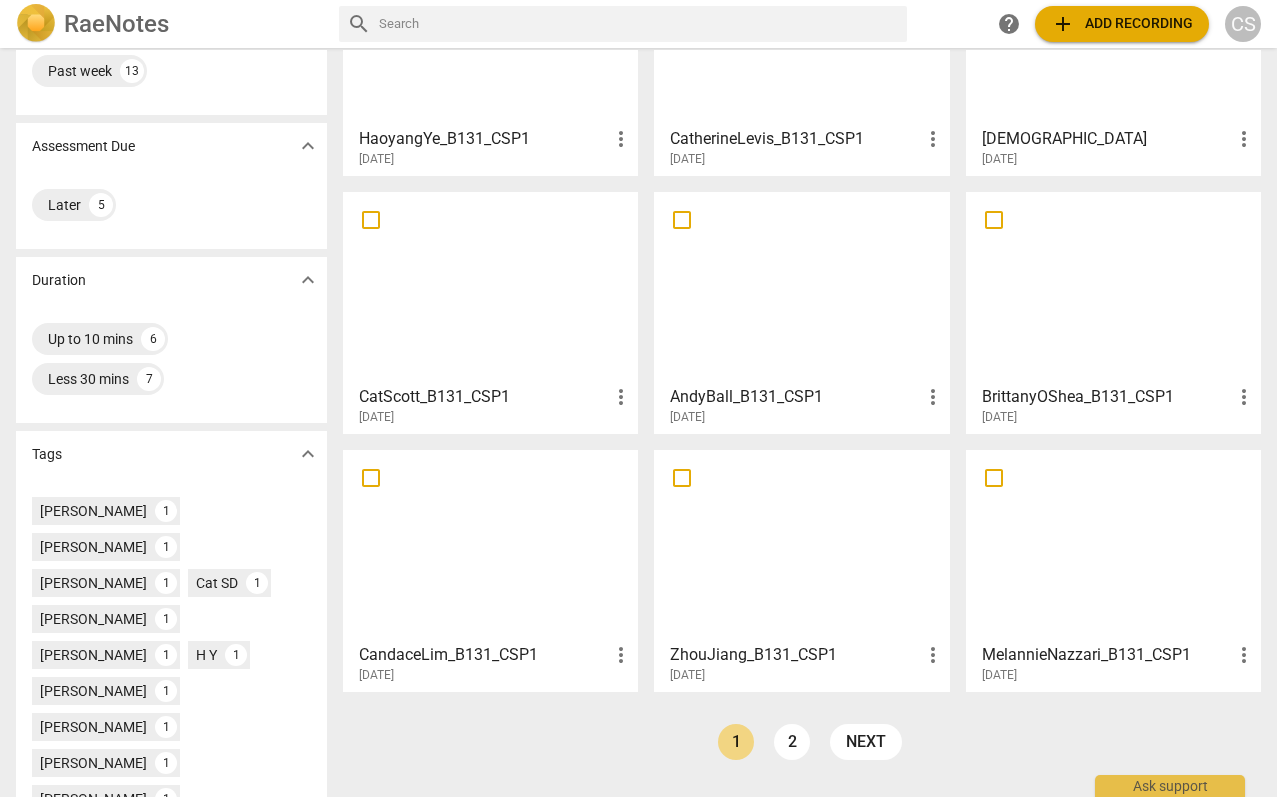 click at bounding box center (1113, 545) 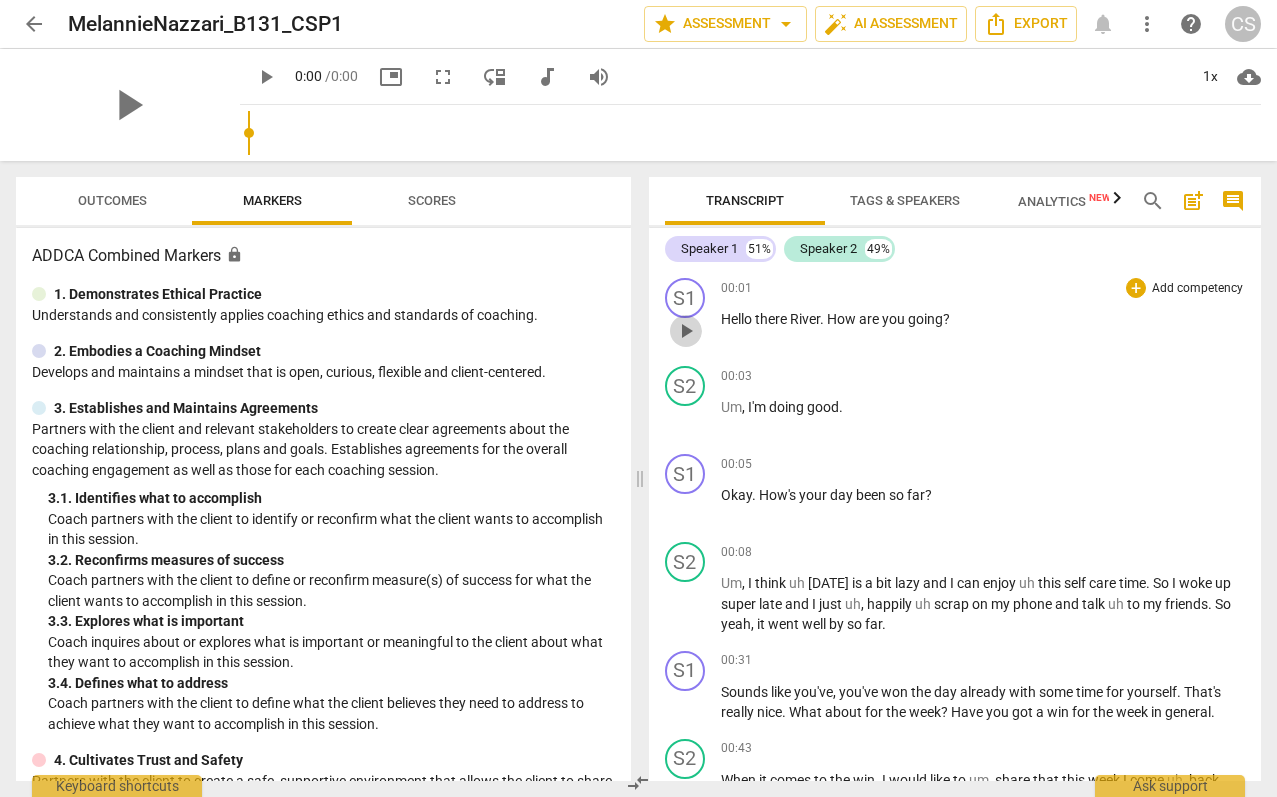 click on "play_arrow" at bounding box center (686, 331) 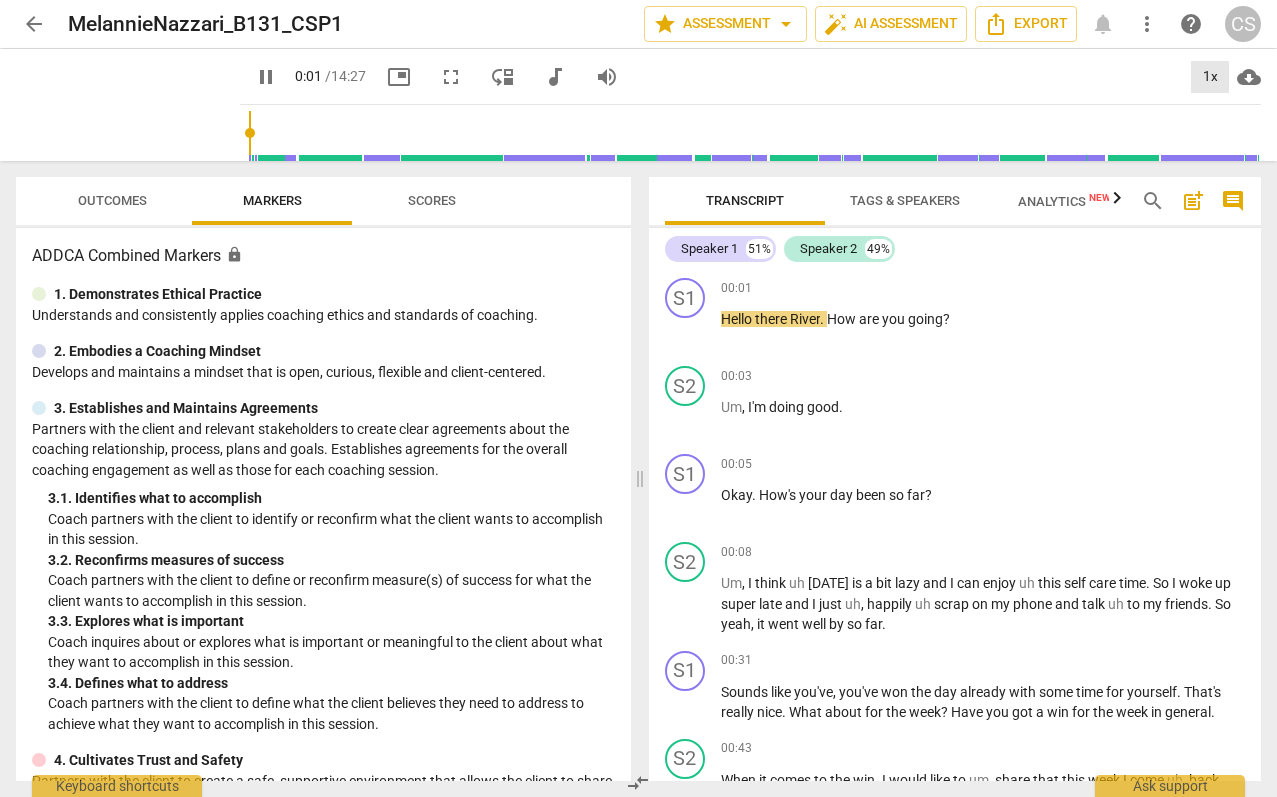 click on "1x" at bounding box center (1210, 77) 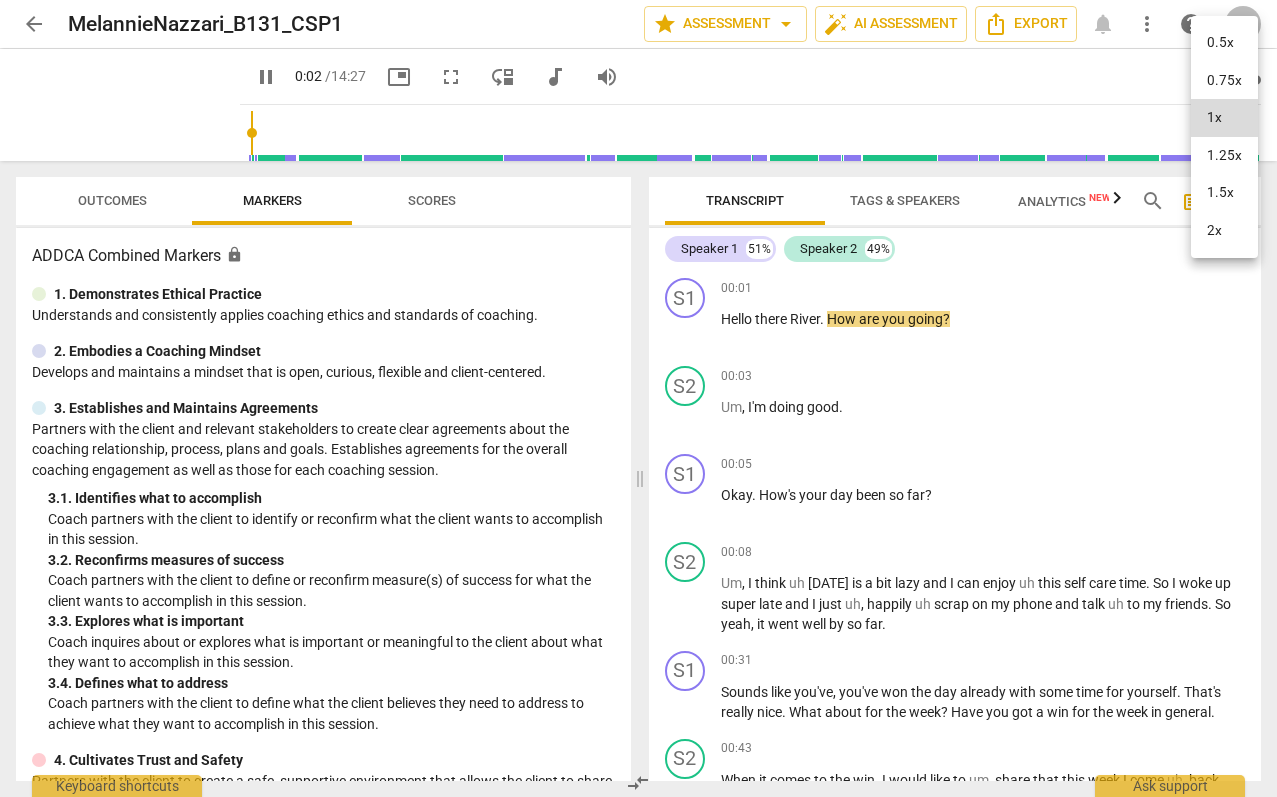 click on "1.5x" at bounding box center [1224, 193] 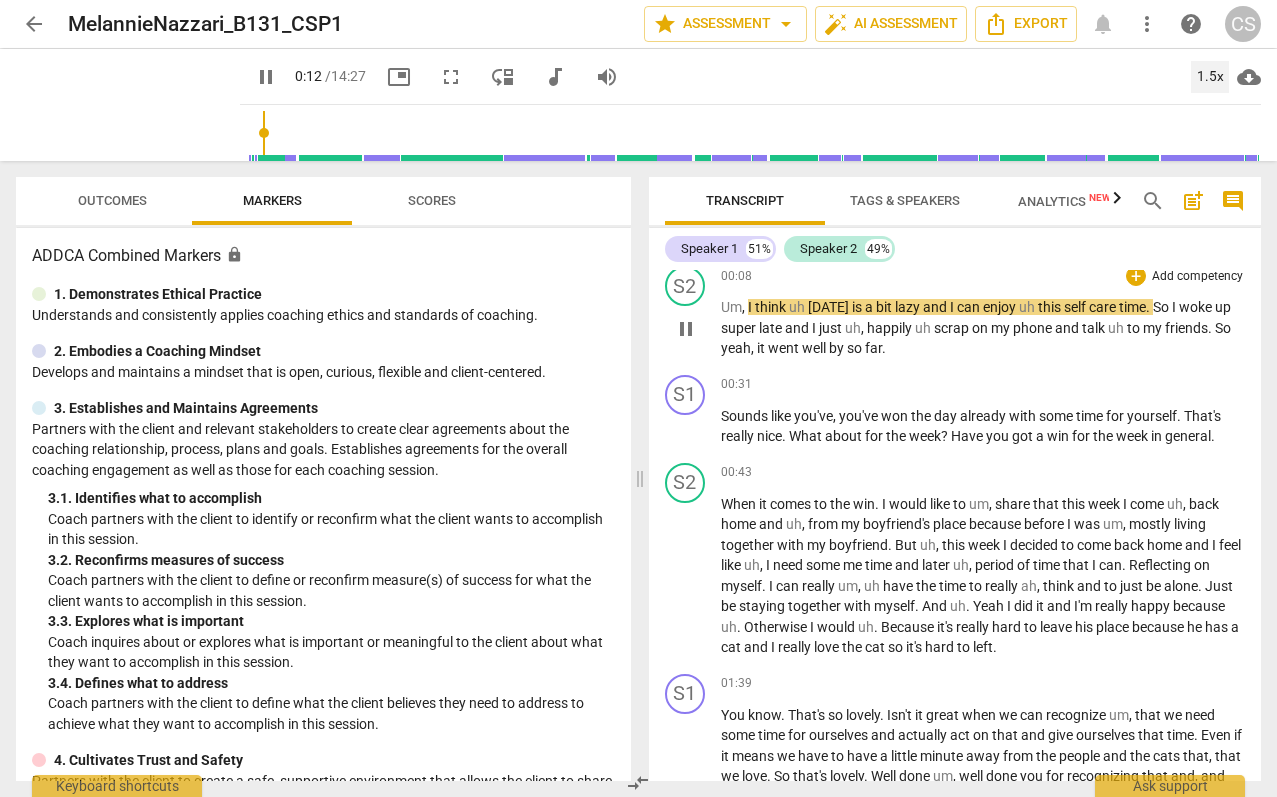 scroll, scrollTop: 280, scrollLeft: 0, axis: vertical 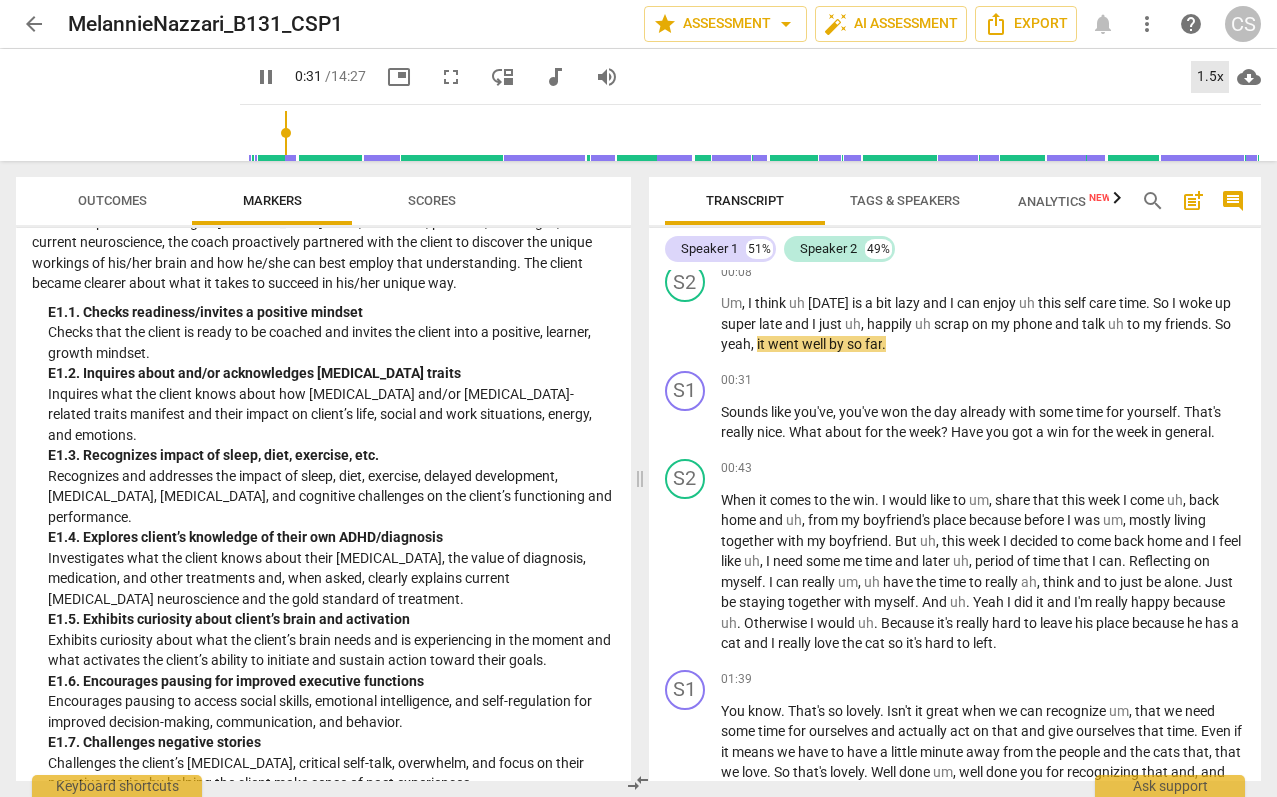 click on "1.5x" at bounding box center [1210, 77] 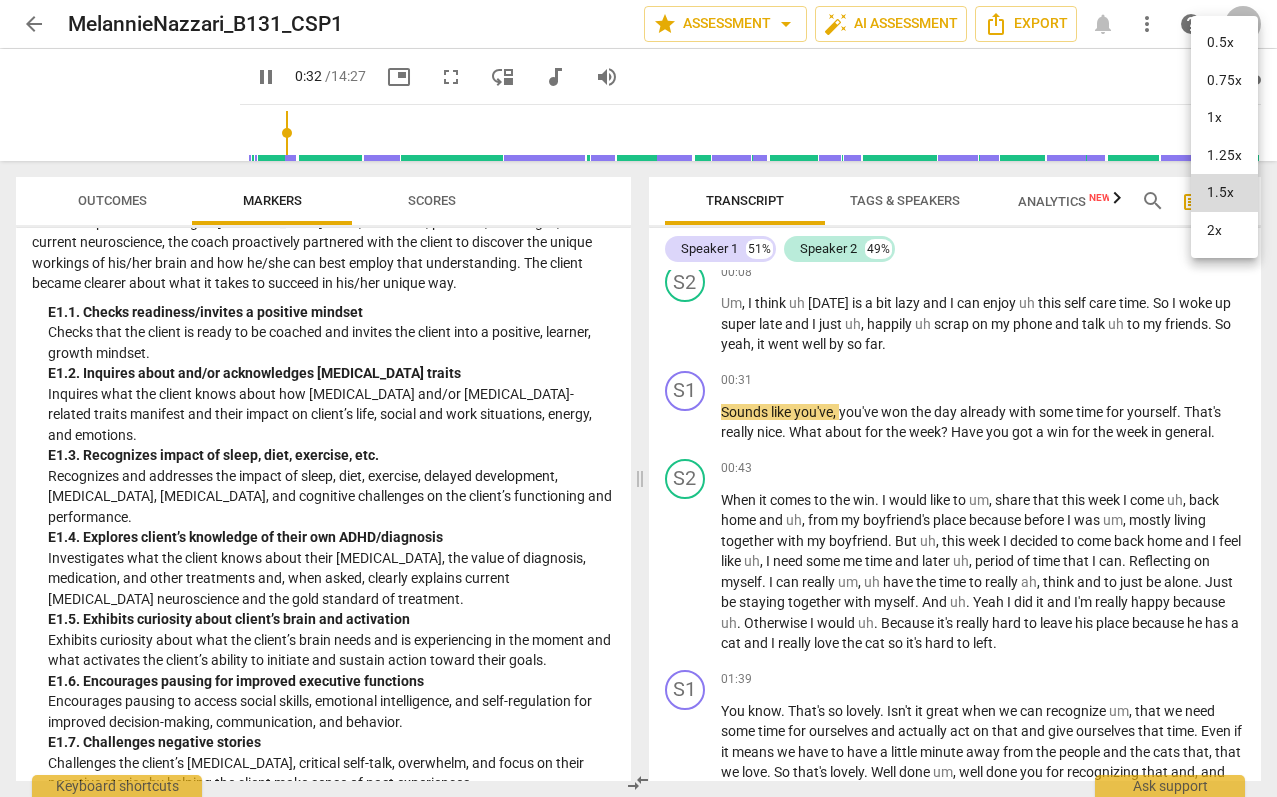 click on "2x" at bounding box center (1224, 231) 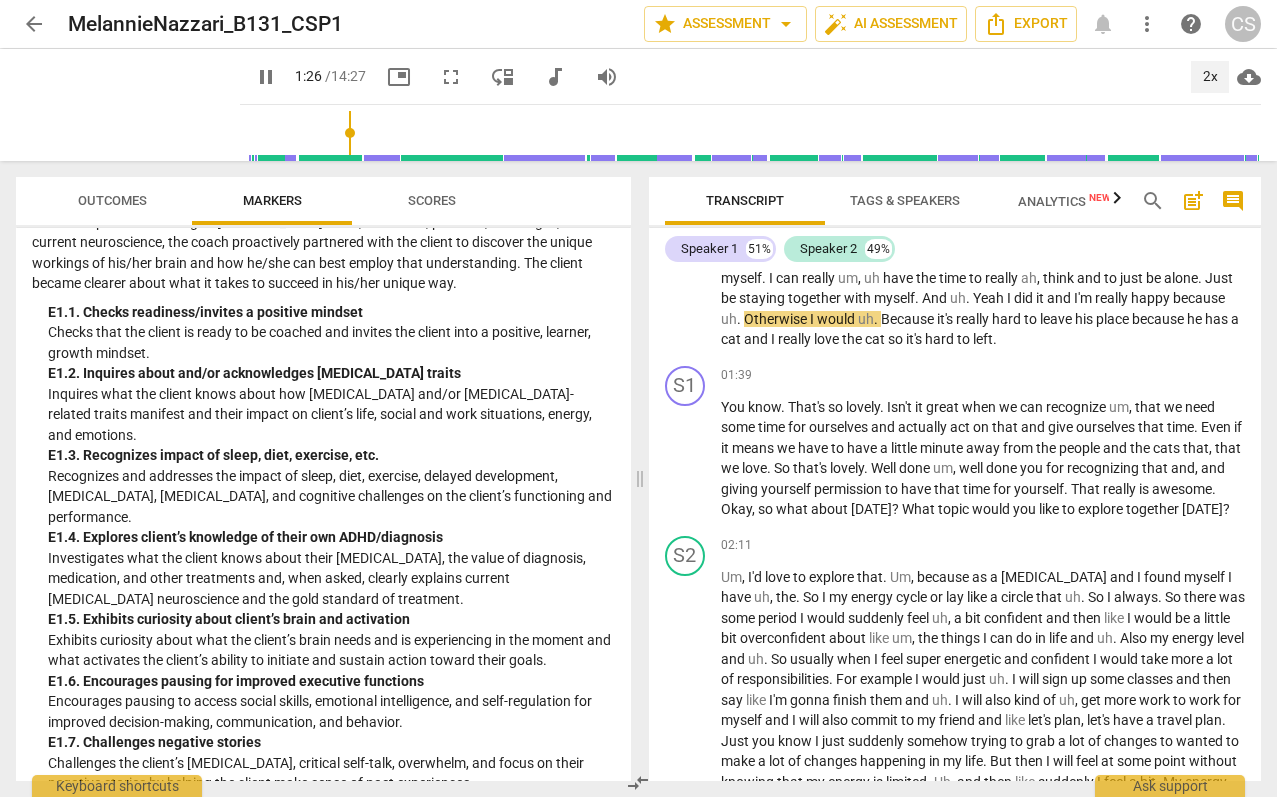 scroll, scrollTop: 587, scrollLeft: 0, axis: vertical 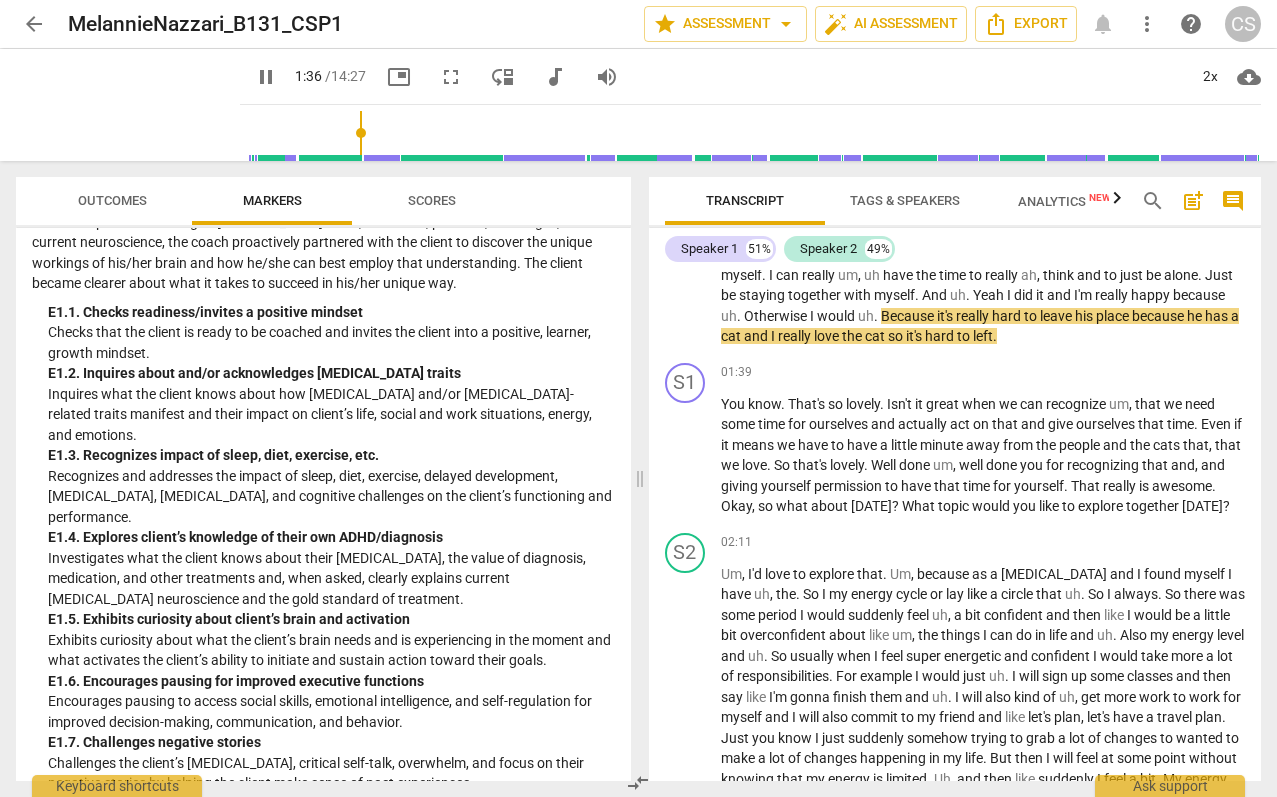 type on "97" 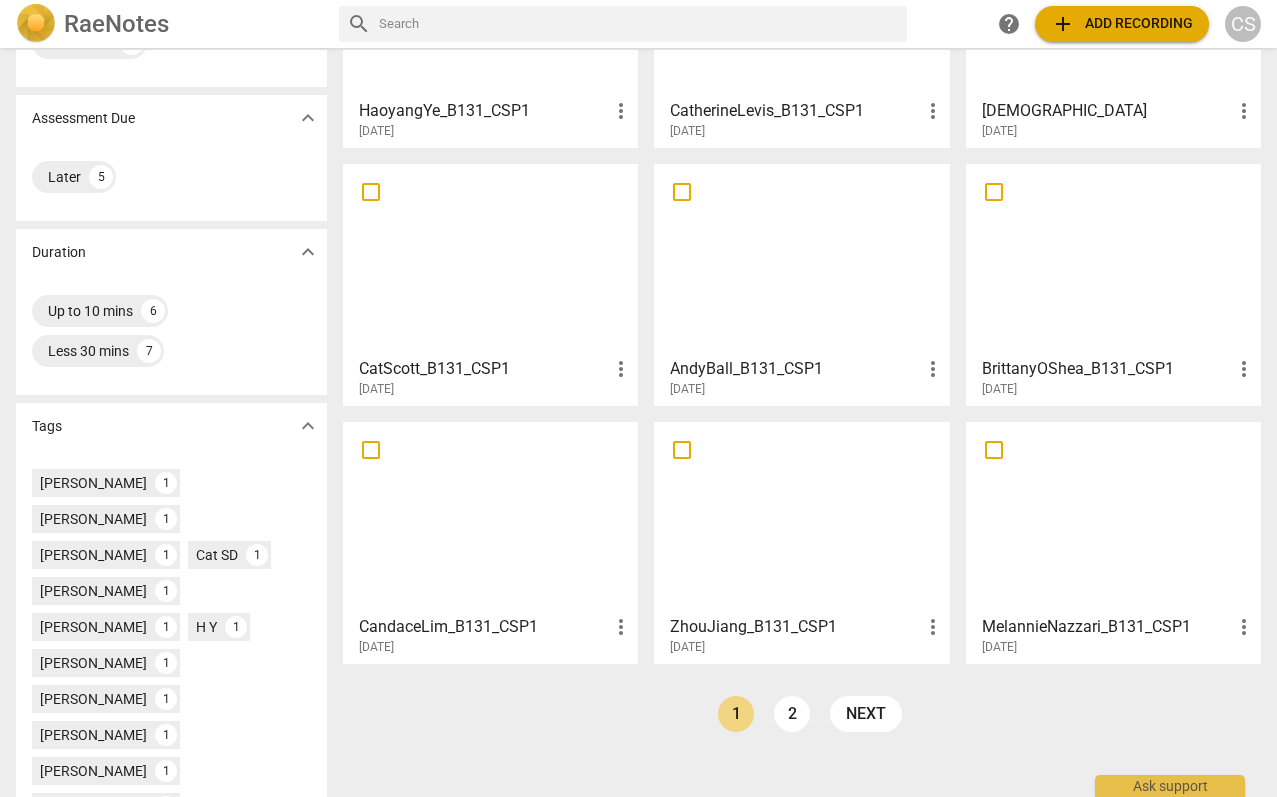scroll, scrollTop: 292, scrollLeft: 0, axis: vertical 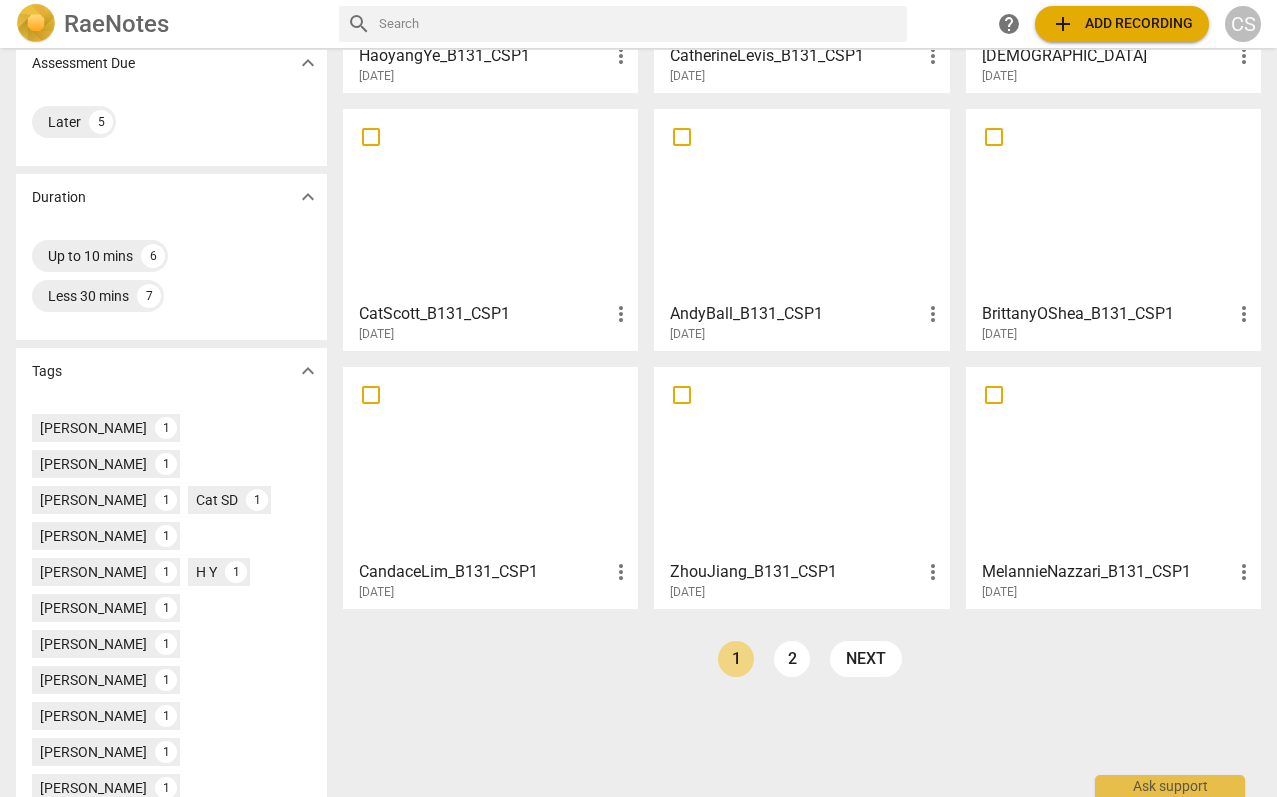 click at bounding box center [490, 462] 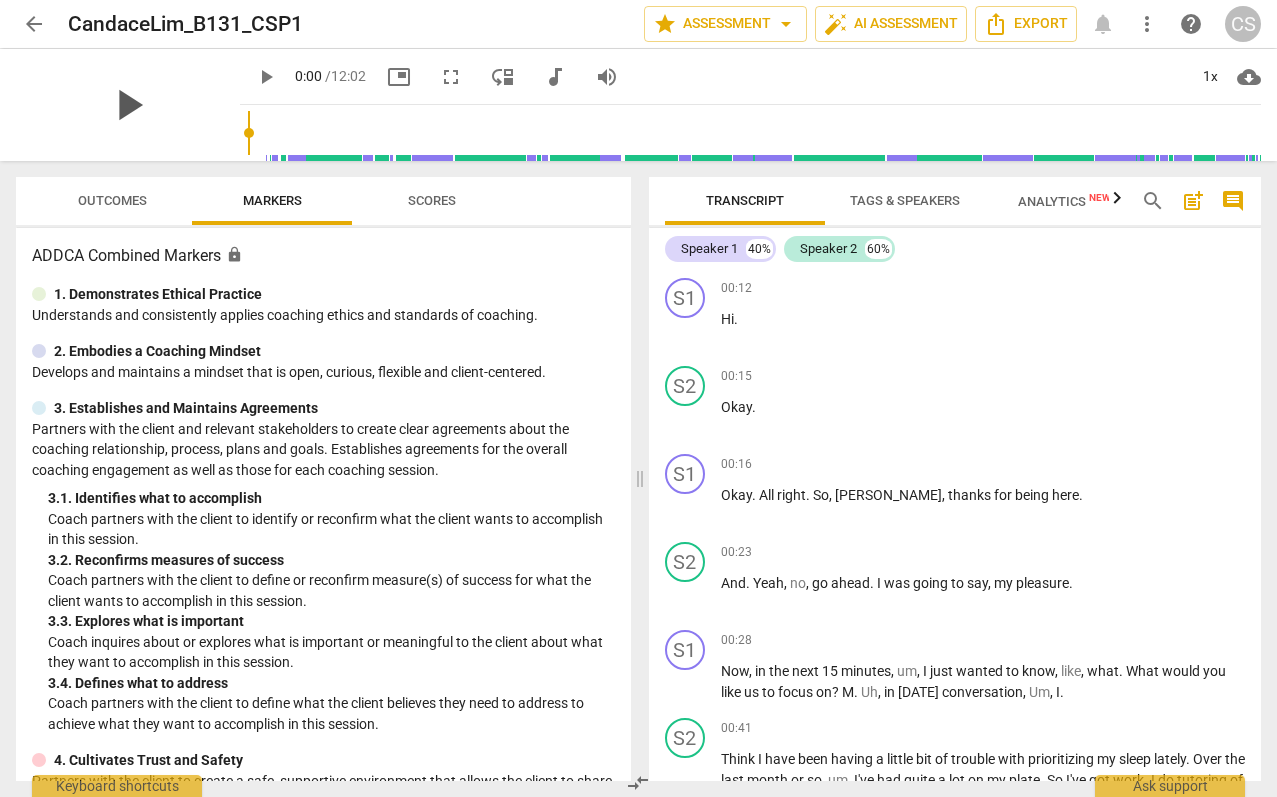 click on "play_arrow" at bounding box center (128, 105) 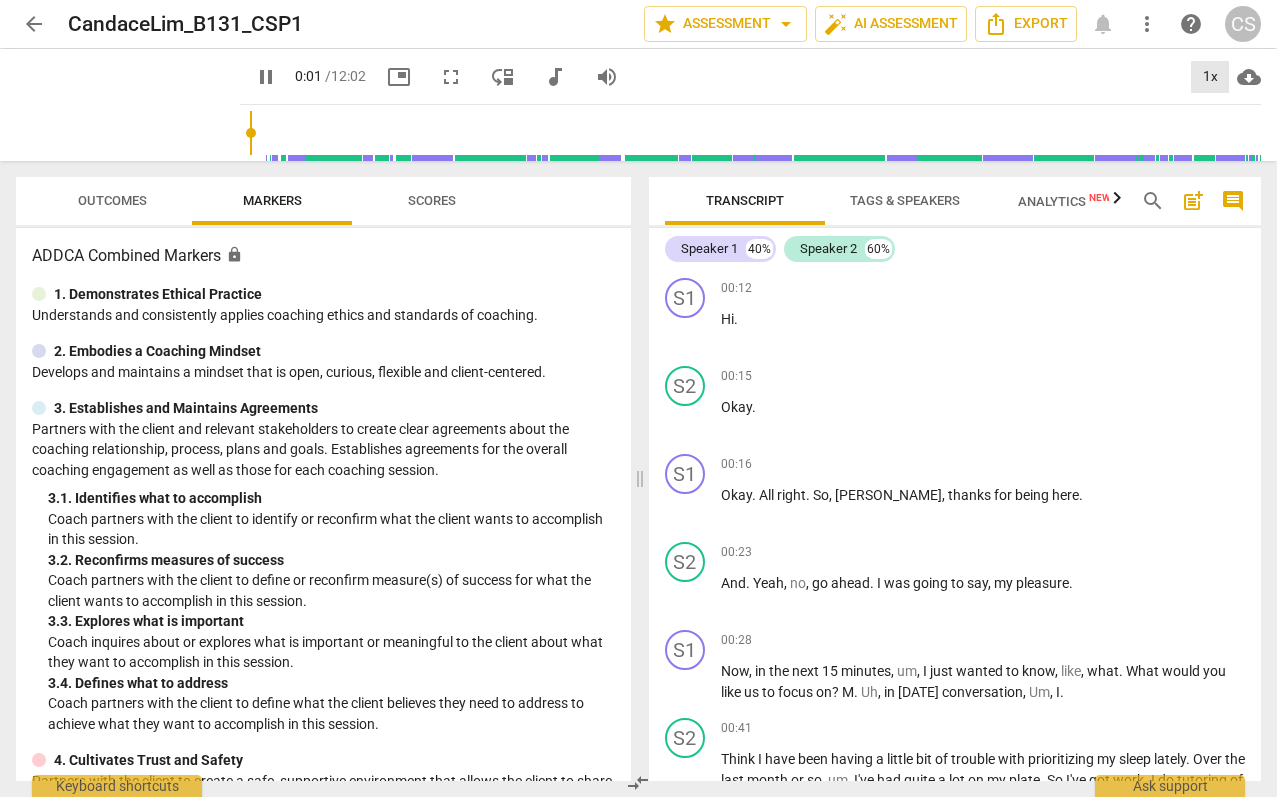 click on "1x" at bounding box center [1210, 77] 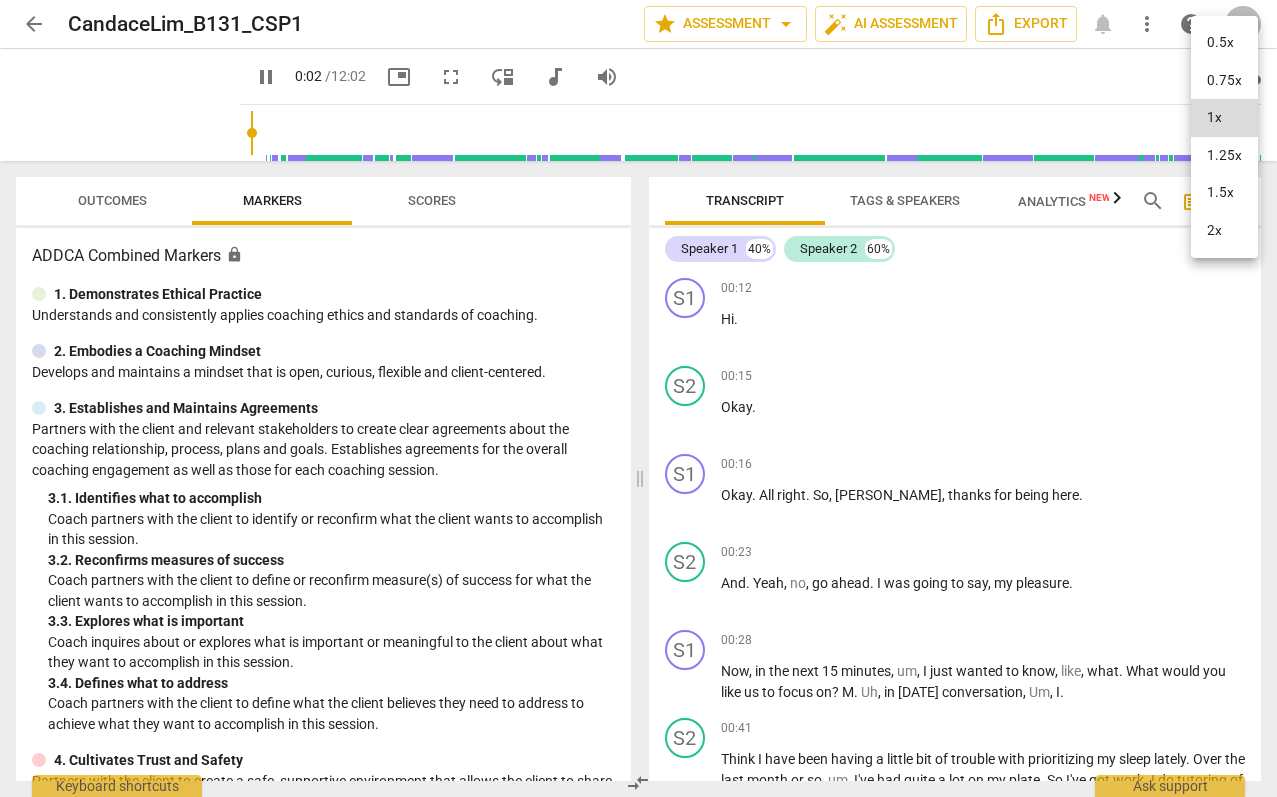 click on "1.5x" at bounding box center [1224, 193] 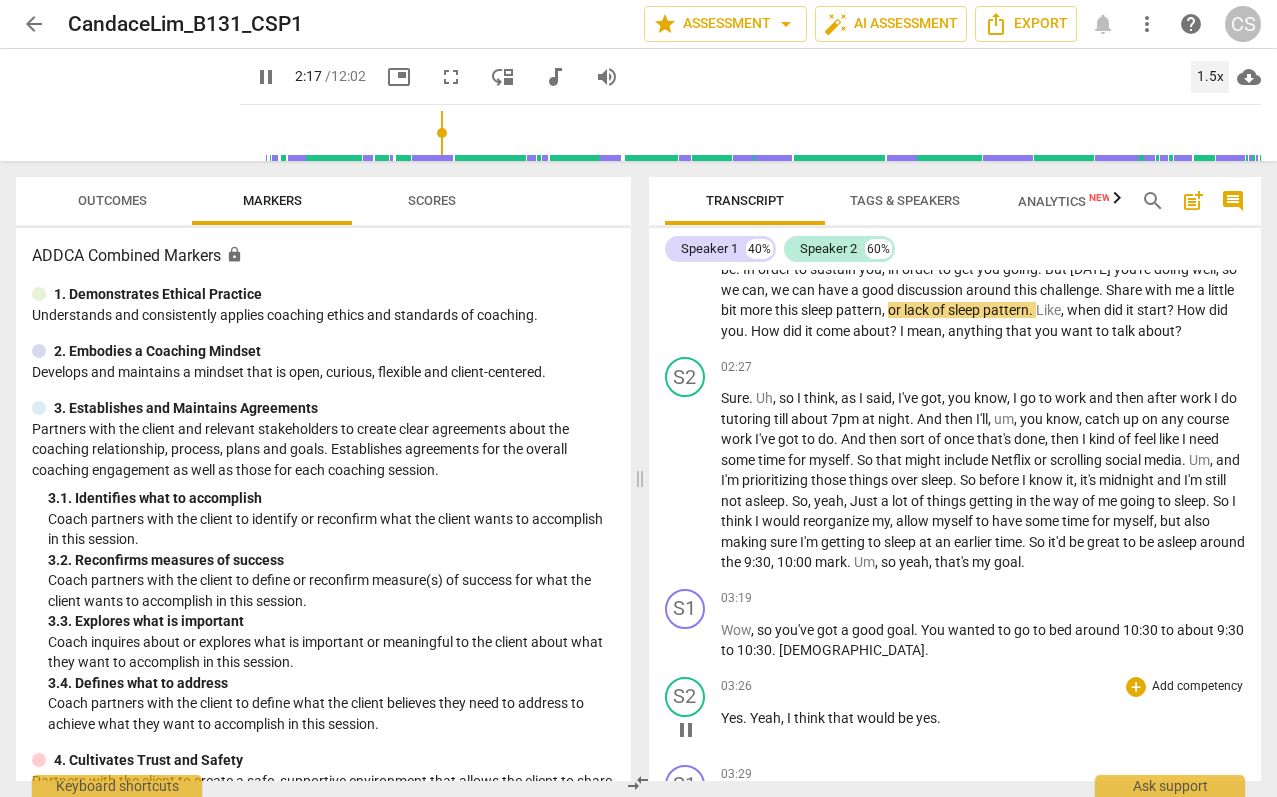 scroll, scrollTop: 1205, scrollLeft: 0, axis: vertical 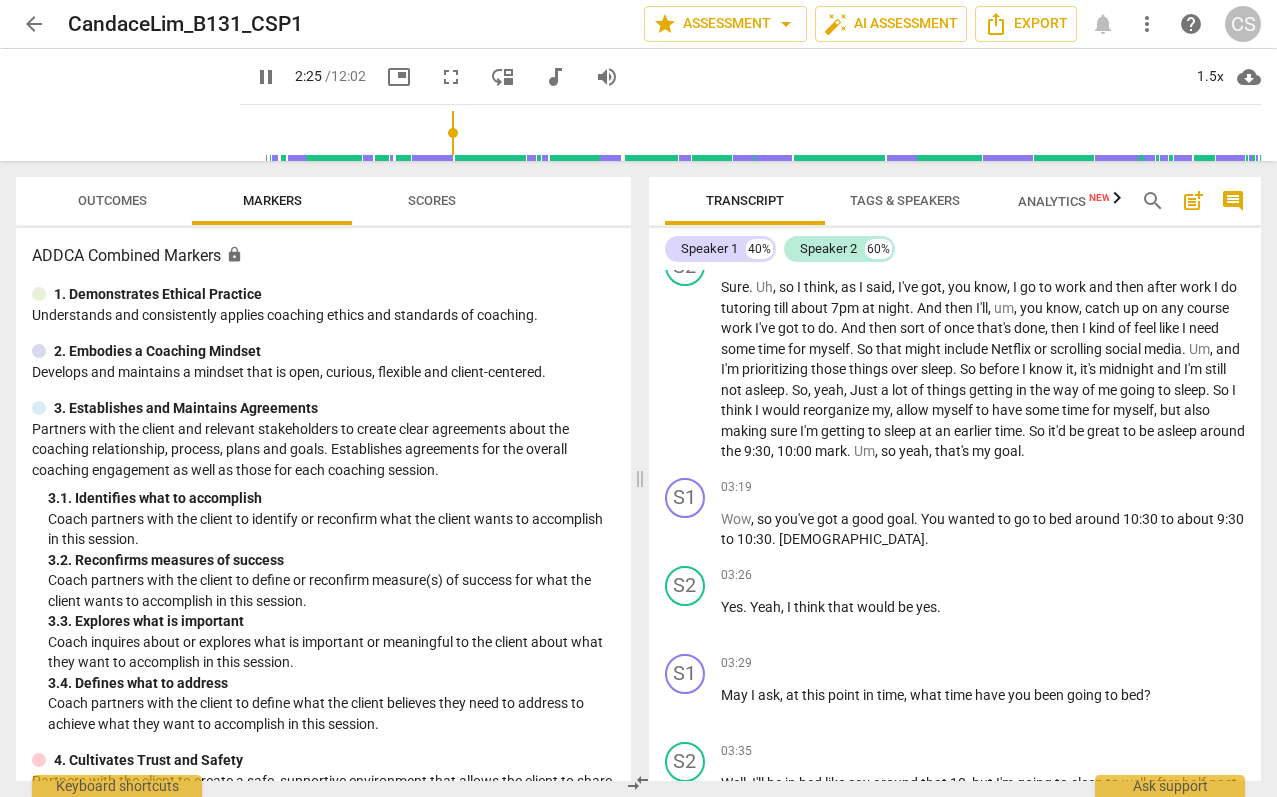type on "146" 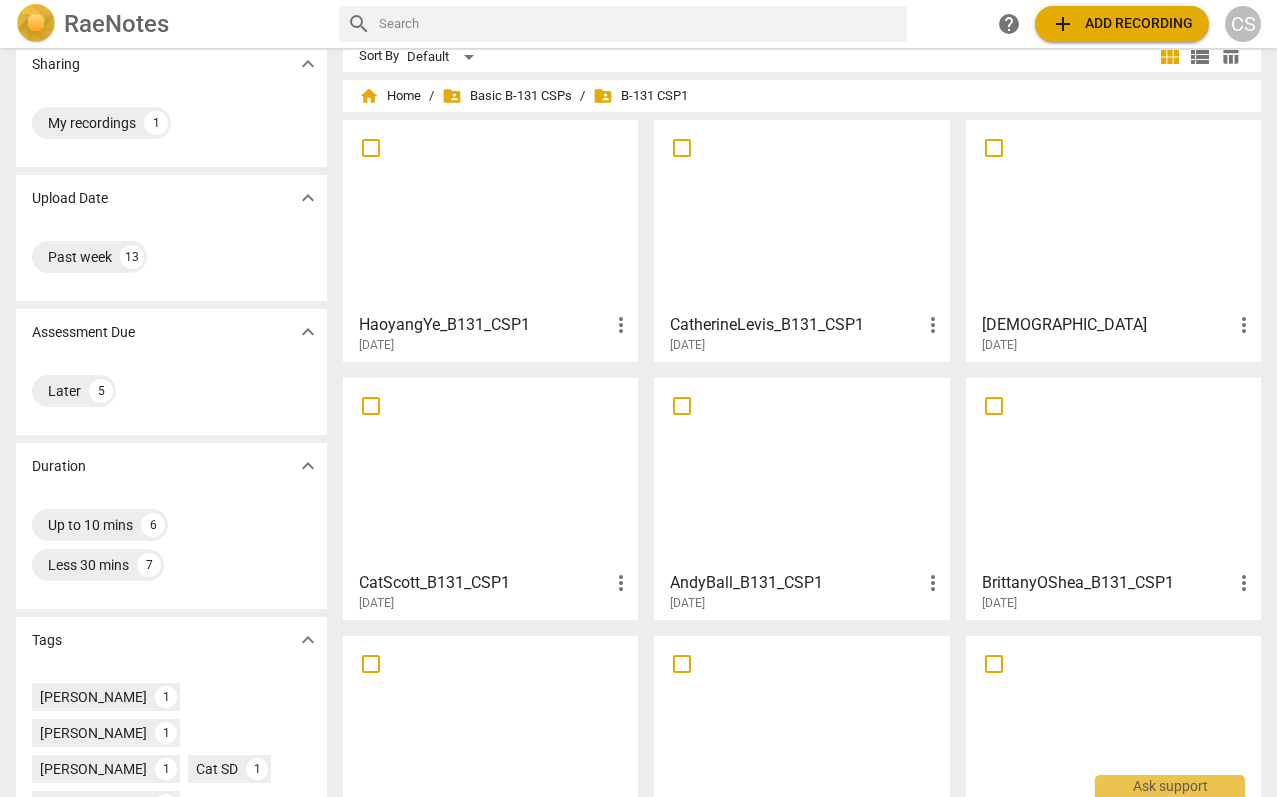 scroll, scrollTop: 21, scrollLeft: 0, axis: vertical 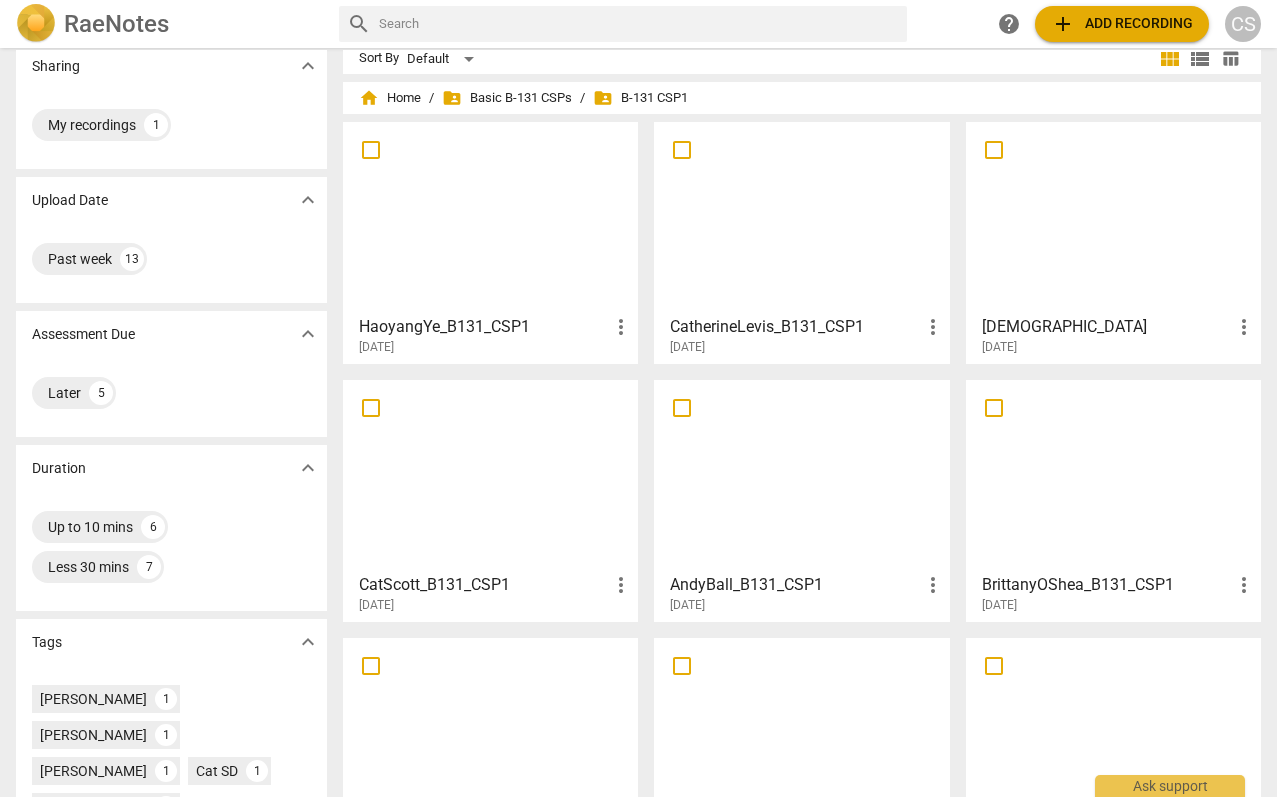 click at bounding box center (801, 217) 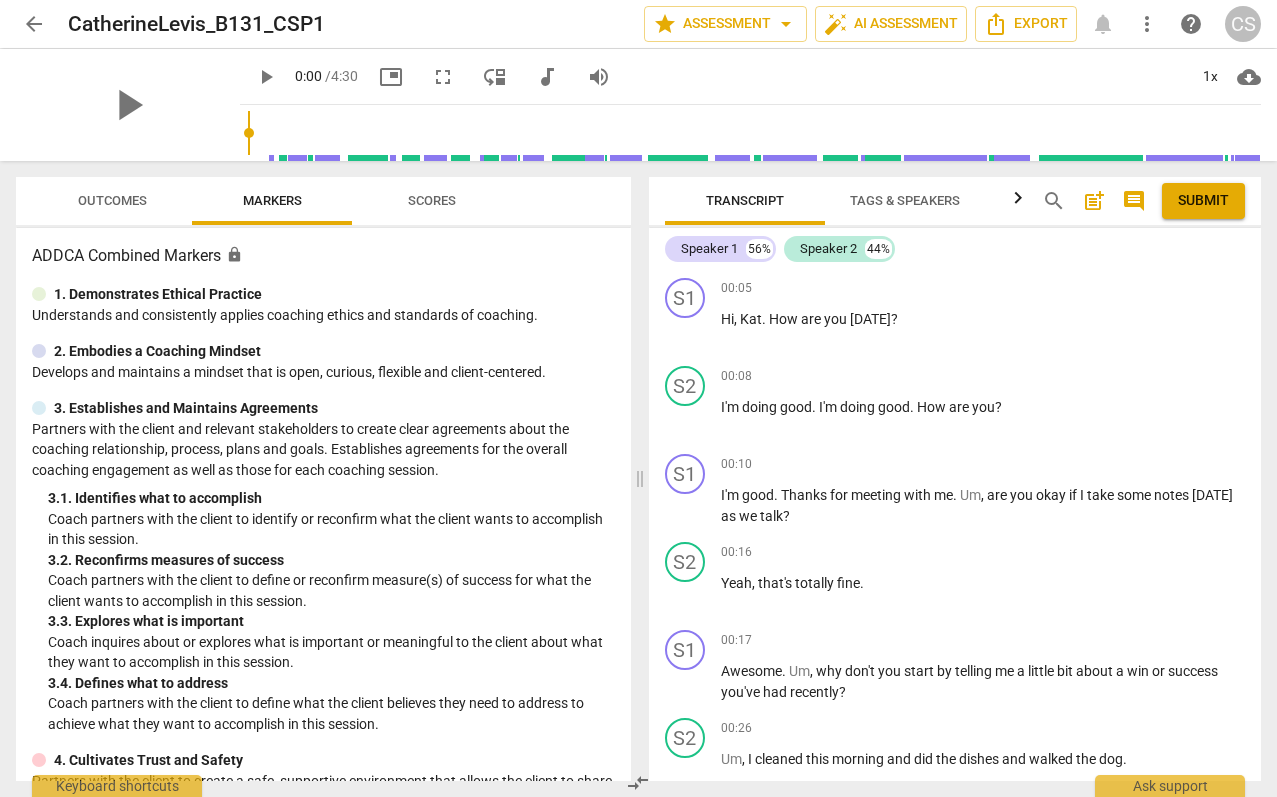 click on "arrow_back" at bounding box center (34, 24) 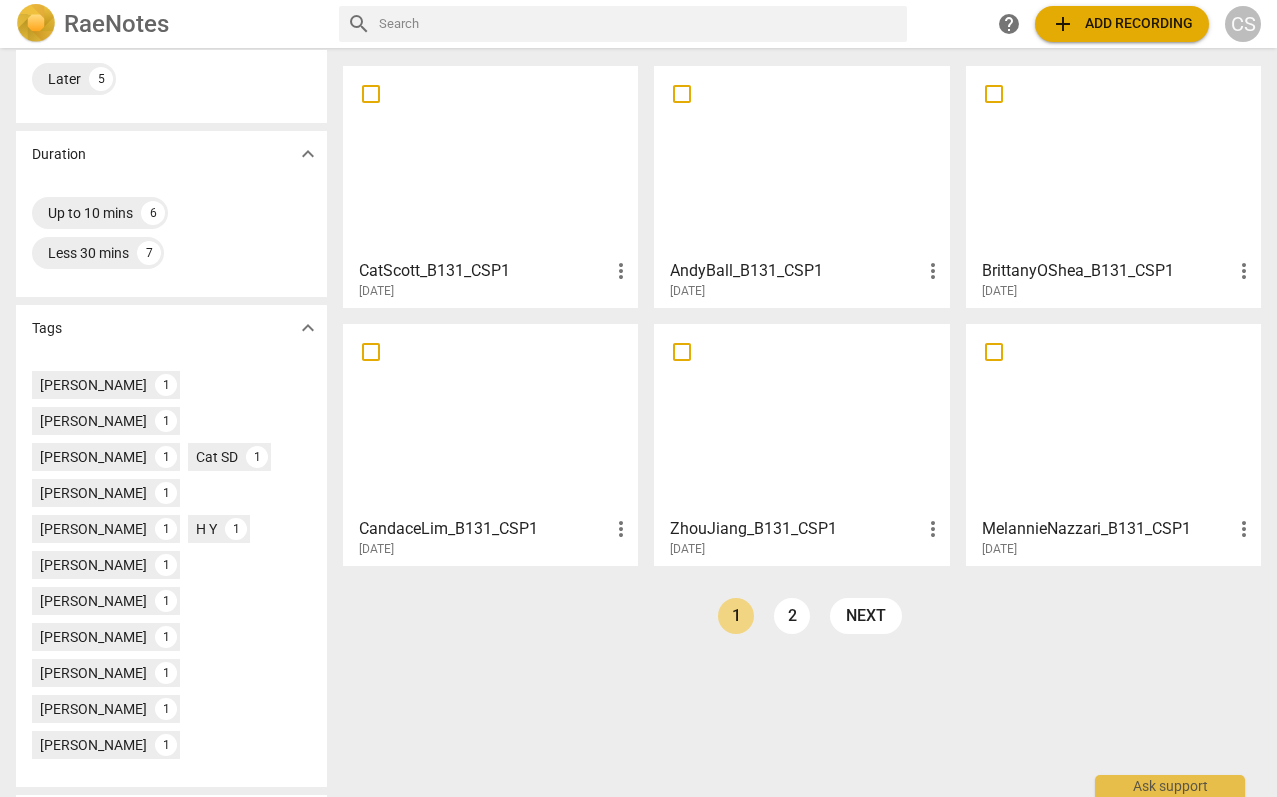 scroll, scrollTop: 359, scrollLeft: 0, axis: vertical 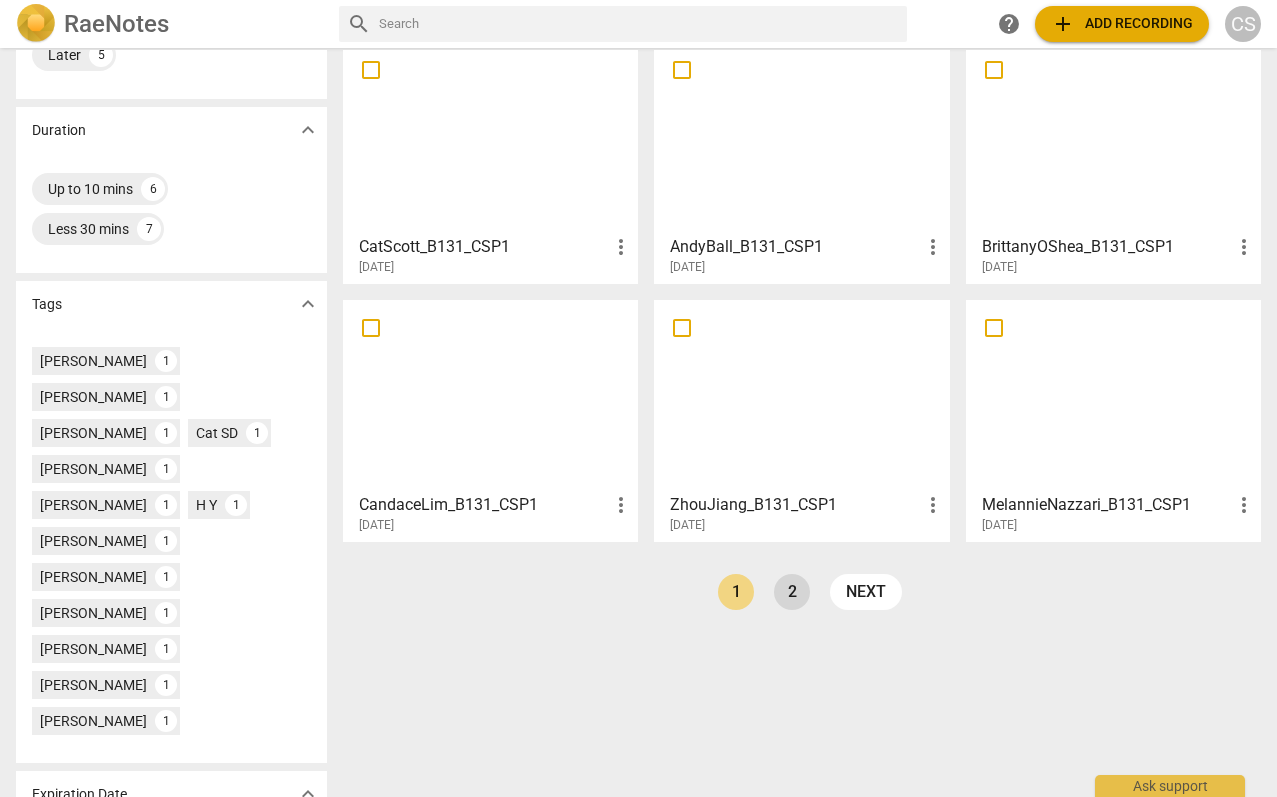 click on "2" at bounding box center (792, 592) 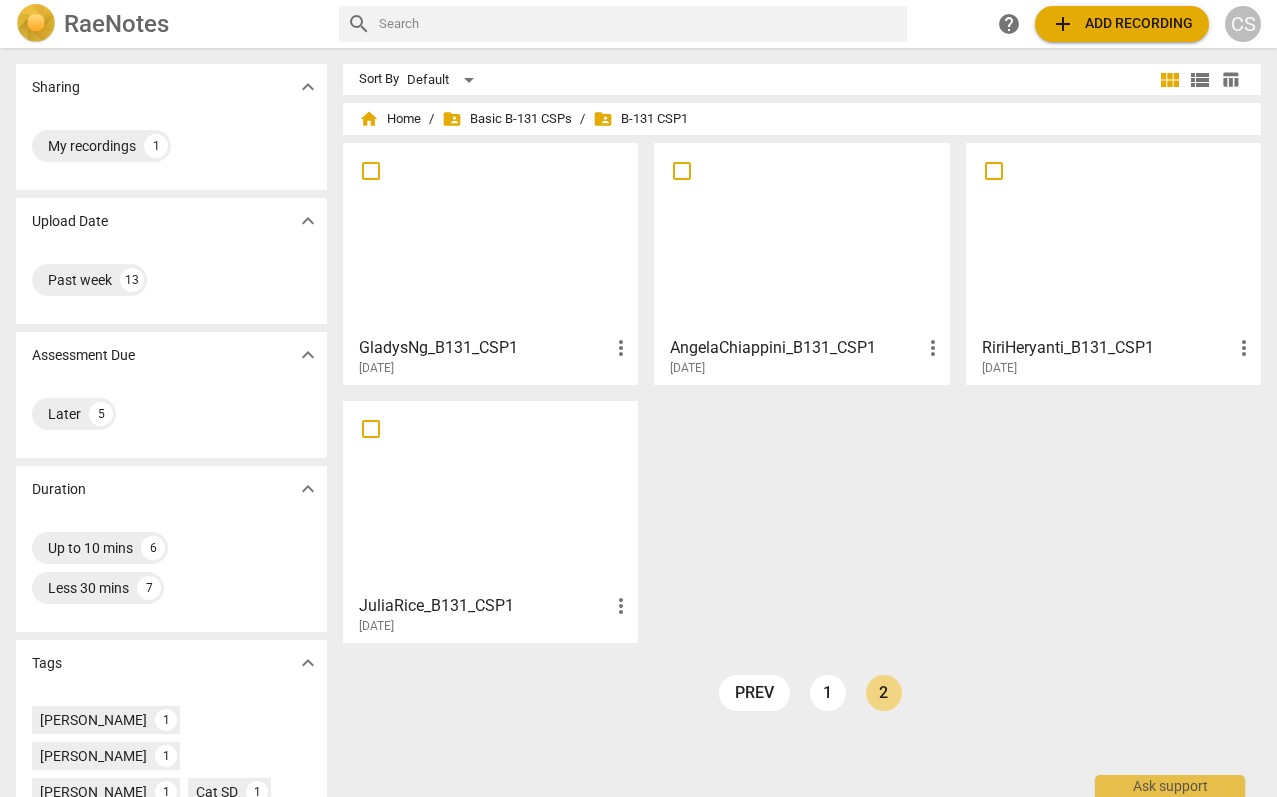 click at bounding box center [490, 496] 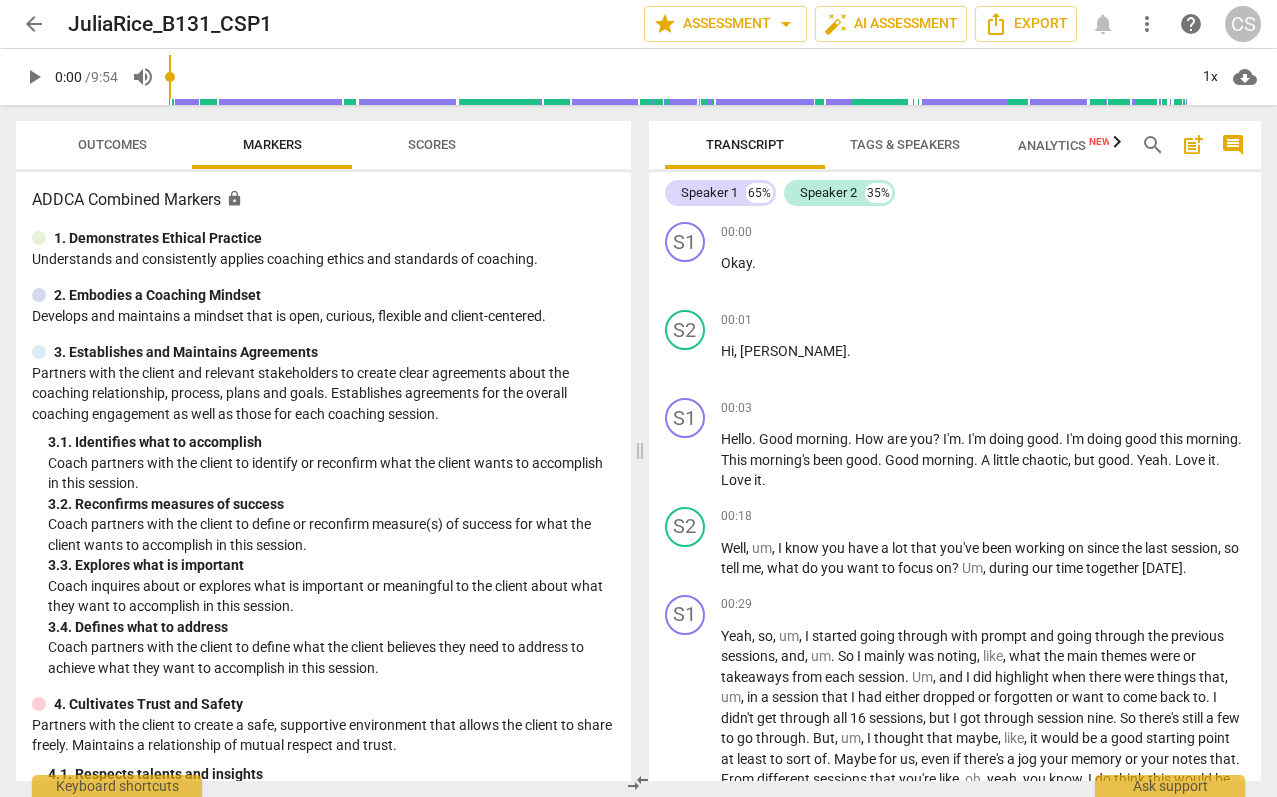click on "play_arrow" at bounding box center (34, 77) 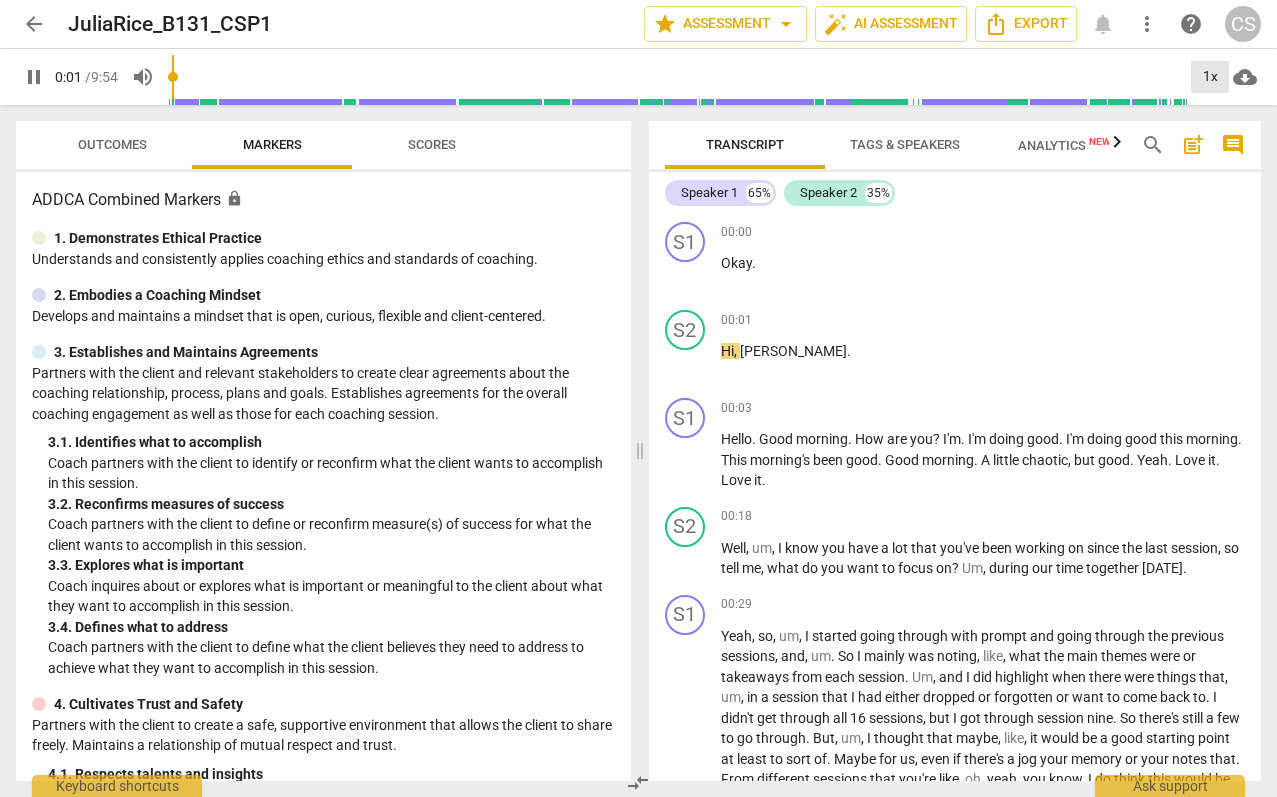 click on "1x" at bounding box center [1210, 77] 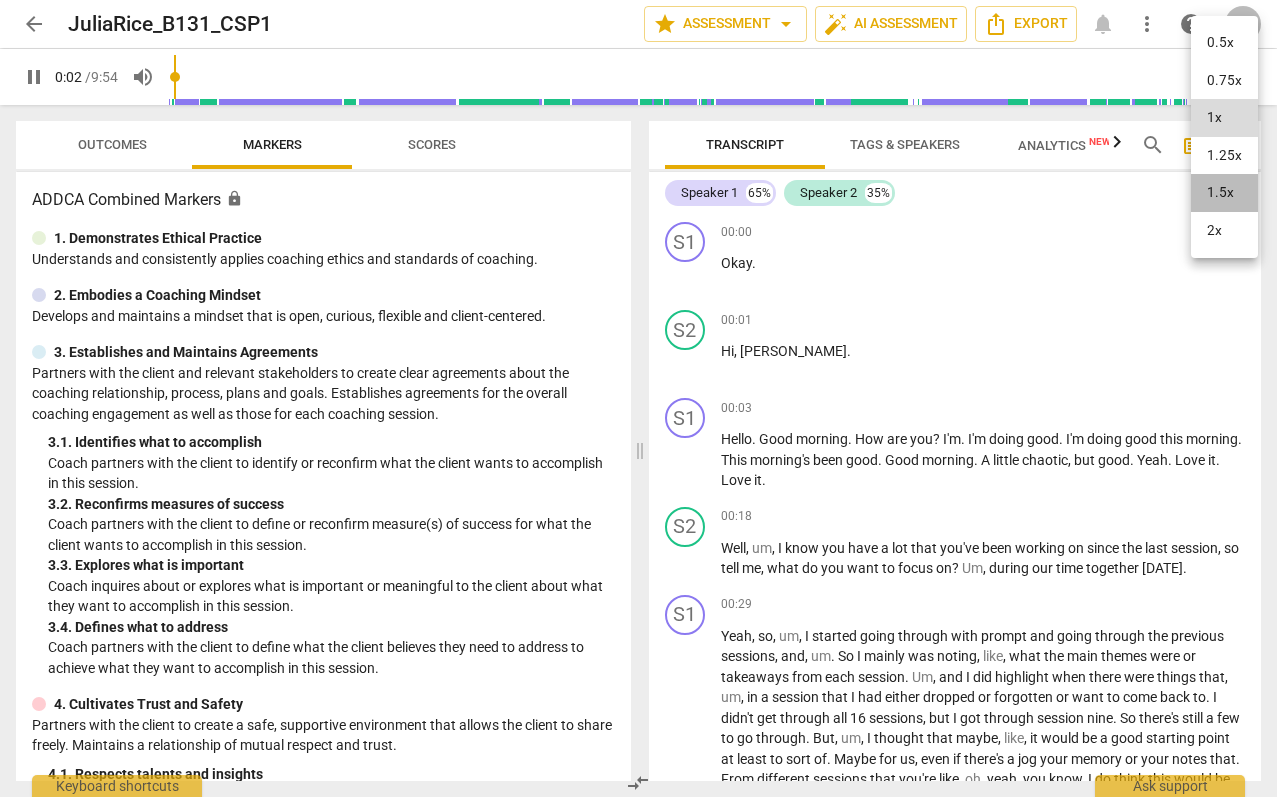 click on "1.5x" at bounding box center [1224, 193] 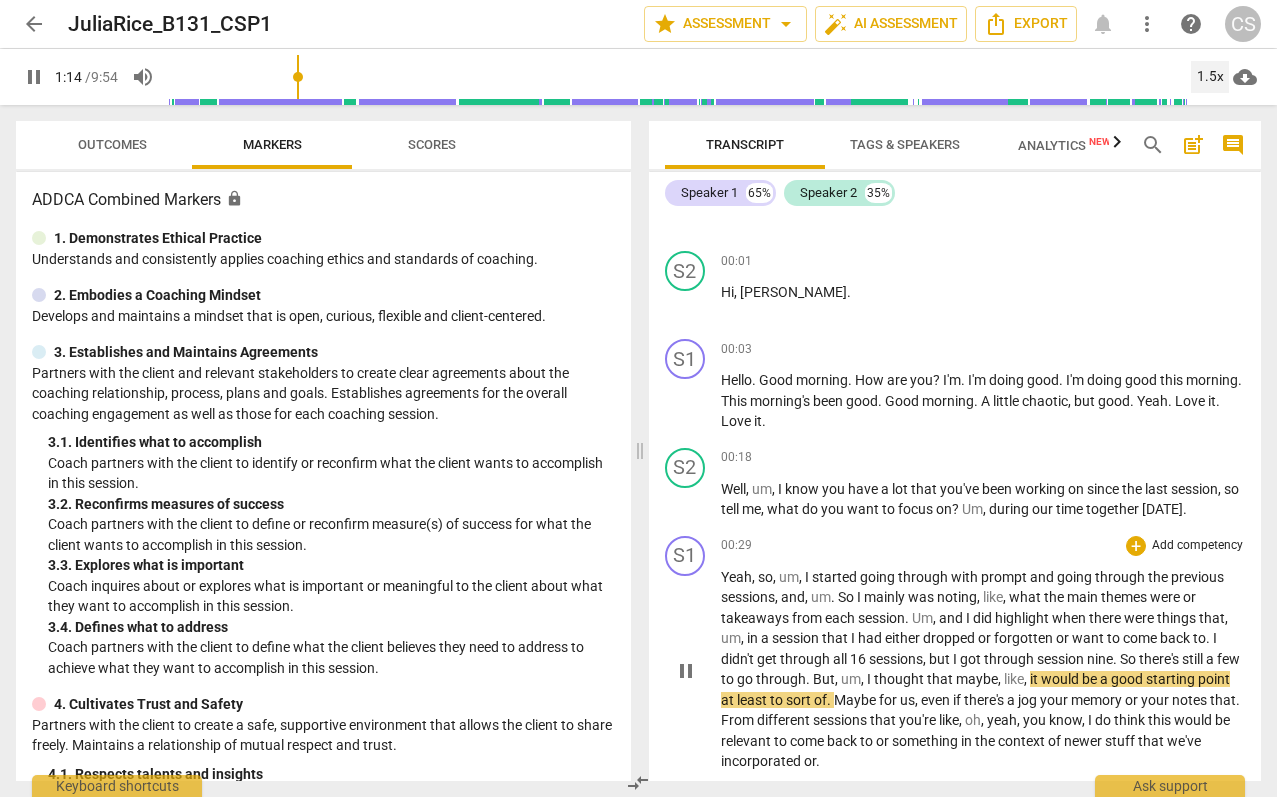scroll, scrollTop: 0, scrollLeft: 0, axis: both 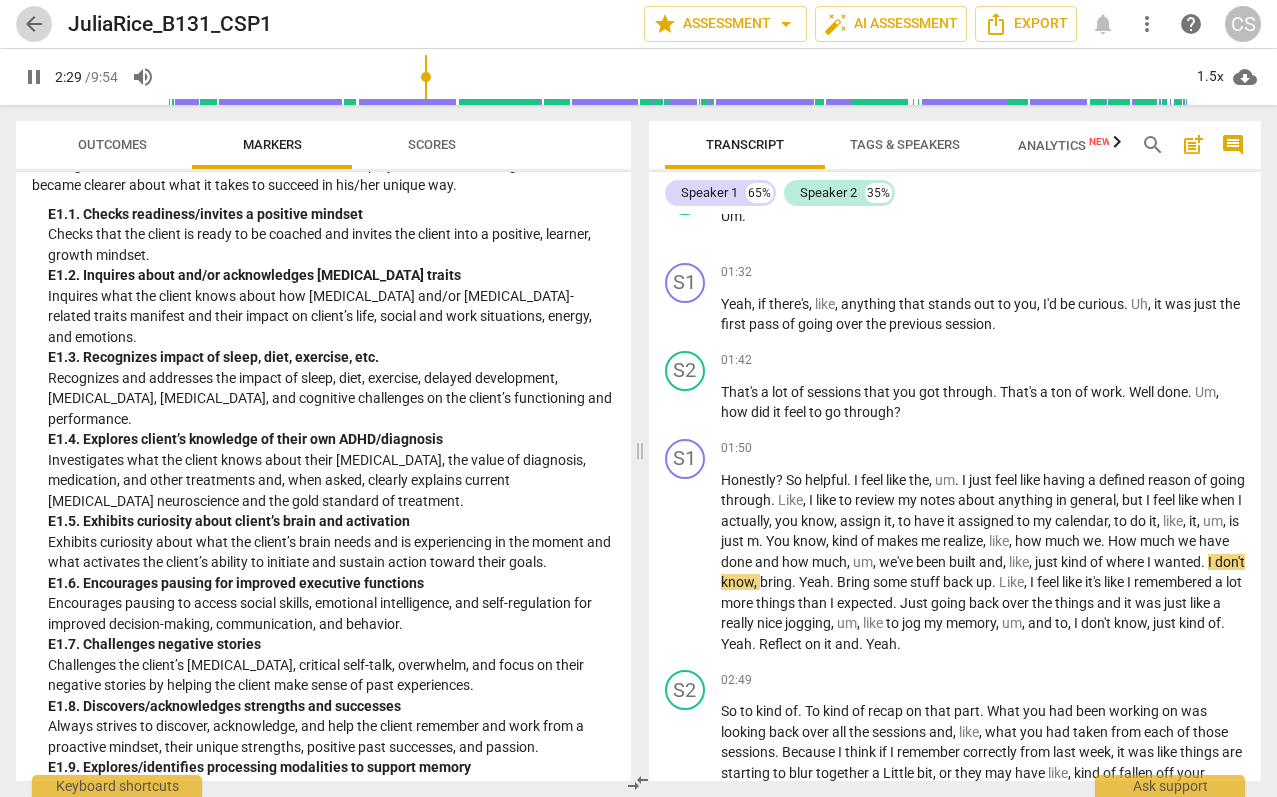 type on "150" 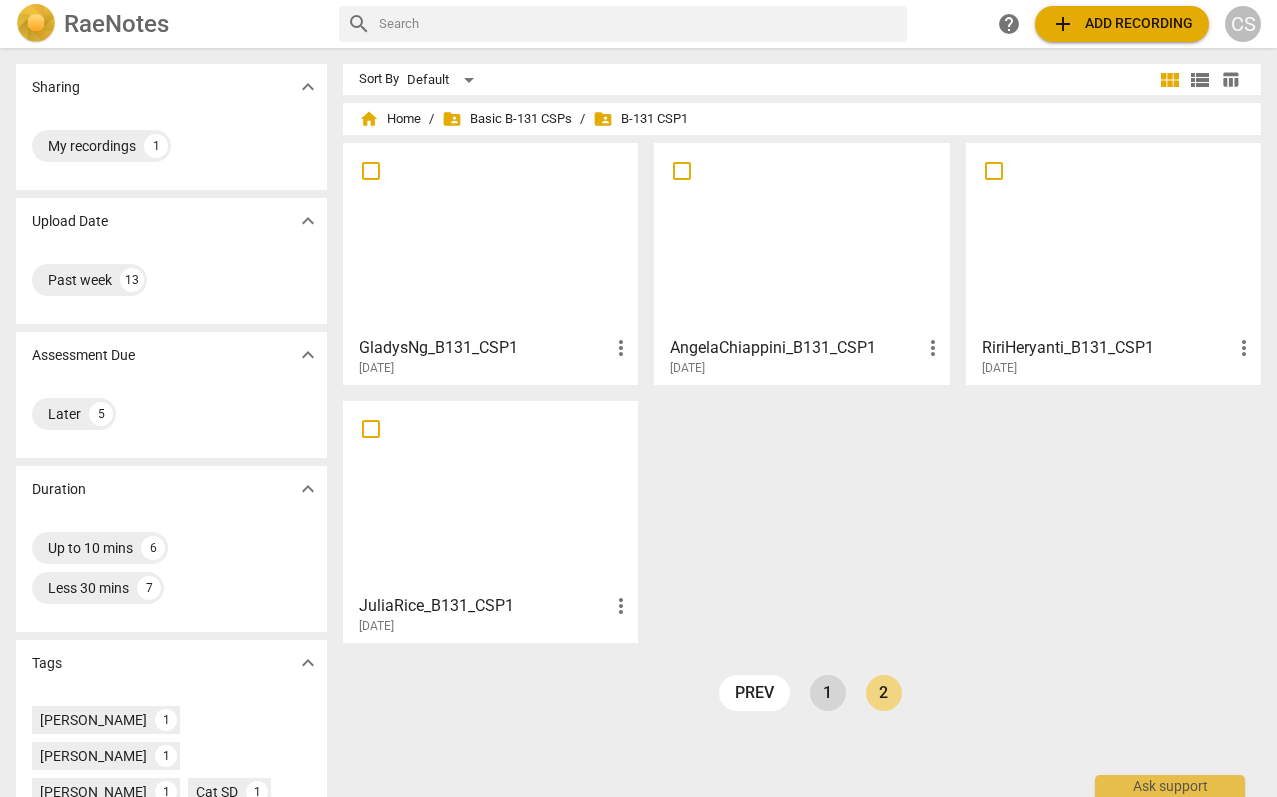 click on "1" at bounding box center (828, 693) 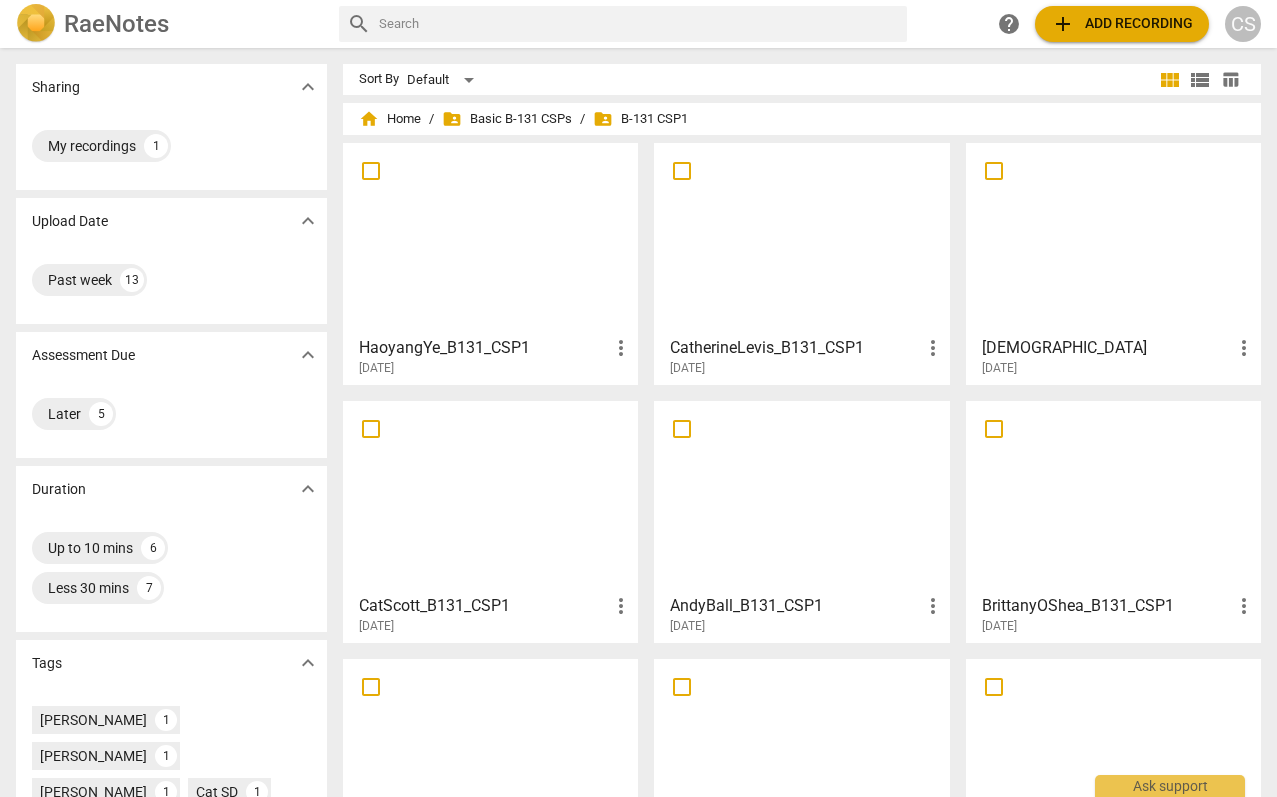 click on "[DEMOGRAPHIC_DATA] more_vert [DATE]" at bounding box center [1114, 352] 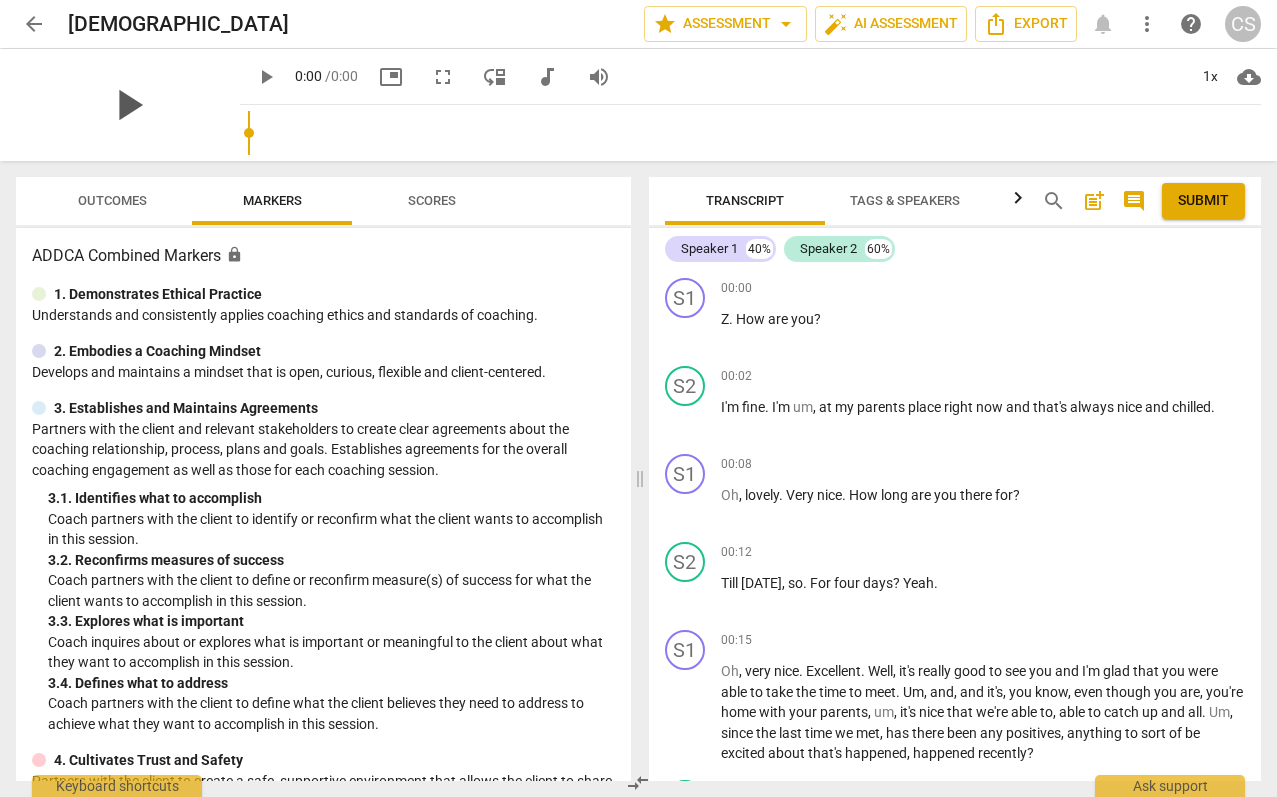 click on "play_arrow" at bounding box center (128, 105) 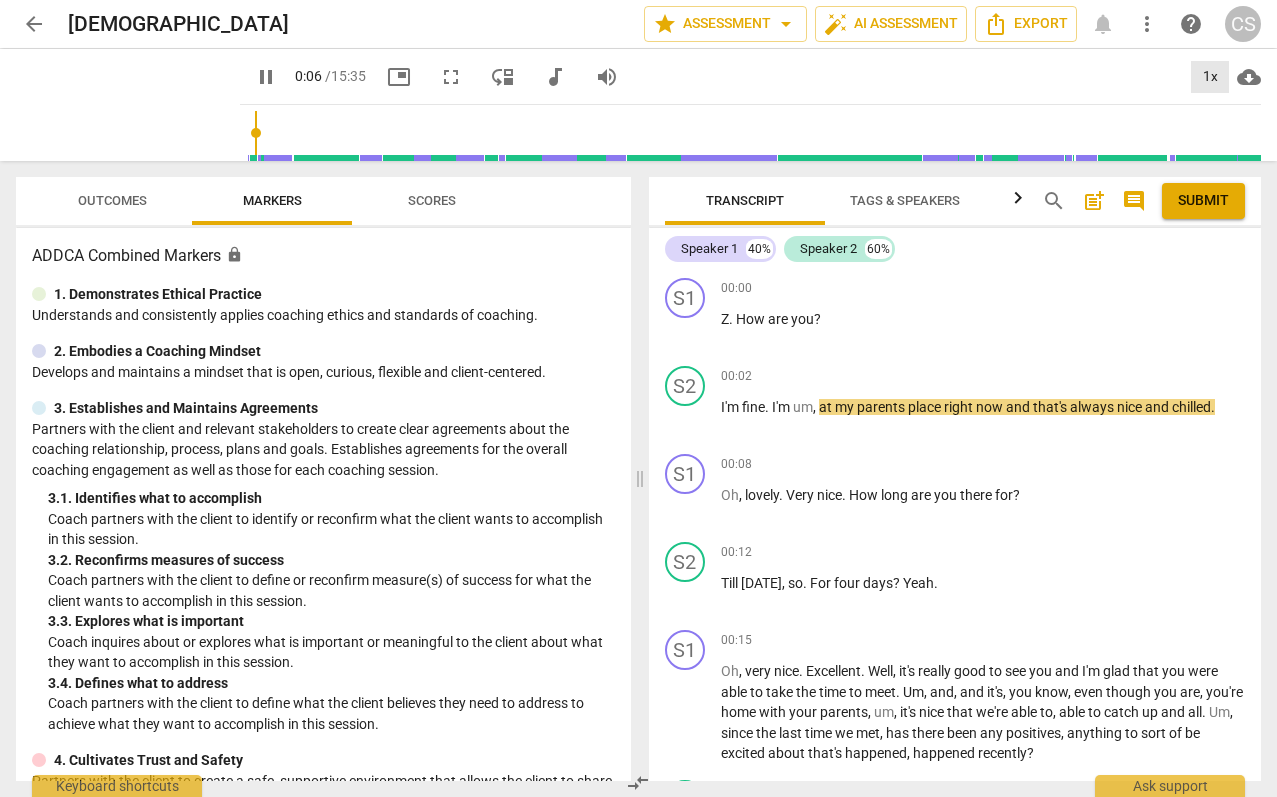 click on "1x" at bounding box center [1210, 77] 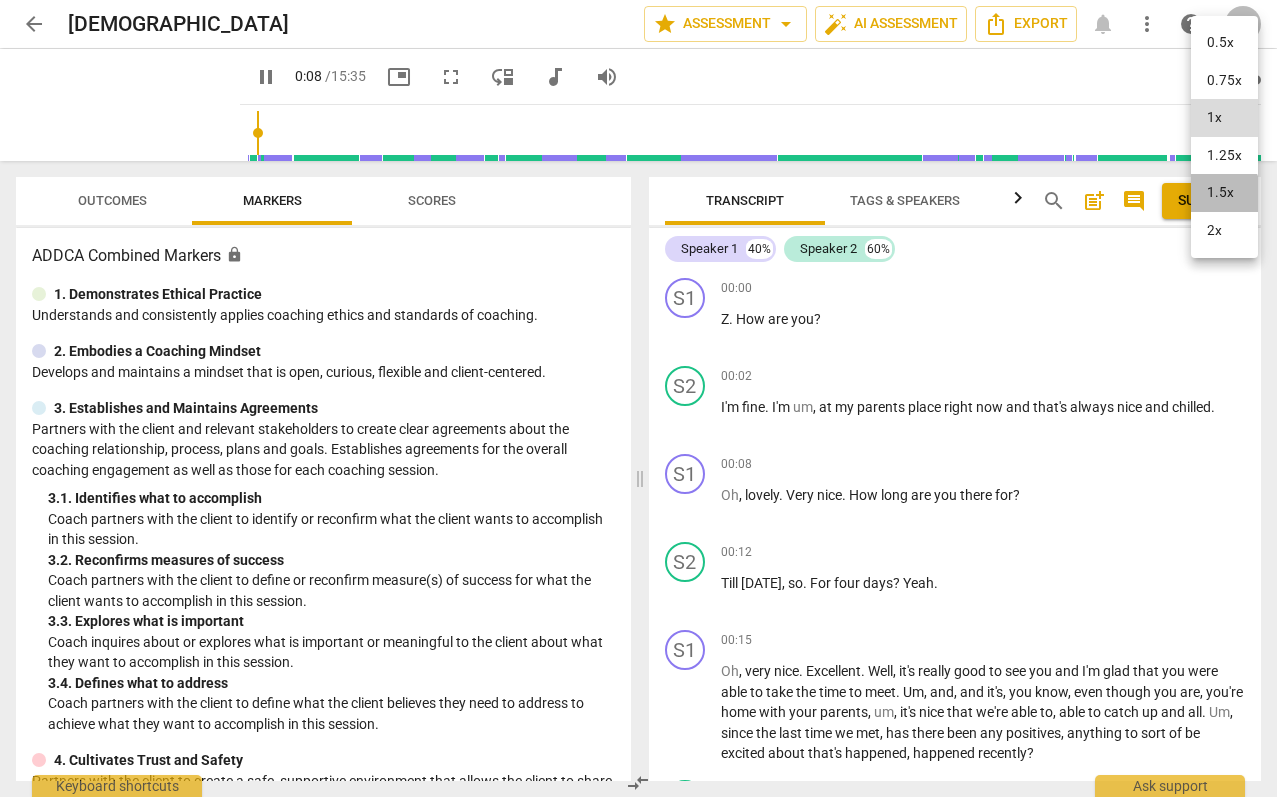 click on "1.5x" at bounding box center [1224, 193] 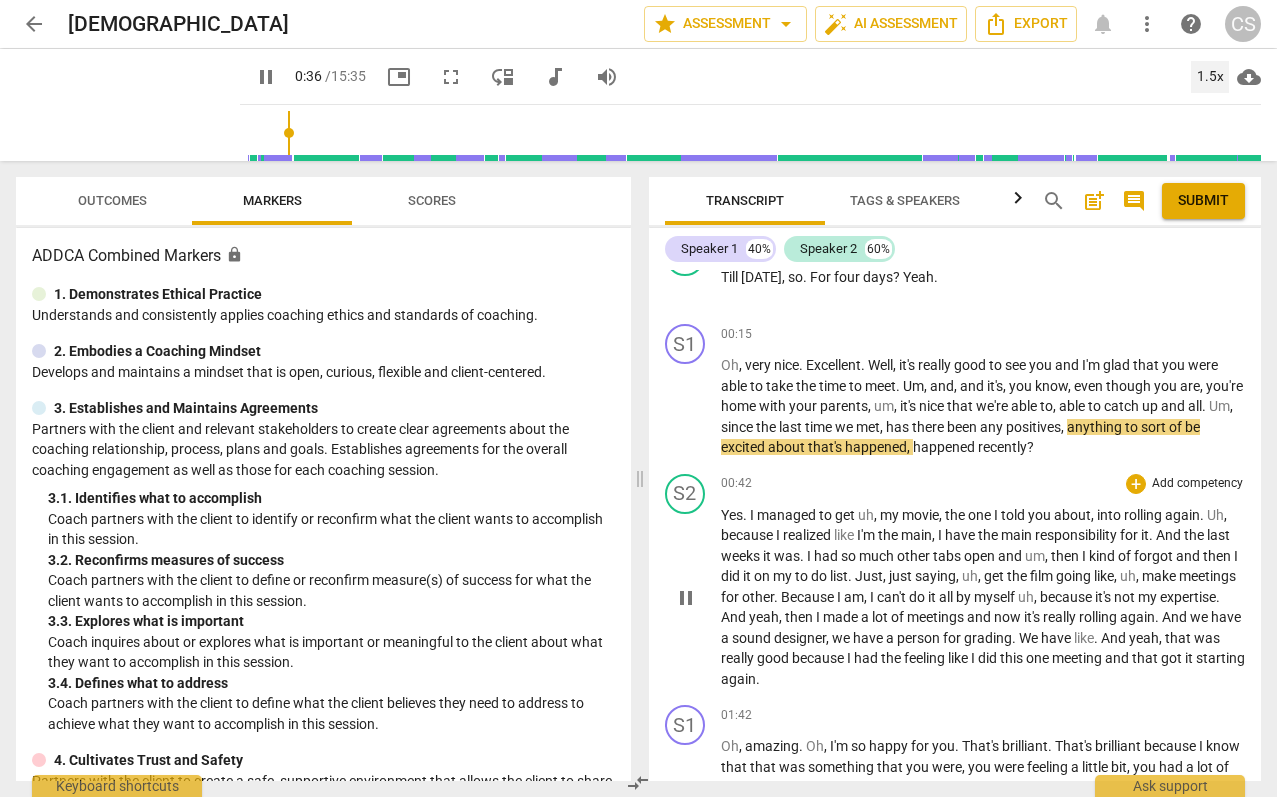scroll, scrollTop: 305, scrollLeft: 0, axis: vertical 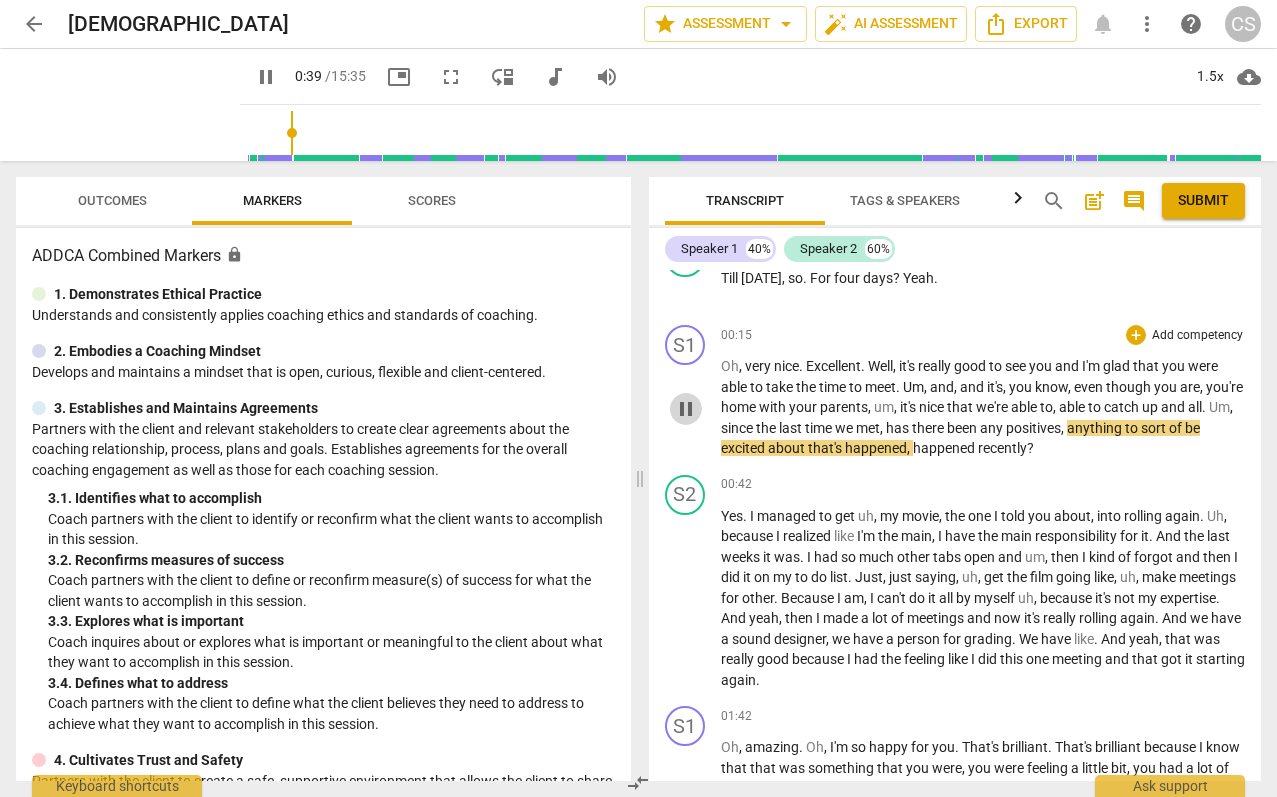 click on "pause" at bounding box center (686, 409) 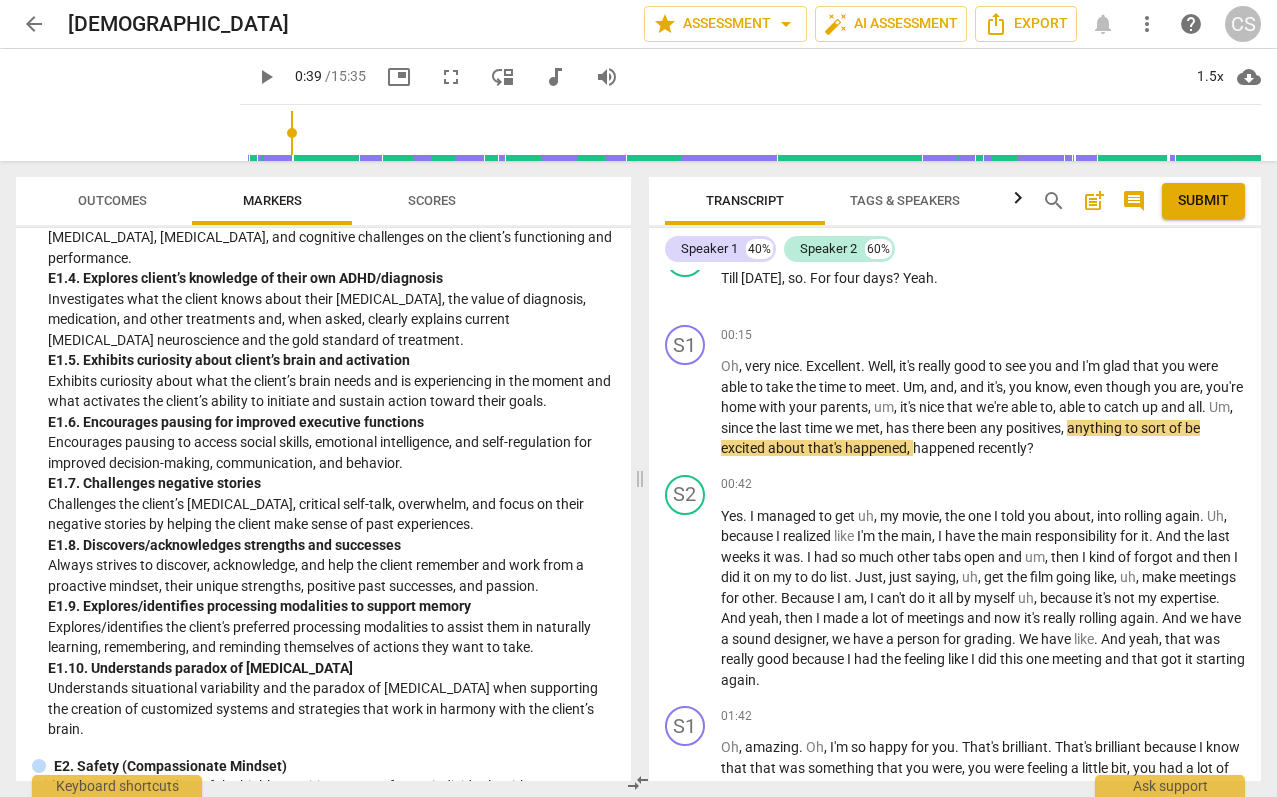 scroll, scrollTop: 2607, scrollLeft: 0, axis: vertical 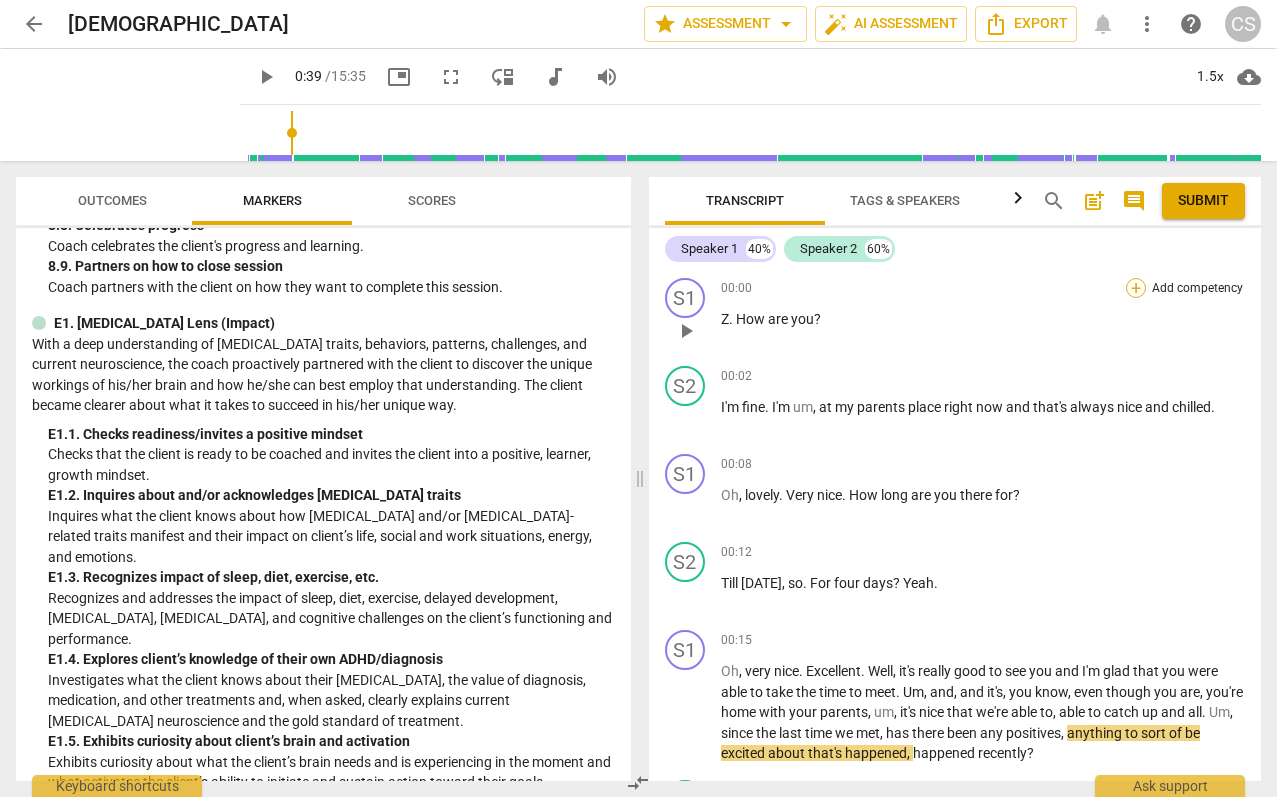 click on "+" at bounding box center [1136, 288] 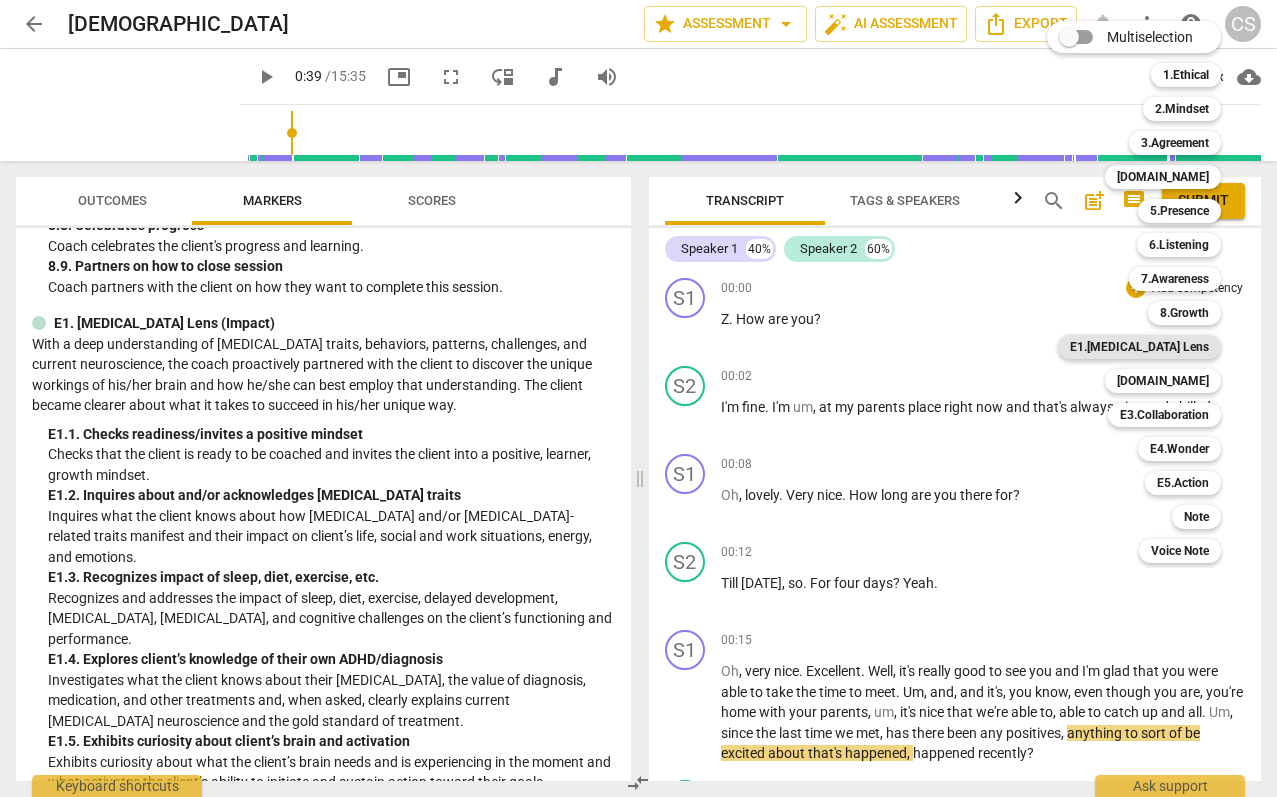 click on "E1.[MEDICAL_DATA] Lens" at bounding box center [1139, 347] 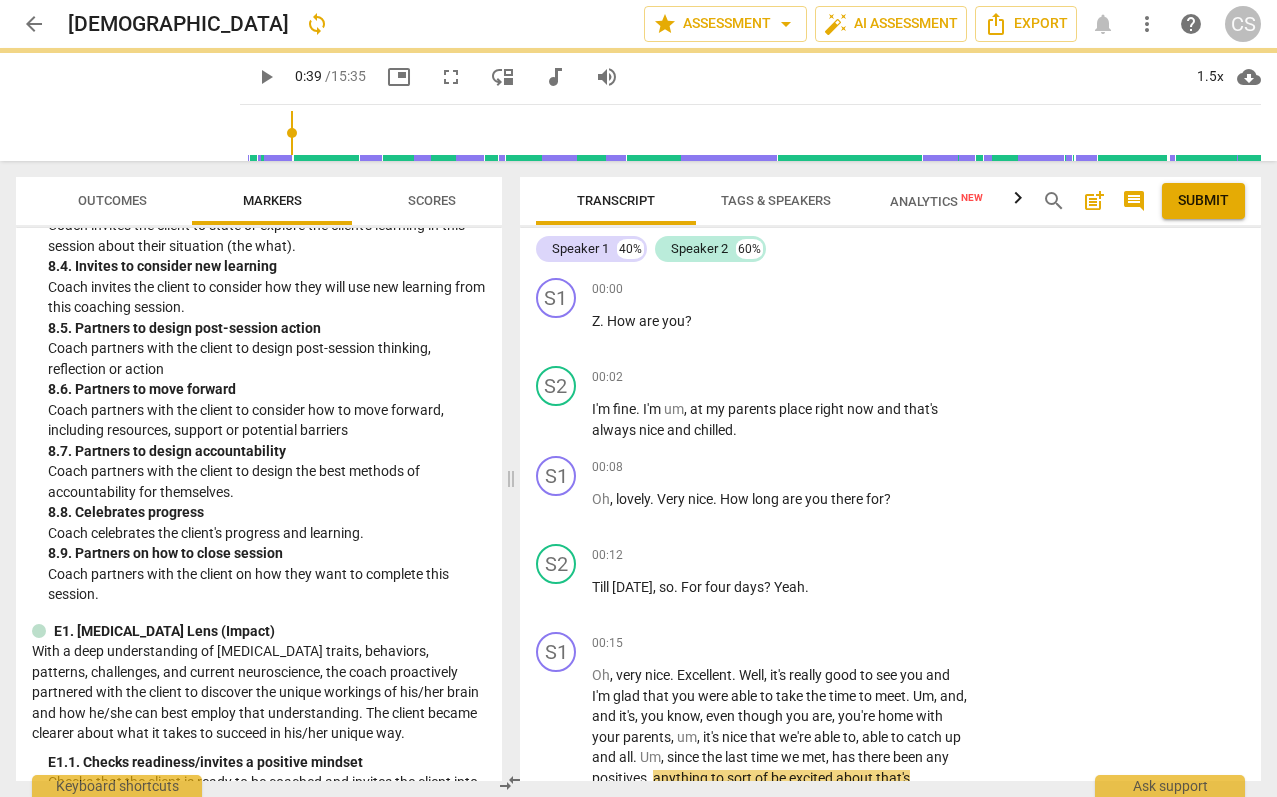 scroll, scrollTop: 2853, scrollLeft: 0, axis: vertical 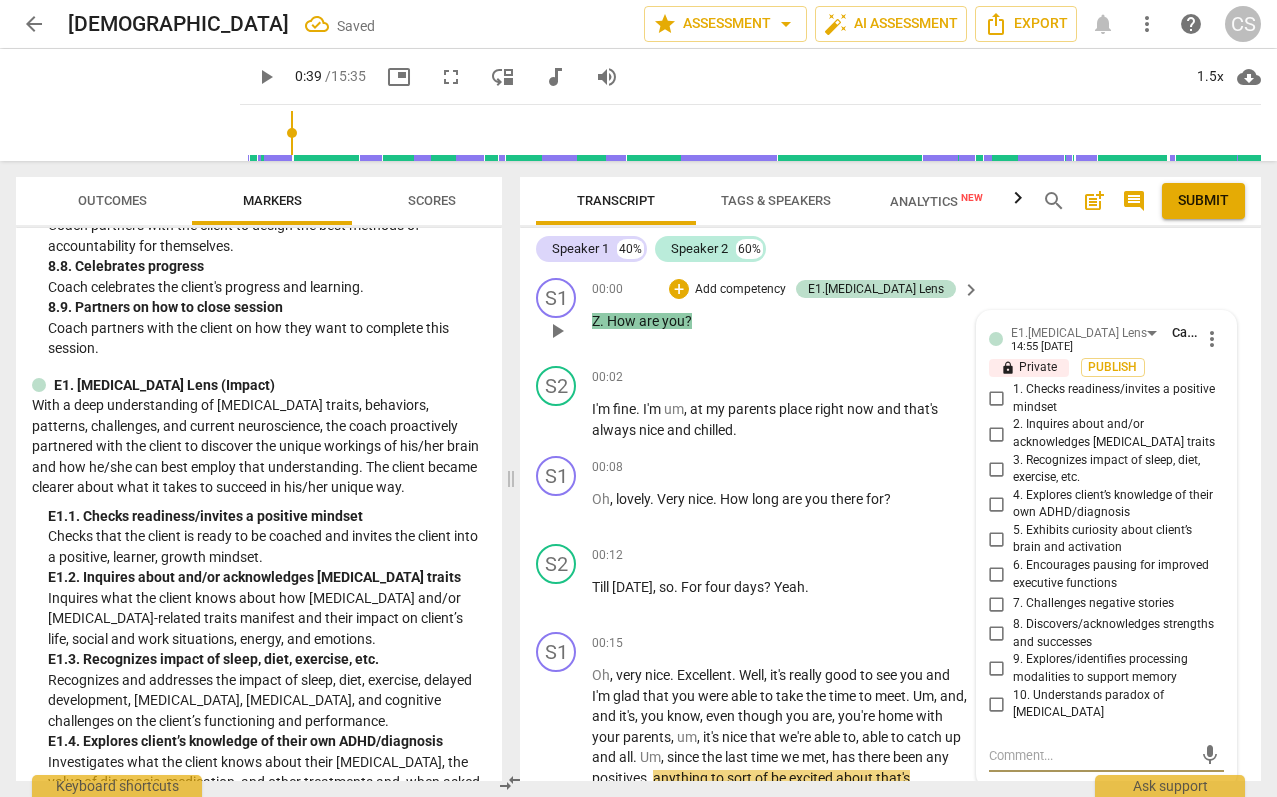 click on "1. Checks readiness/invites a positive mindset" at bounding box center (1114, 398) 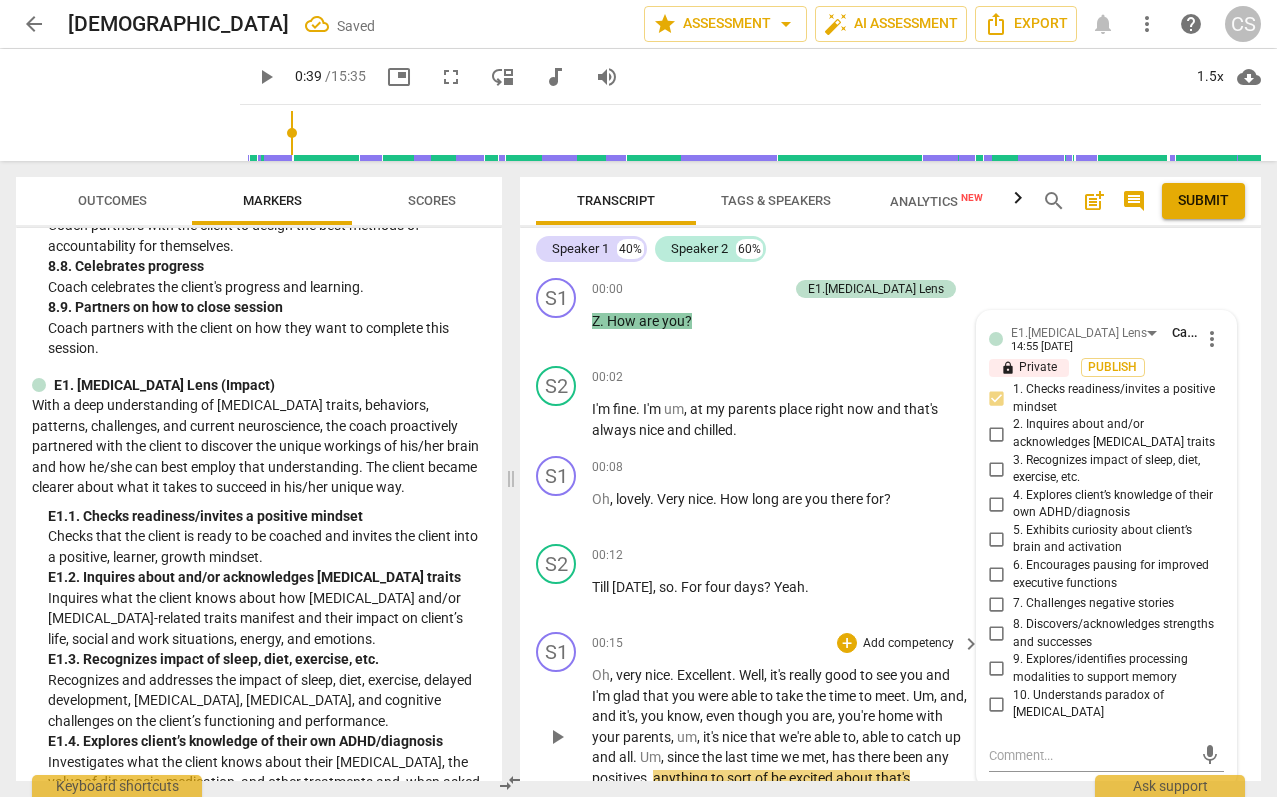 click on "S1 play_arrow pause 00:15 + Add competency keyboard_arrow_right Oh ,   very   nice .   Excellent .   Well ,   it's   really   good   to   see   you   and   I'm   glad   that   you   were   able   to   take   the   time   to   meet .   Um ,   and ,   and   it's ,   you   know ,   even   though   you   are ,   you're   home   with   your   parents ,   um ,   it's   nice   that   we're   able   to ,   able   to   catch   up   and   all .   Um ,   since   the   last   time   we   met ,   has   there   been   any   positives ,   anything   to   sort   of   be   excited   about   that's   happened ,   happened   recently ?" at bounding box center (890, 720) 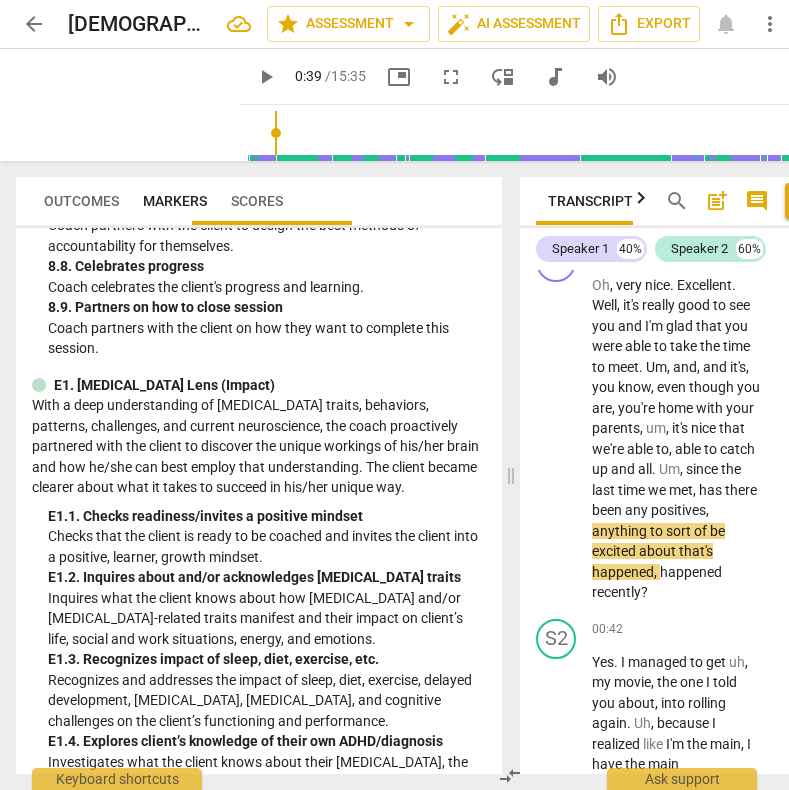 scroll, scrollTop: 575, scrollLeft: 0, axis: vertical 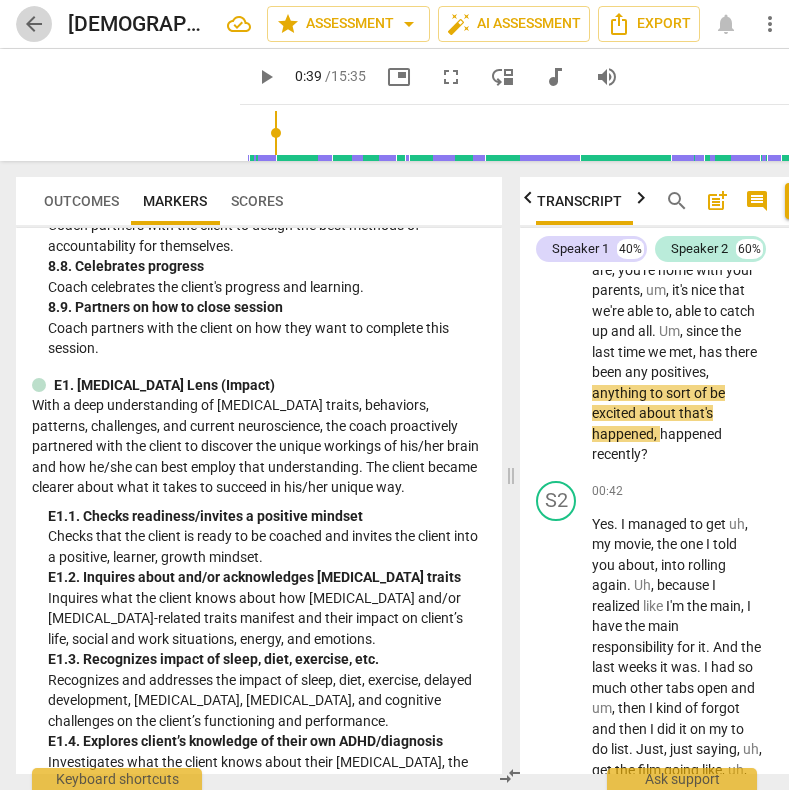 click on "arrow_back" at bounding box center [34, 24] 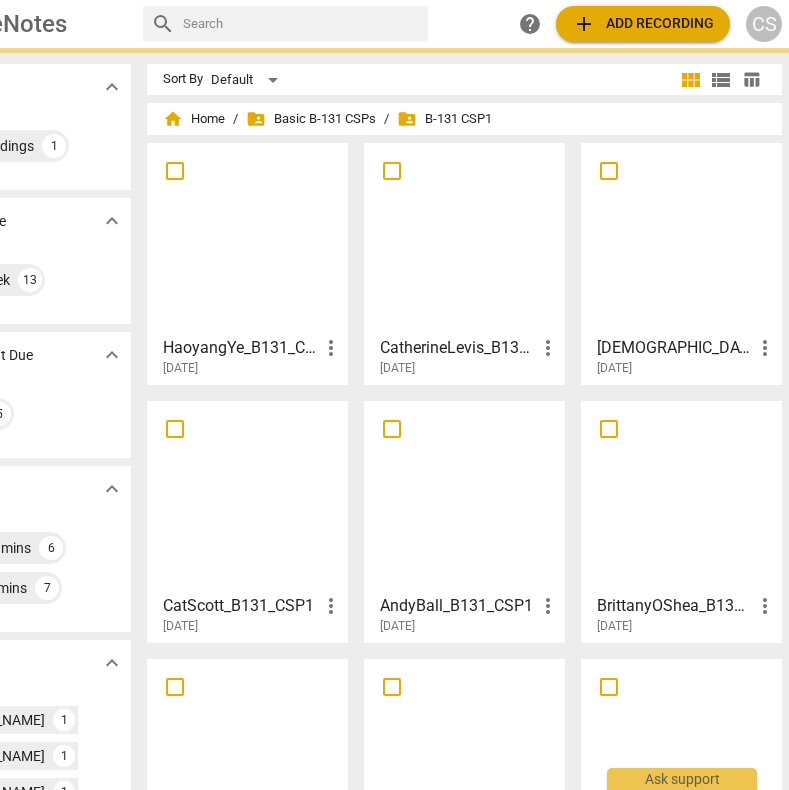 scroll, scrollTop: 0, scrollLeft: 111, axis: horizontal 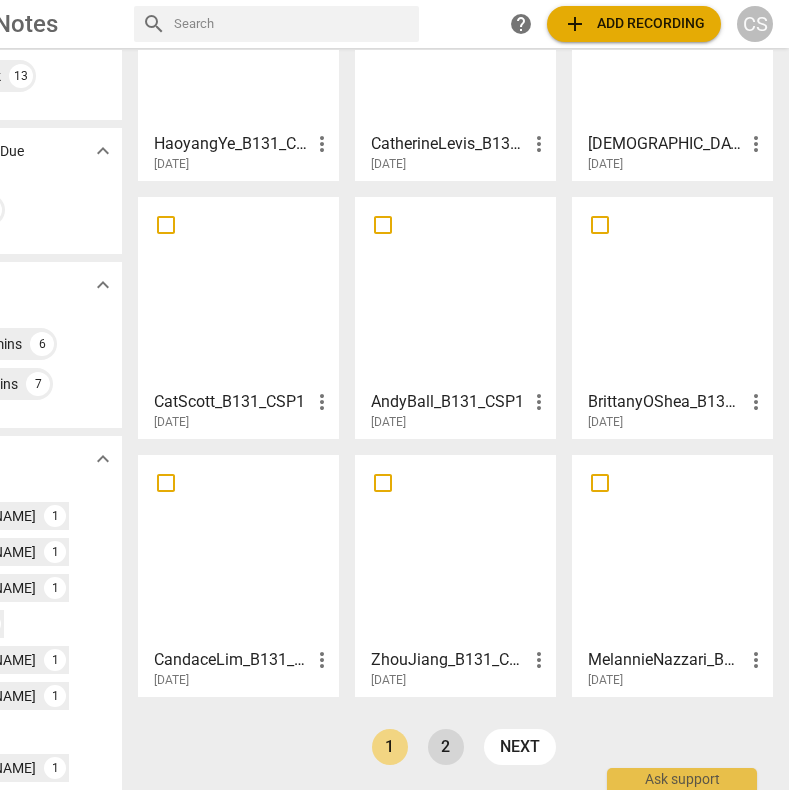 click on "2" at bounding box center (446, 747) 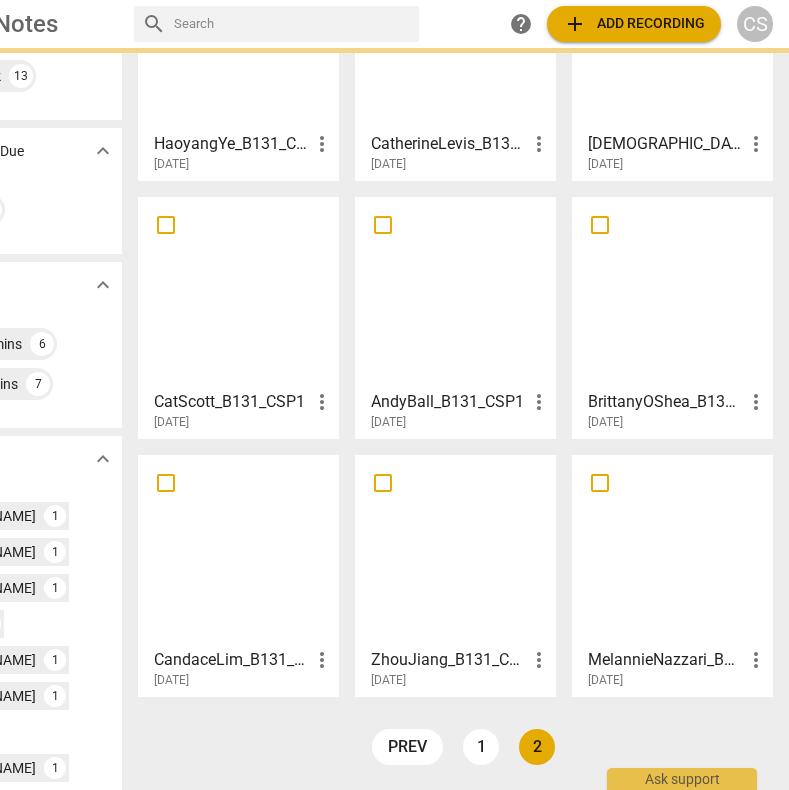 scroll, scrollTop: 0, scrollLeft: 0, axis: both 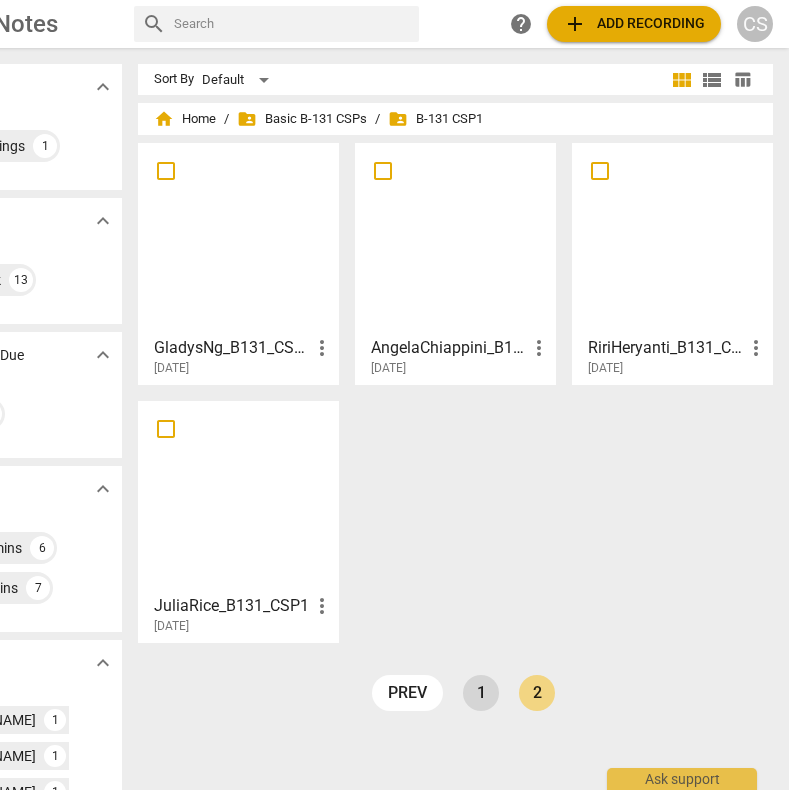 click on "1" at bounding box center [481, 693] 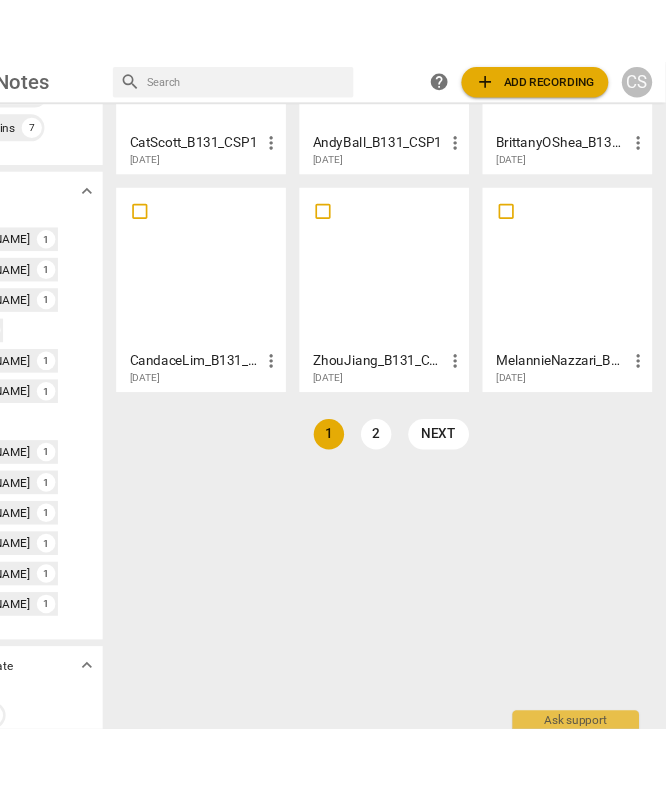 scroll, scrollTop: 0, scrollLeft: 0, axis: both 